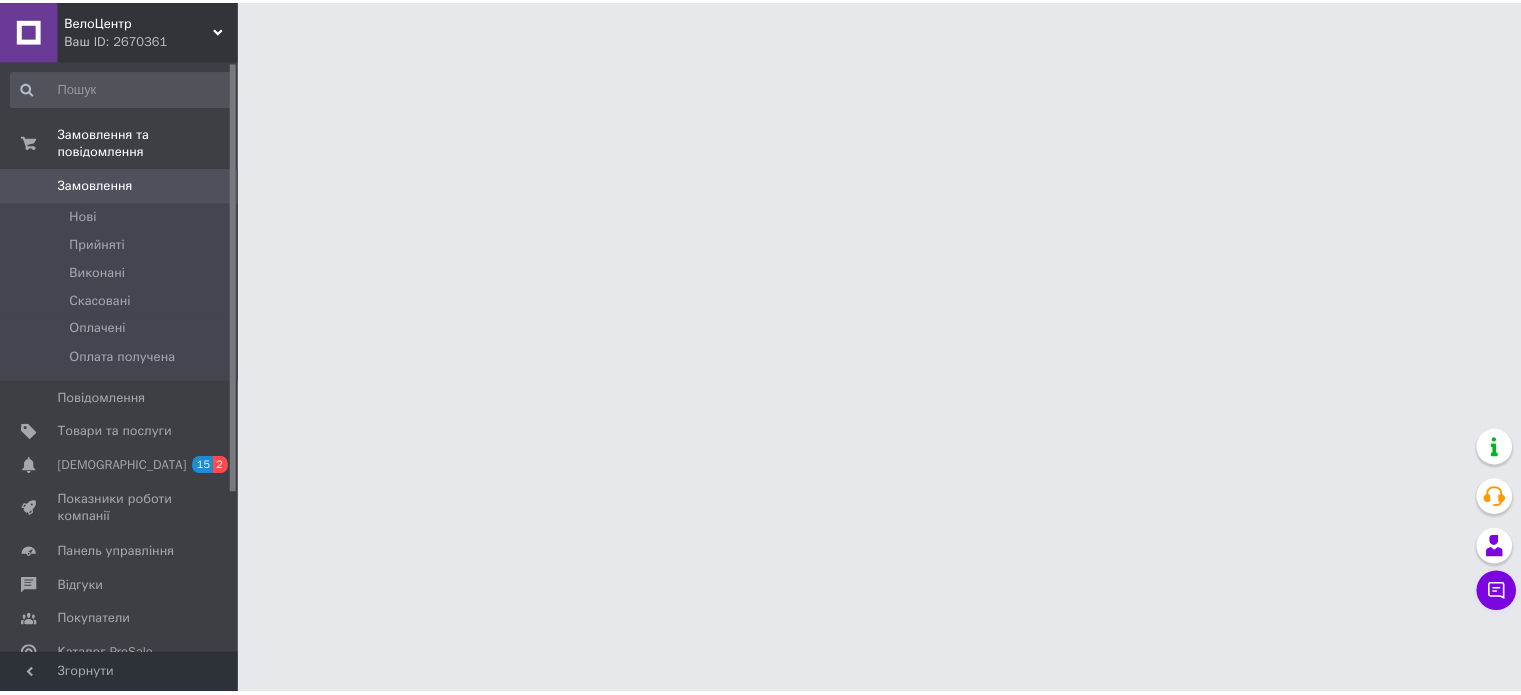 scroll, scrollTop: 0, scrollLeft: 0, axis: both 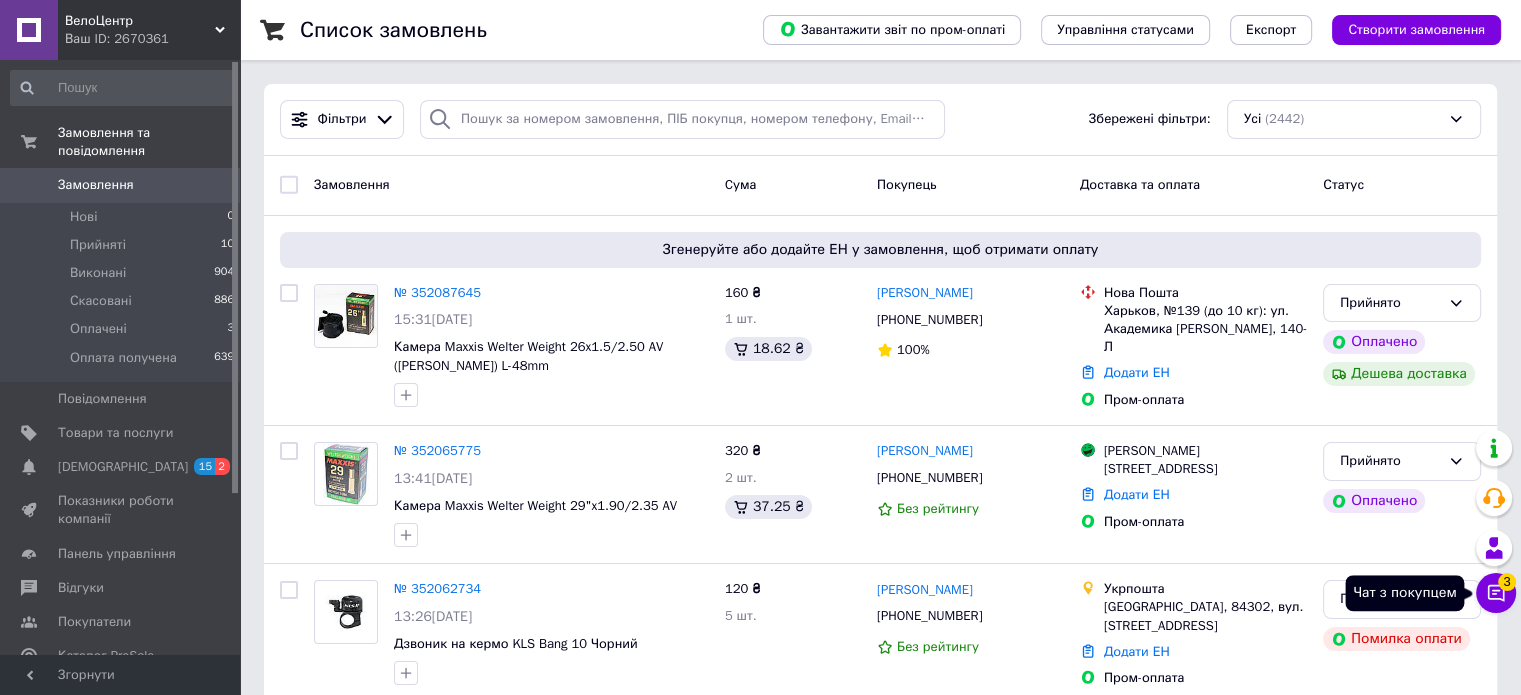 click on "Чат з покупцем 3" at bounding box center (1496, 593) 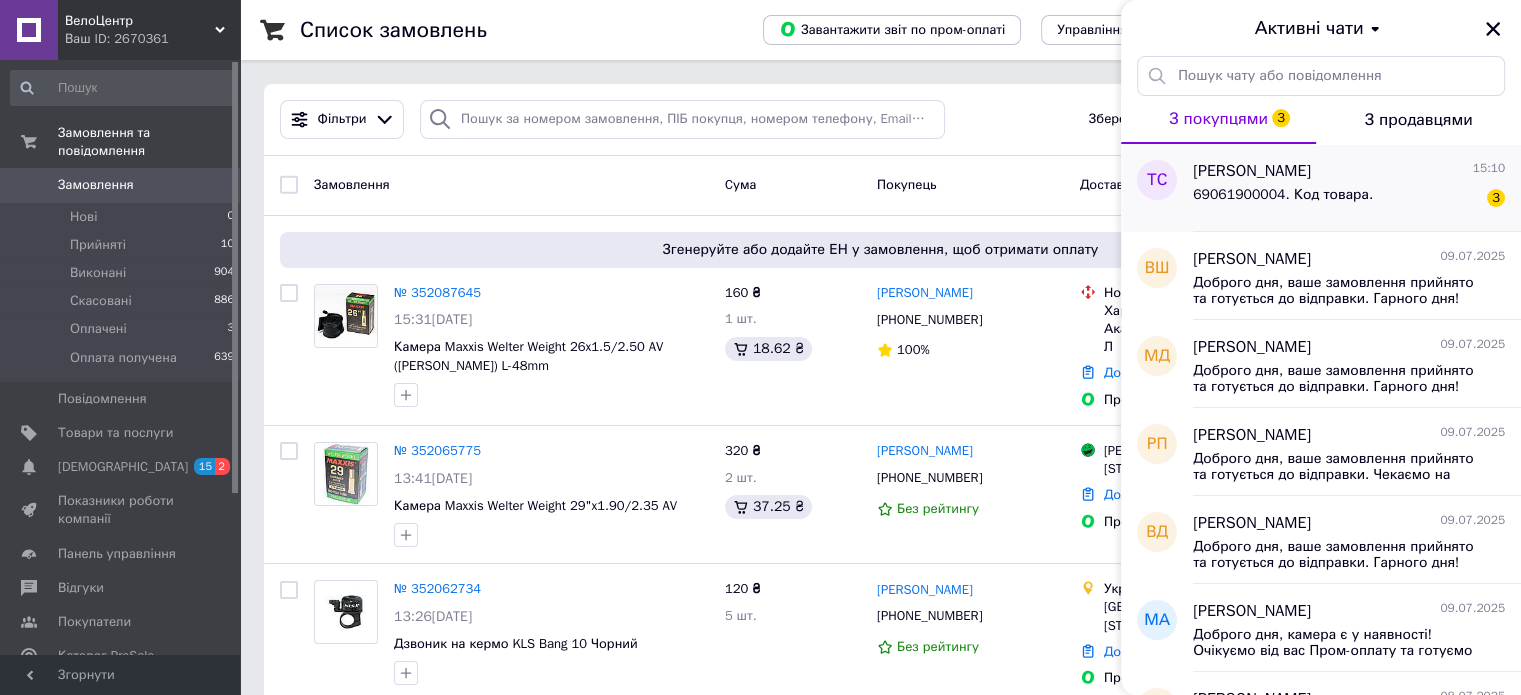 click on "69061900004. Код товара." at bounding box center [1283, 195] 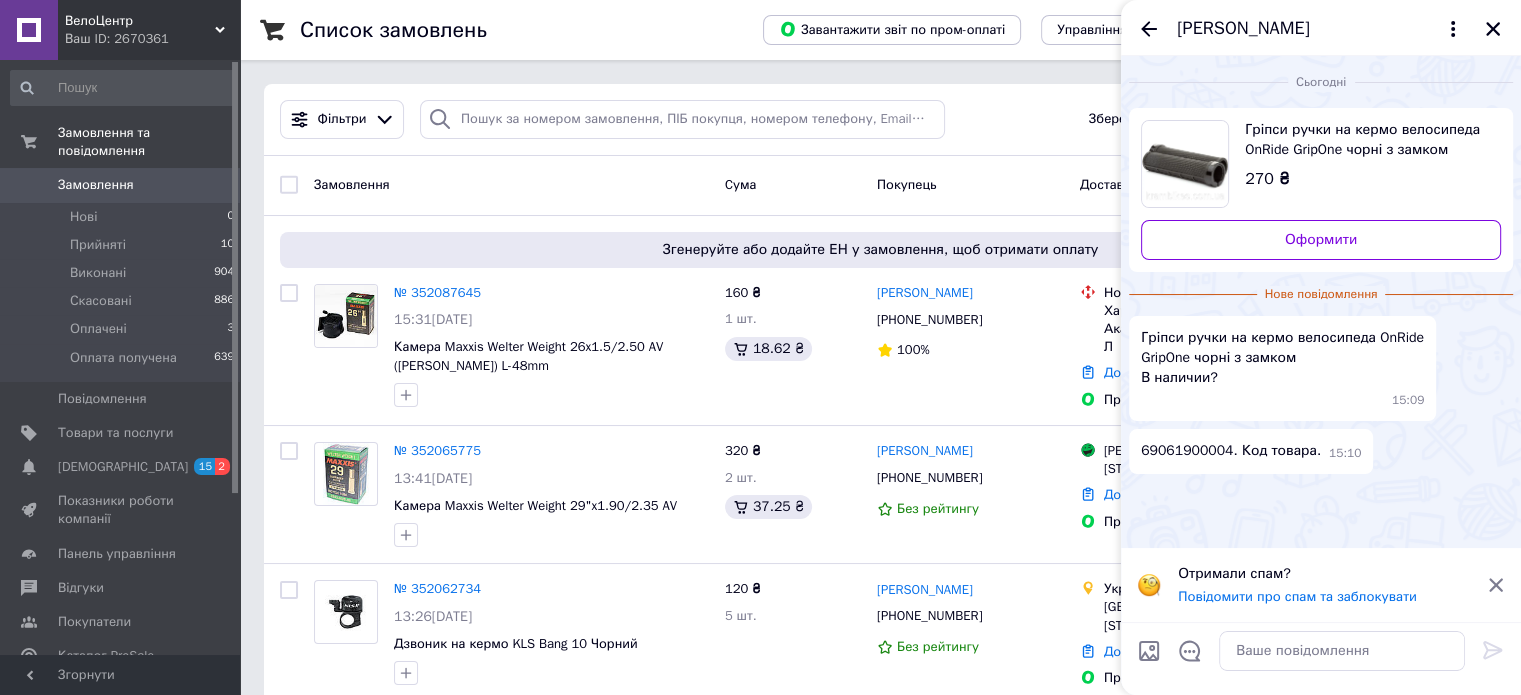 click 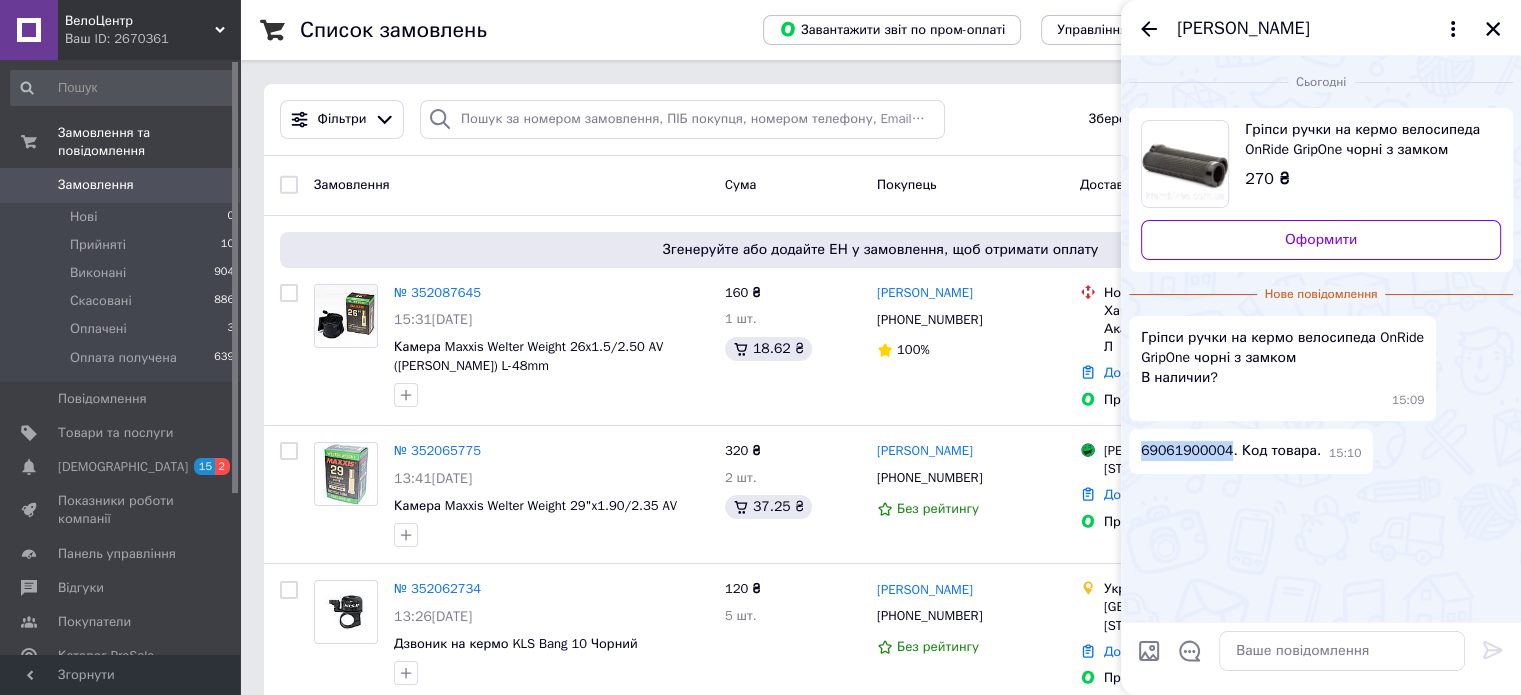 drag, startPoint x: 1144, startPoint y: 447, endPoint x: 1221, endPoint y: 445, distance: 77.02597 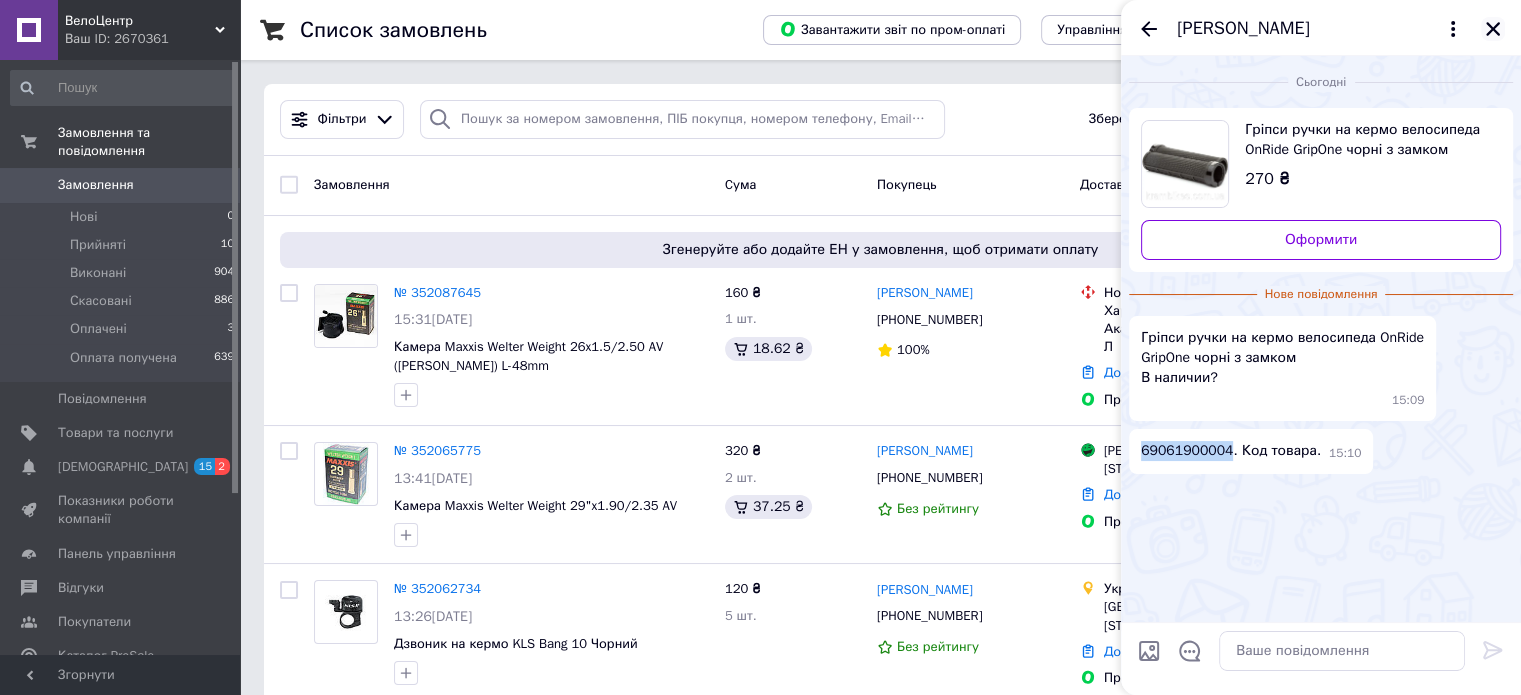 click 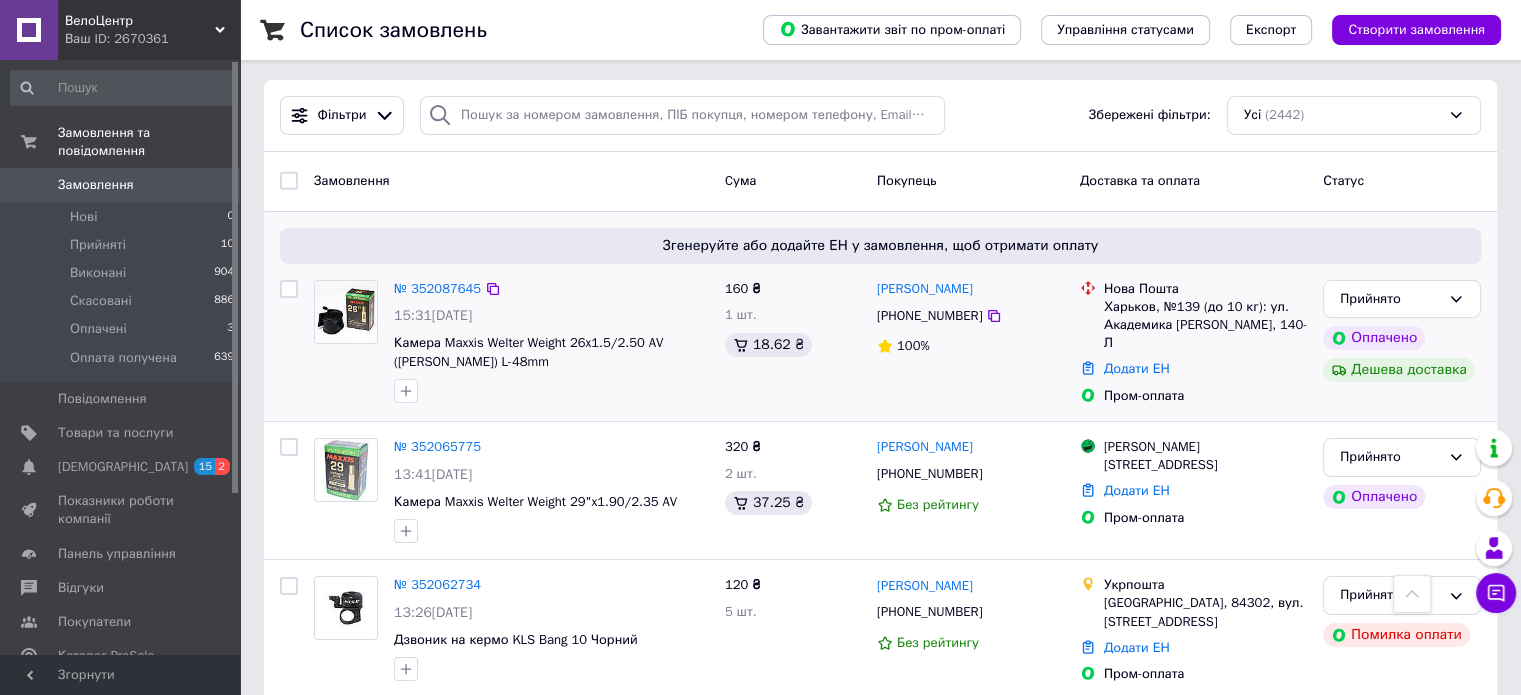 scroll, scrollTop: 0, scrollLeft: 0, axis: both 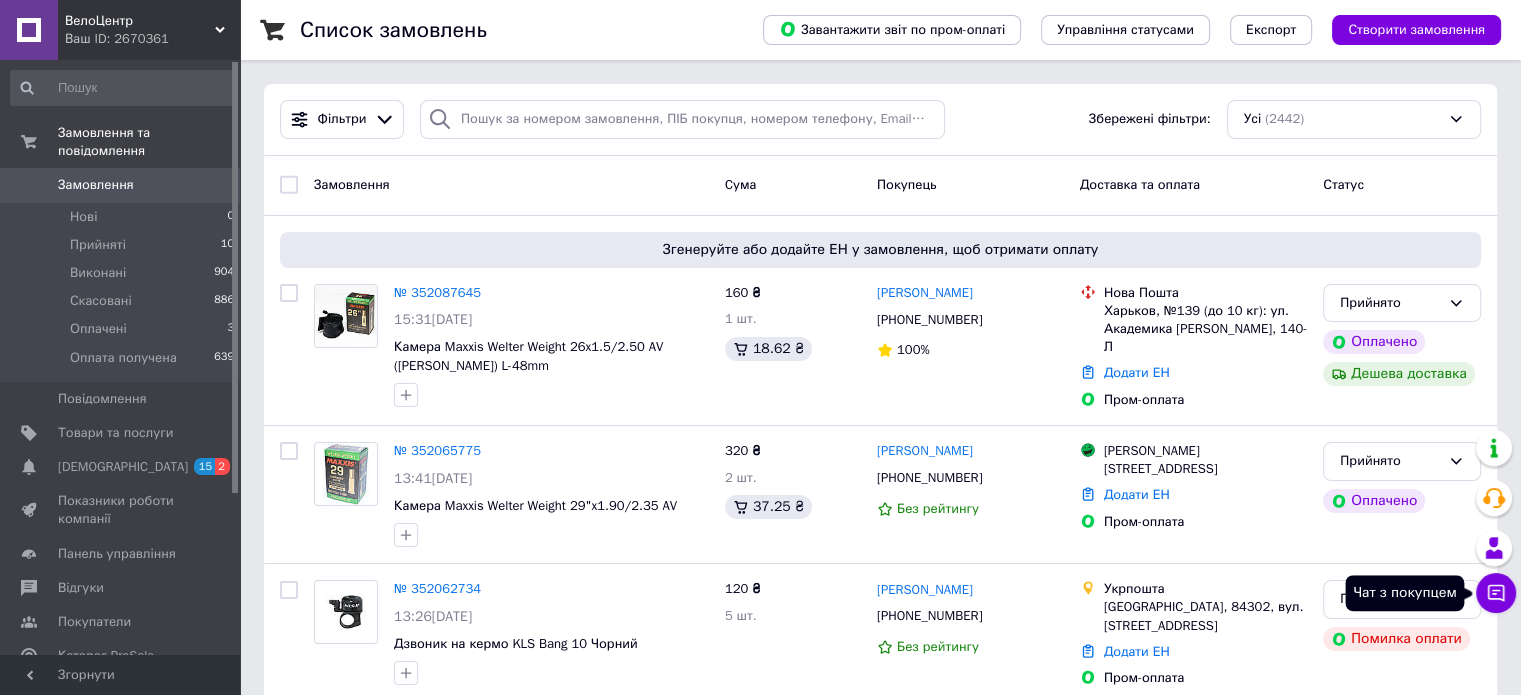 click 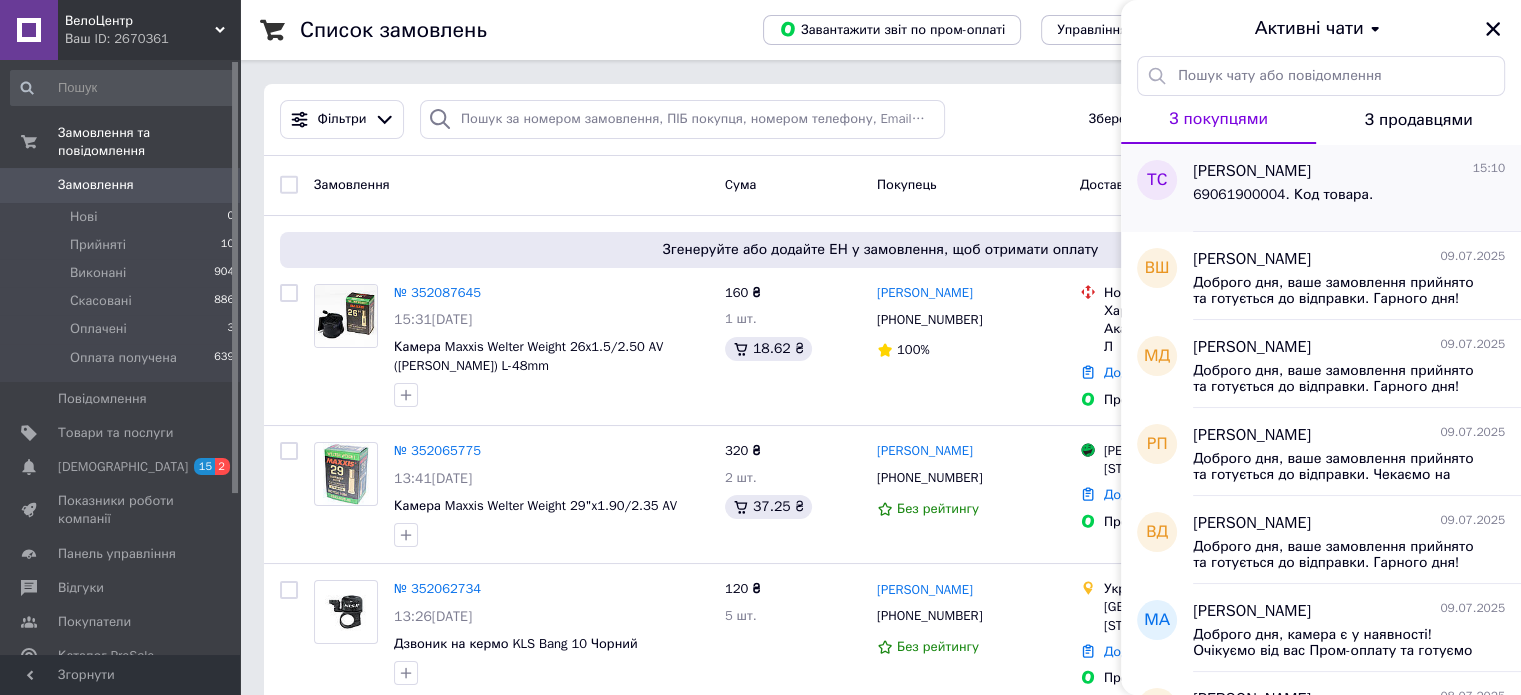 click on "69061900004. Код товара." at bounding box center (1283, 195) 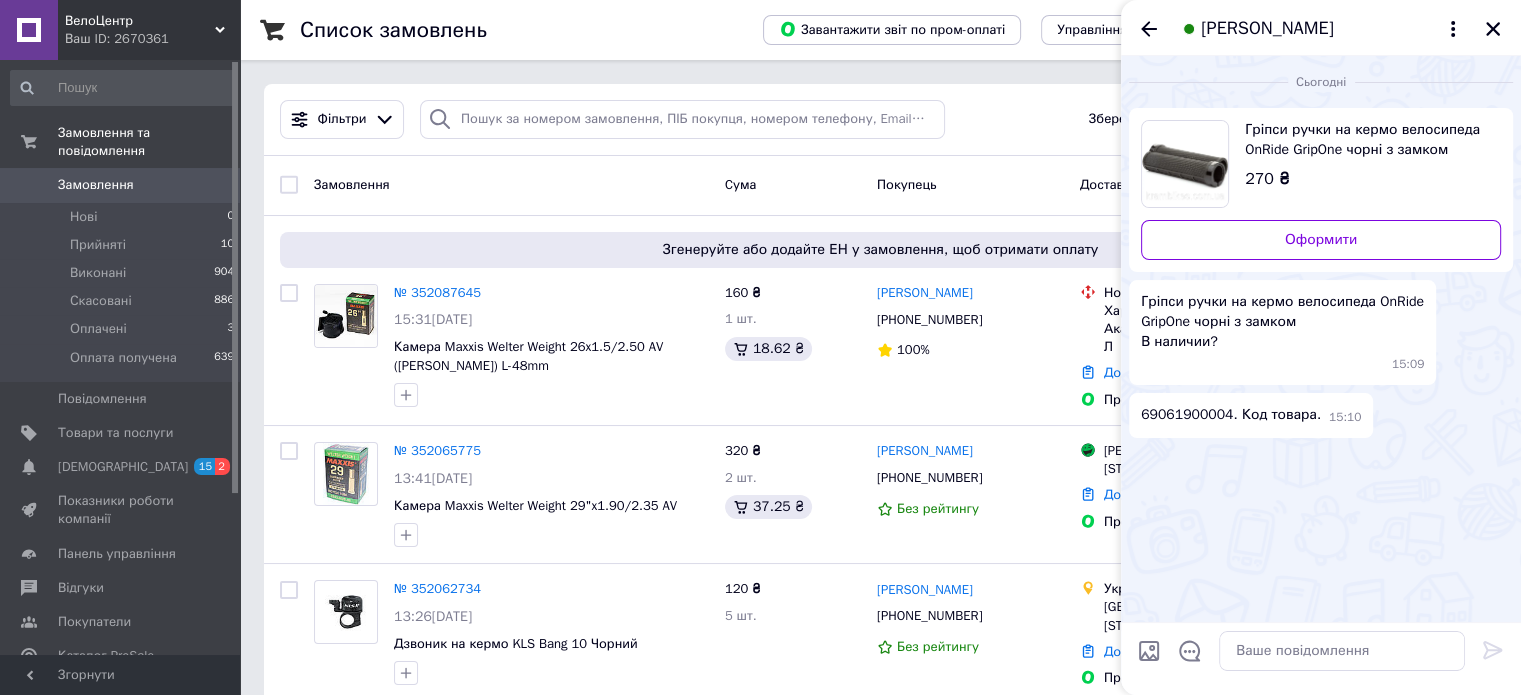 click on "Гріпси ручки на кермо велосипеда OnRide  GripOne чорні з замком" at bounding box center [1365, 140] 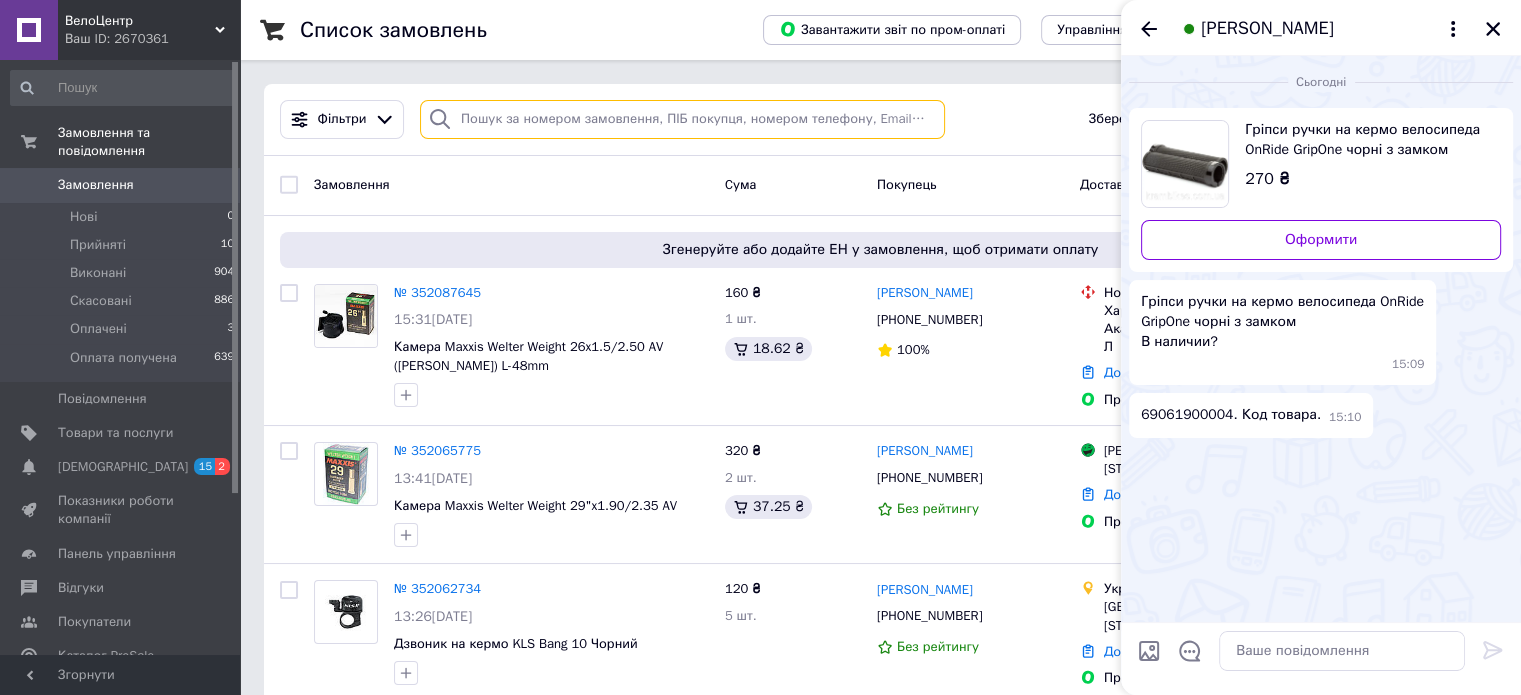 click at bounding box center [682, 119] 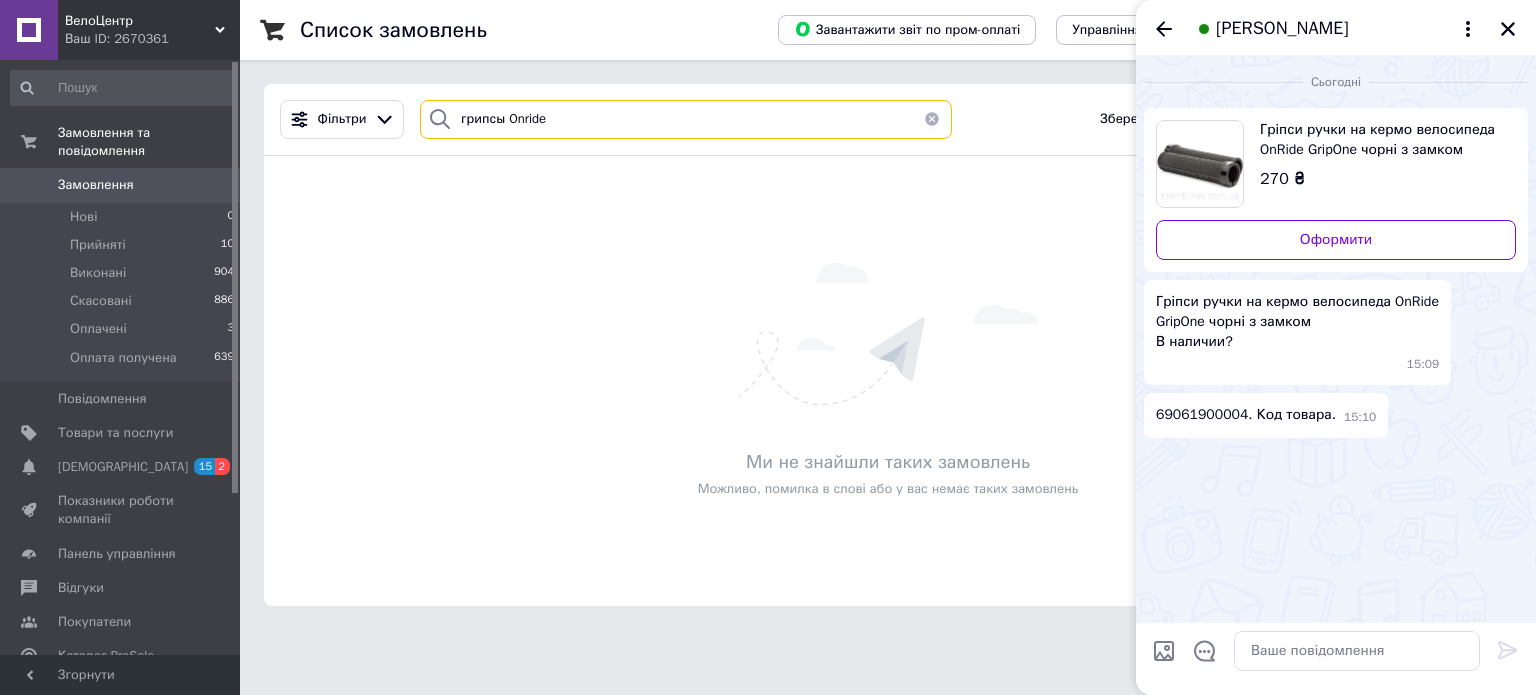 drag, startPoint x: 567, startPoint y: 119, endPoint x: 422, endPoint y: 104, distance: 145.7738 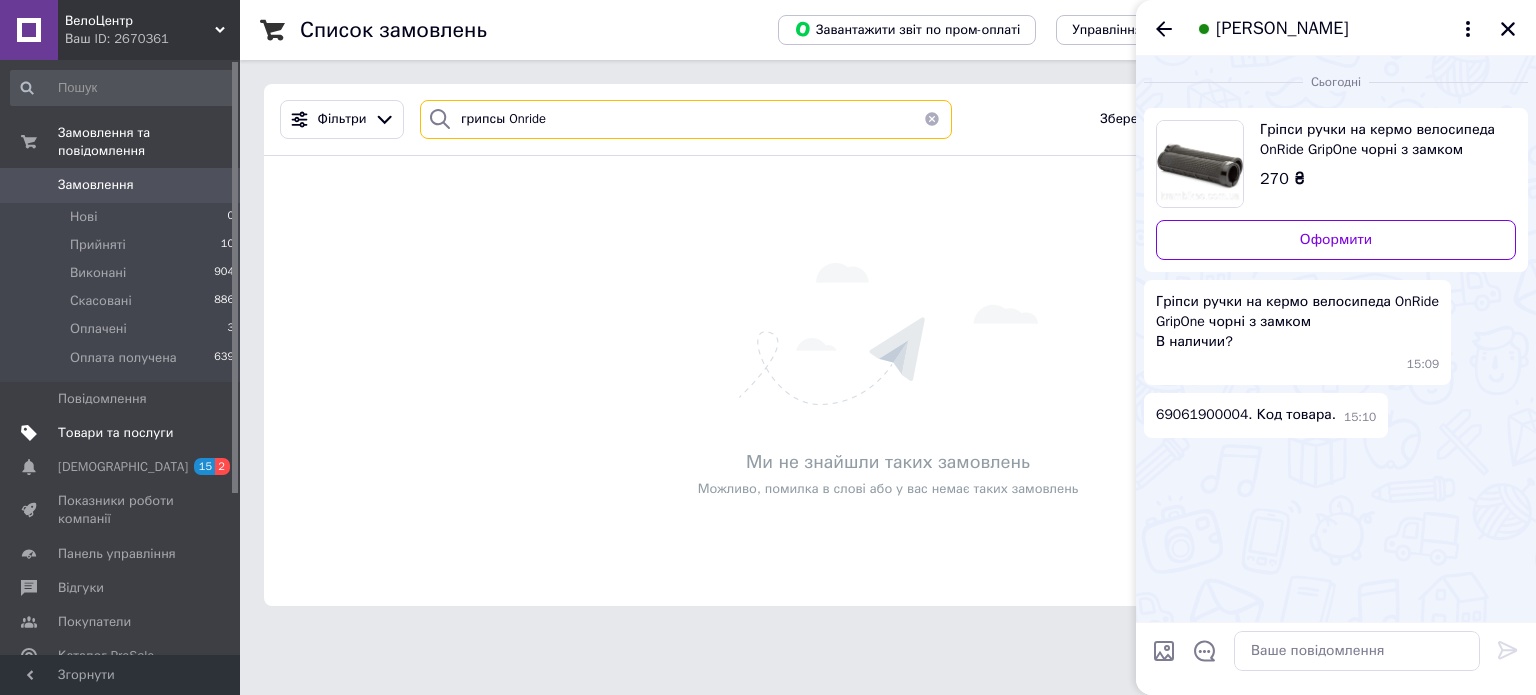 type on "грипсы Onride" 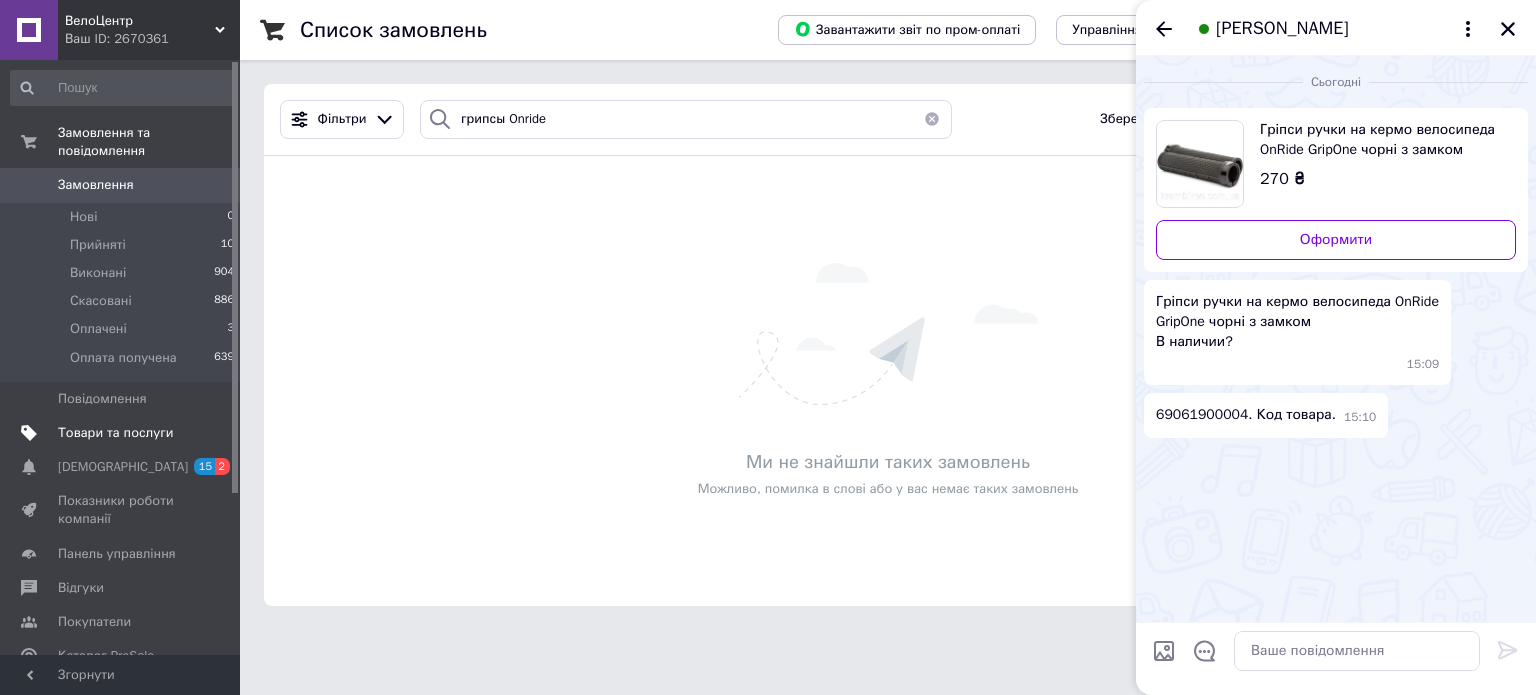 click on "Товари та послуги" at bounding box center [115, 433] 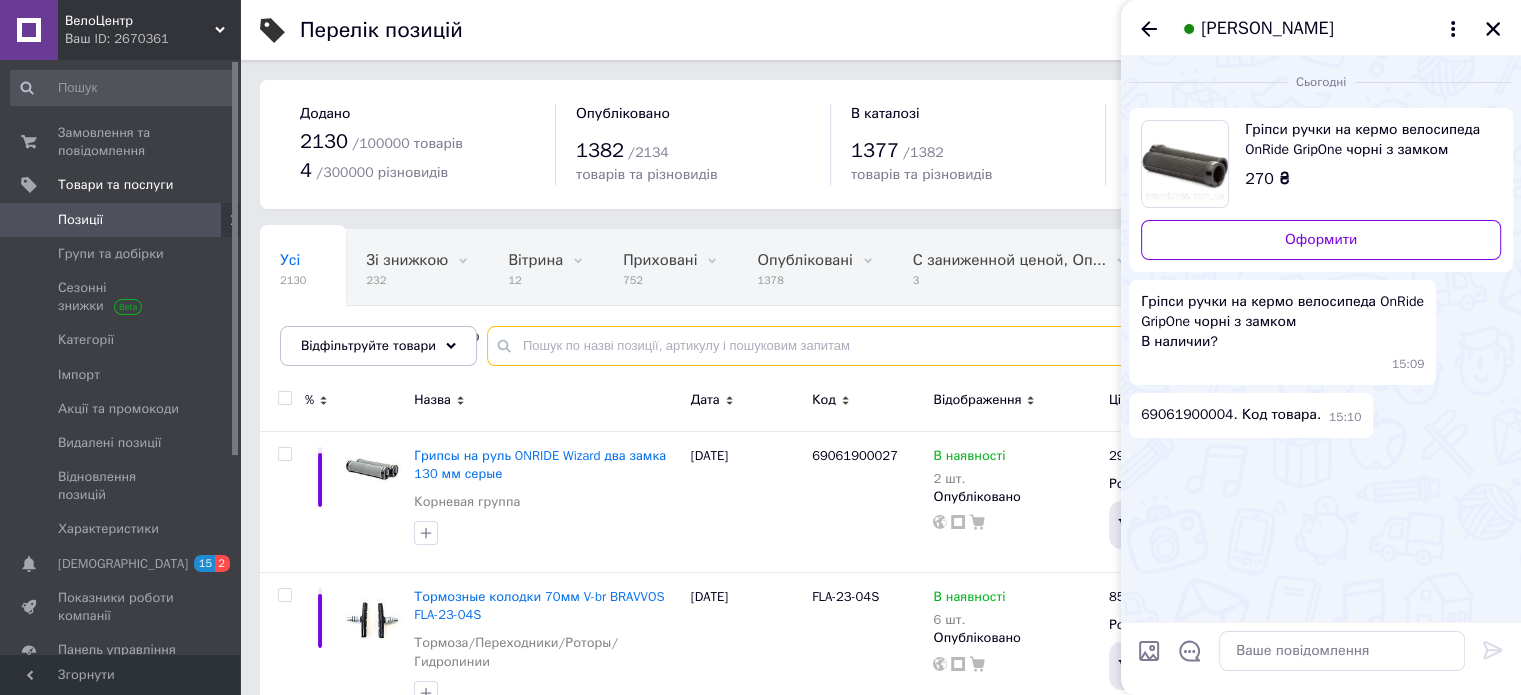 click at bounding box center (984, 346) 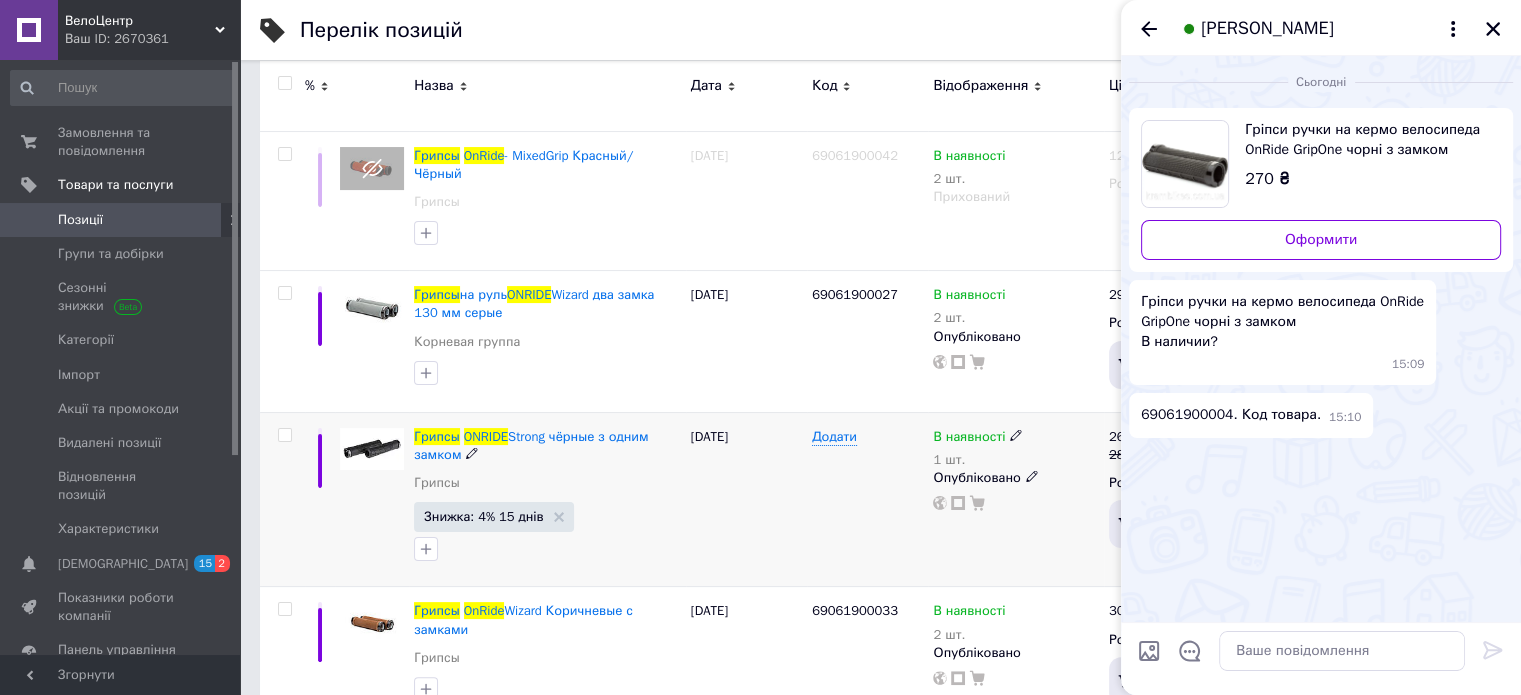 scroll, scrollTop: 400, scrollLeft: 0, axis: vertical 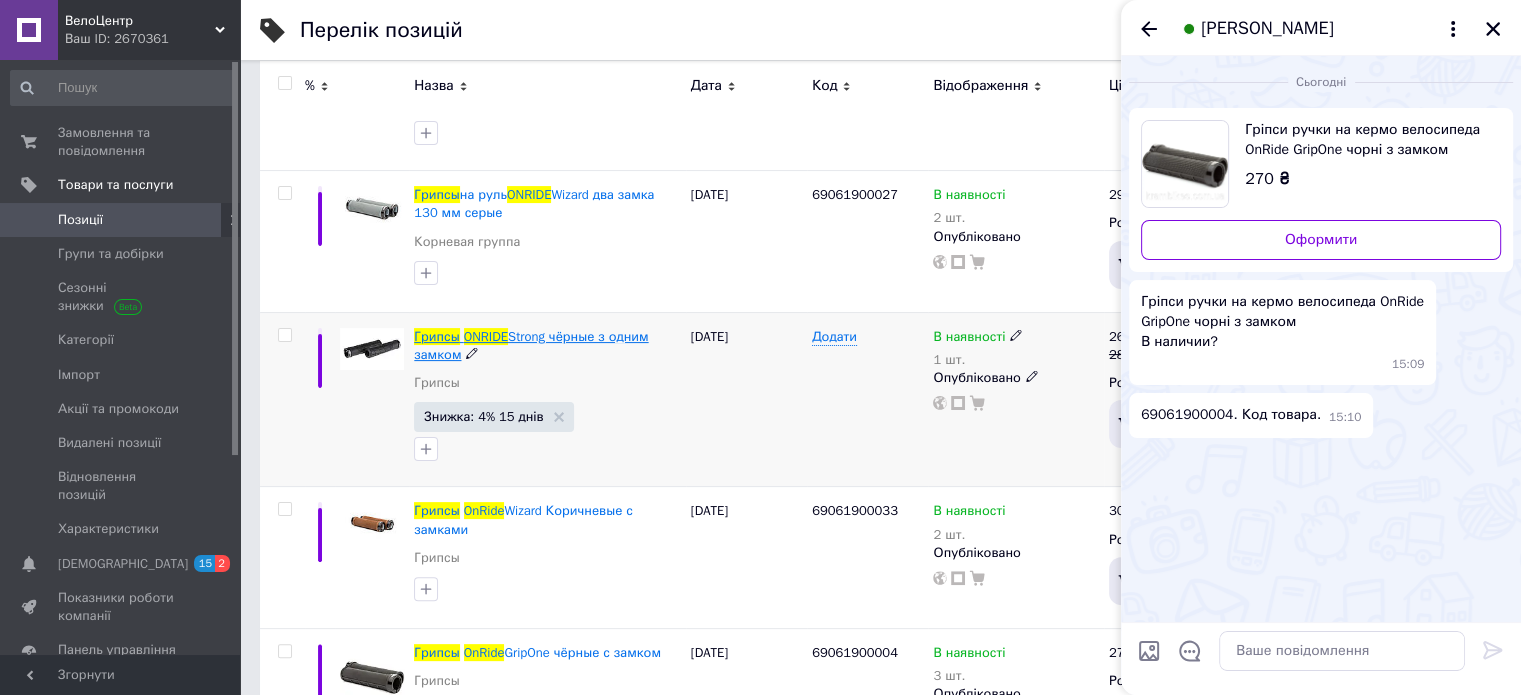 type on "грипсы Onride" 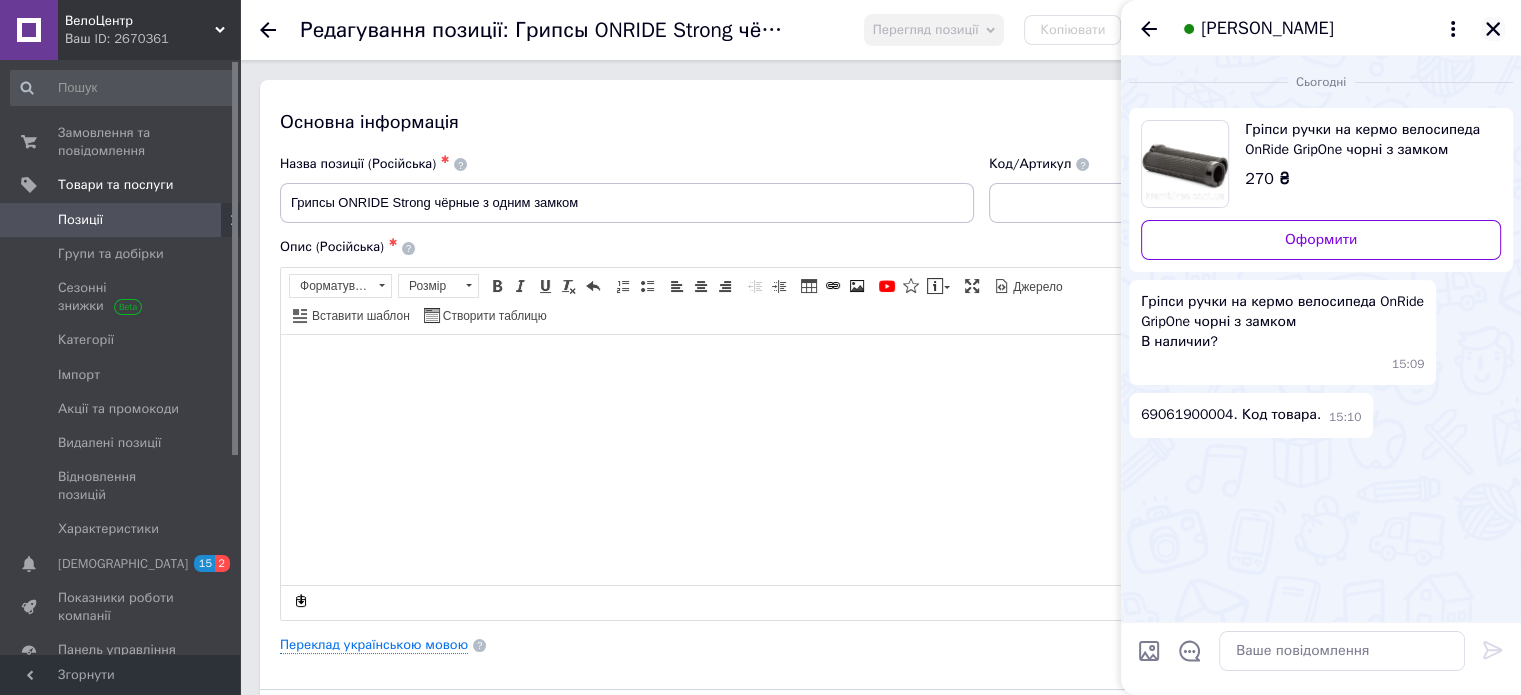click on "Тимур Сушков" at bounding box center (1321, 28) 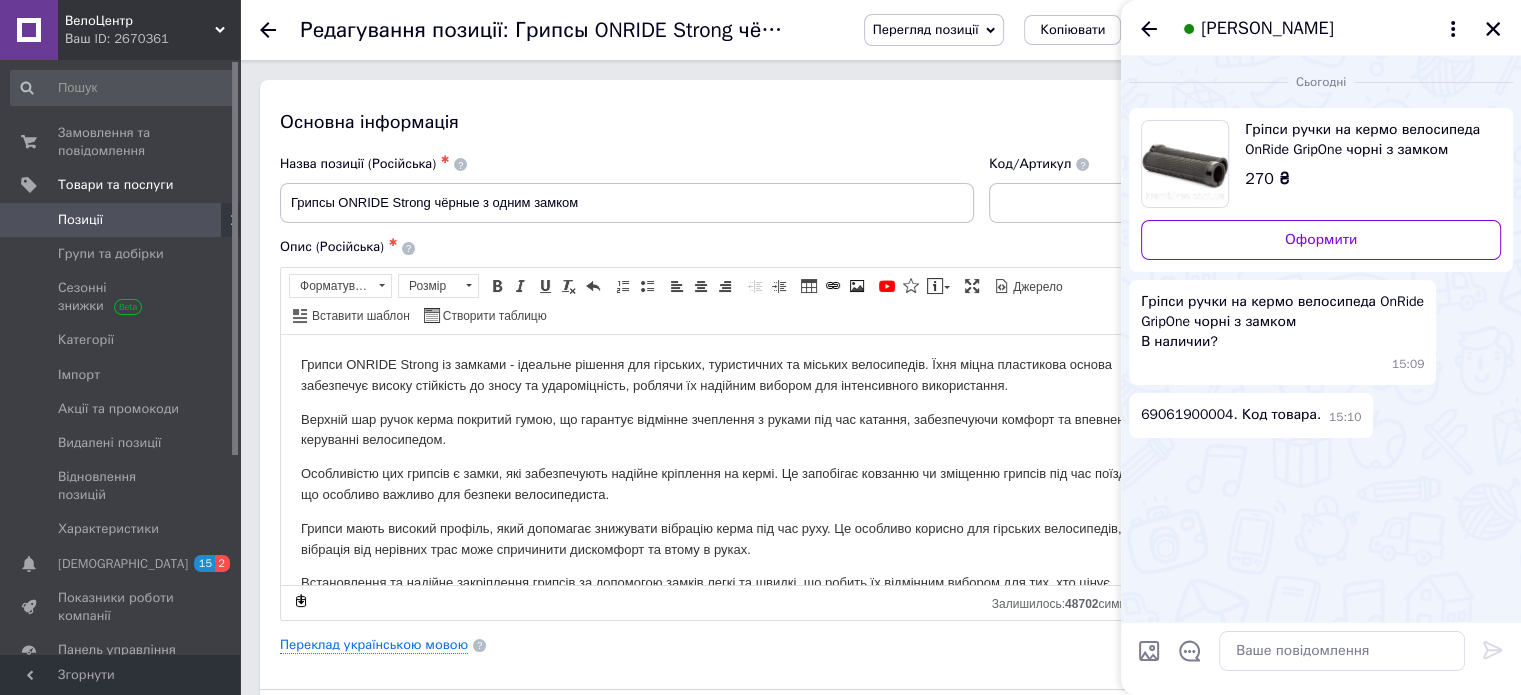 scroll, scrollTop: 0, scrollLeft: 0, axis: both 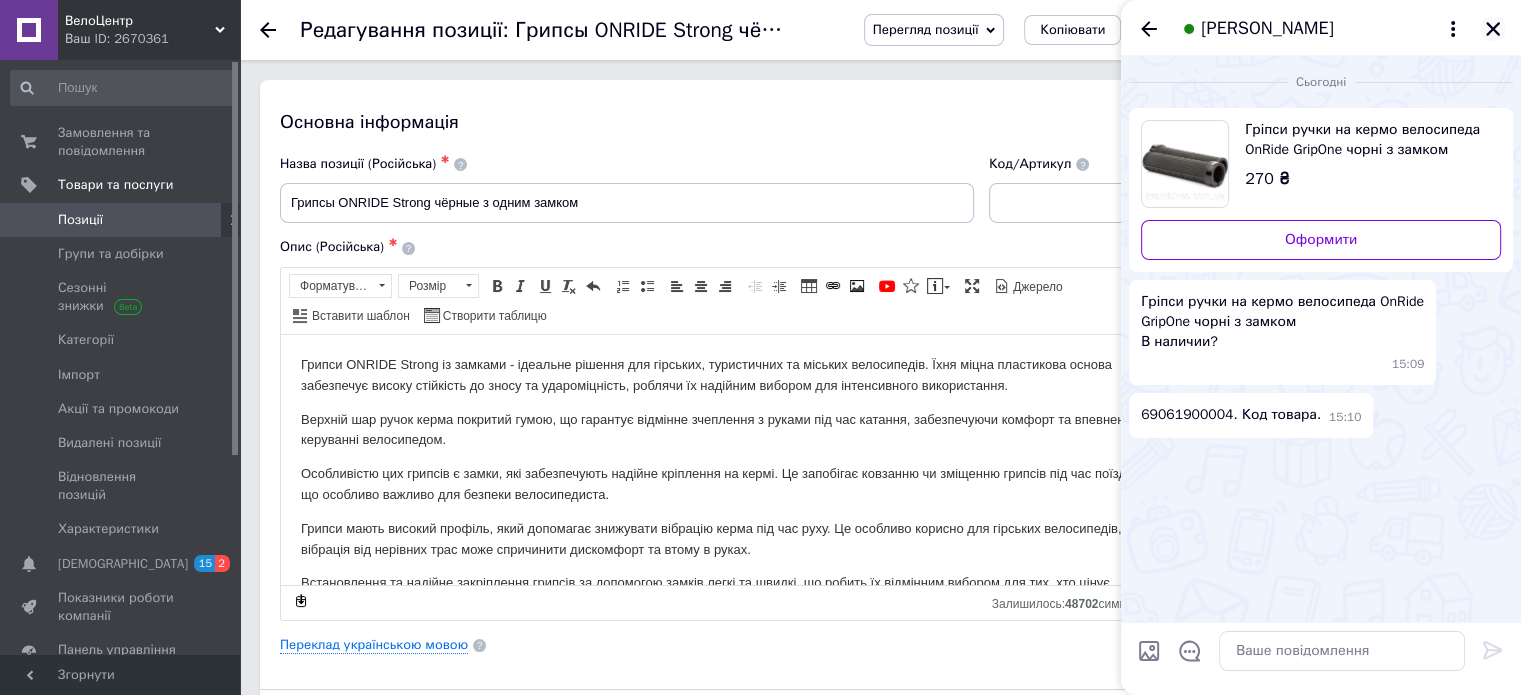 click 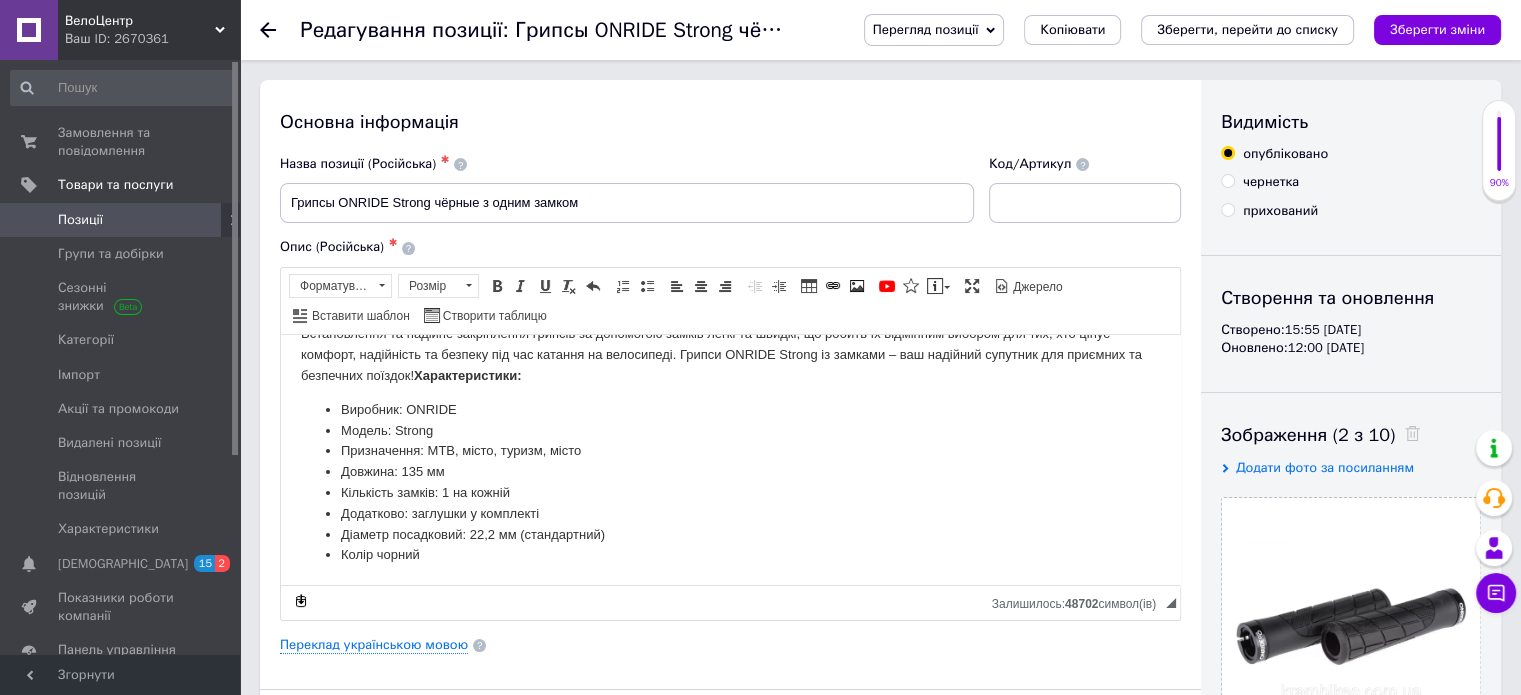 scroll, scrollTop: 0, scrollLeft: 0, axis: both 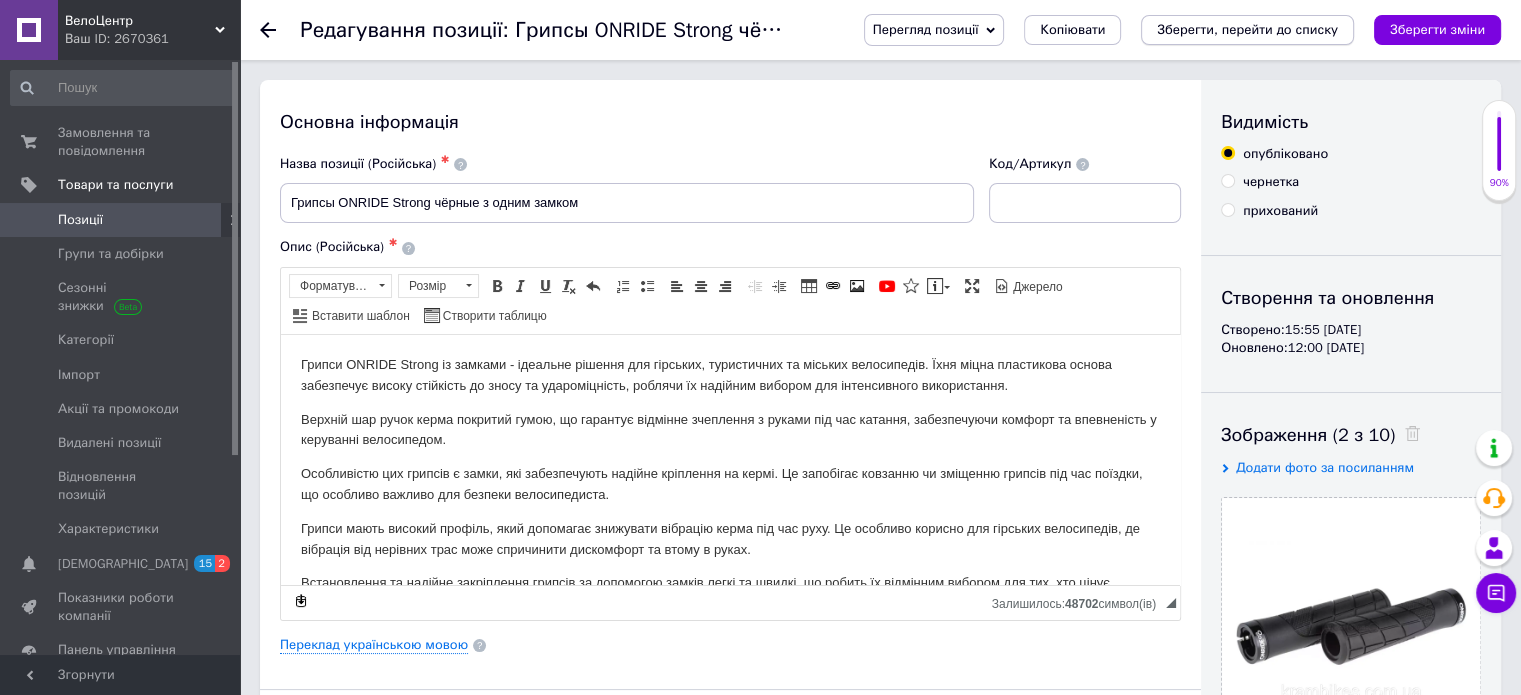 click on "Зберегти, перейти до списку" at bounding box center [1247, 29] 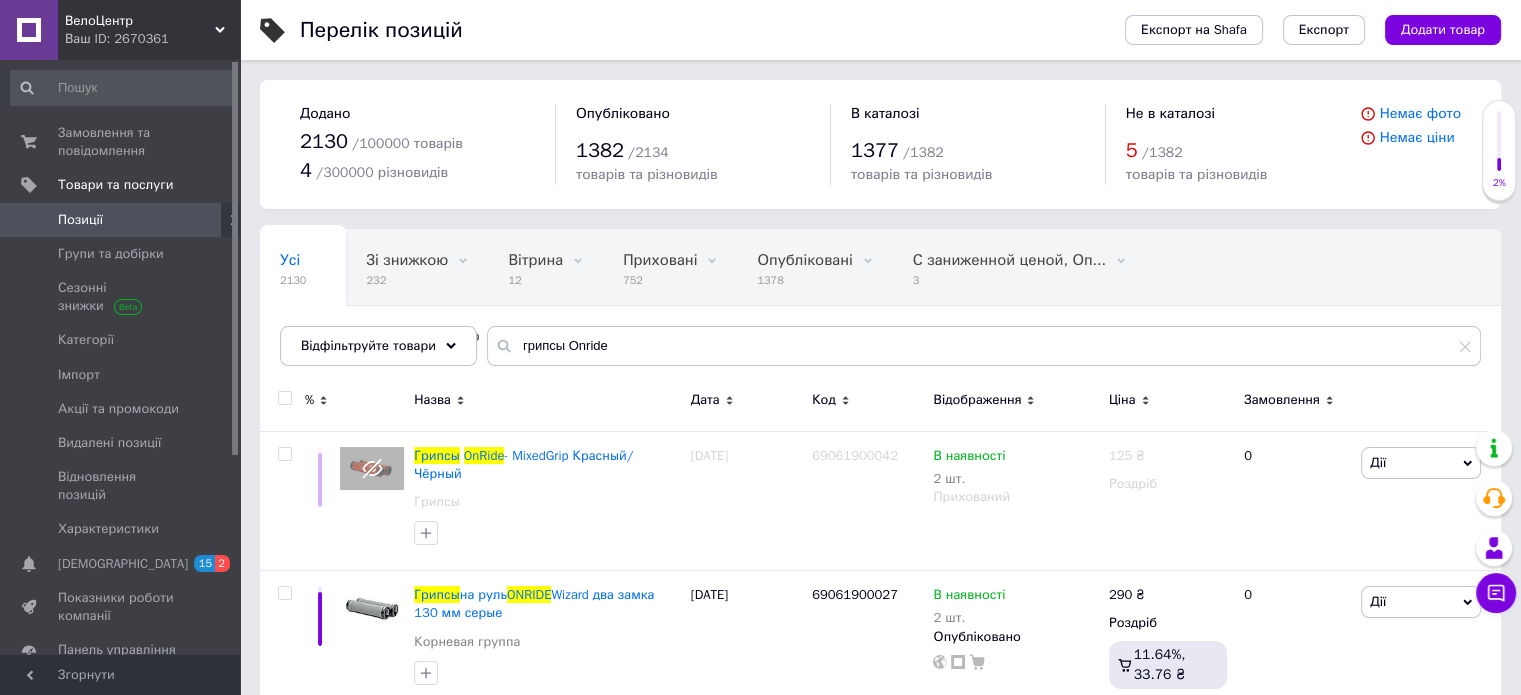 scroll, scrollTop: 76, scrollLeft: 0, axis: vertical 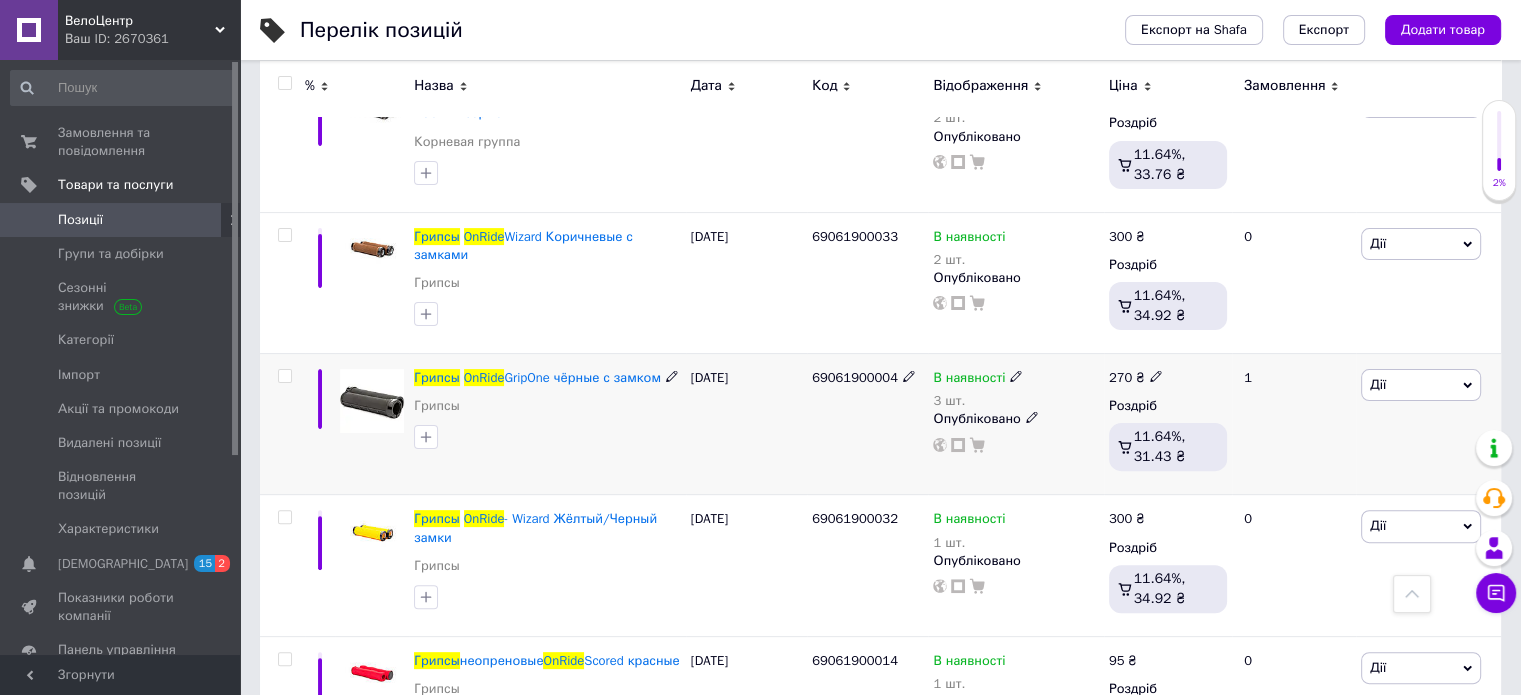 click 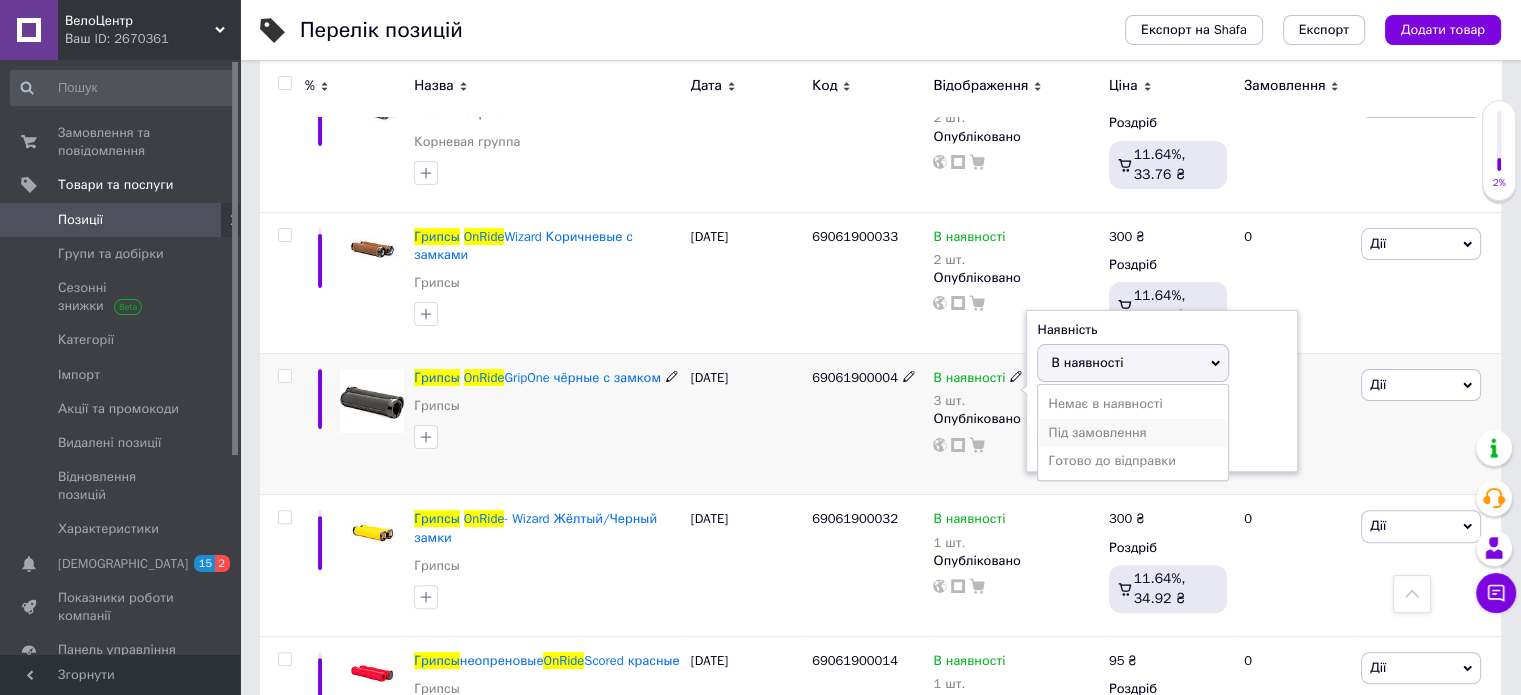 click on "Під замовлення" at bounding box center (1133, 433) 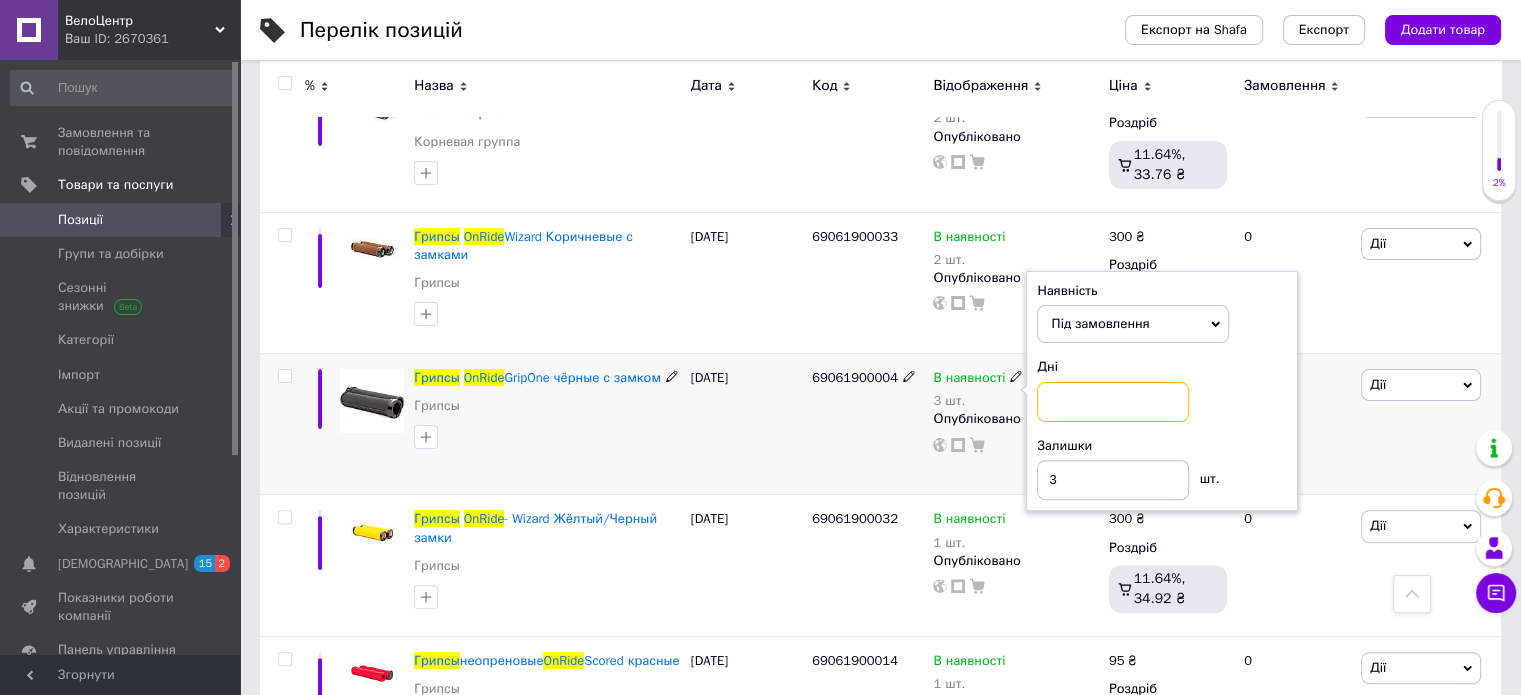 click at bounding box center [1113, 402] 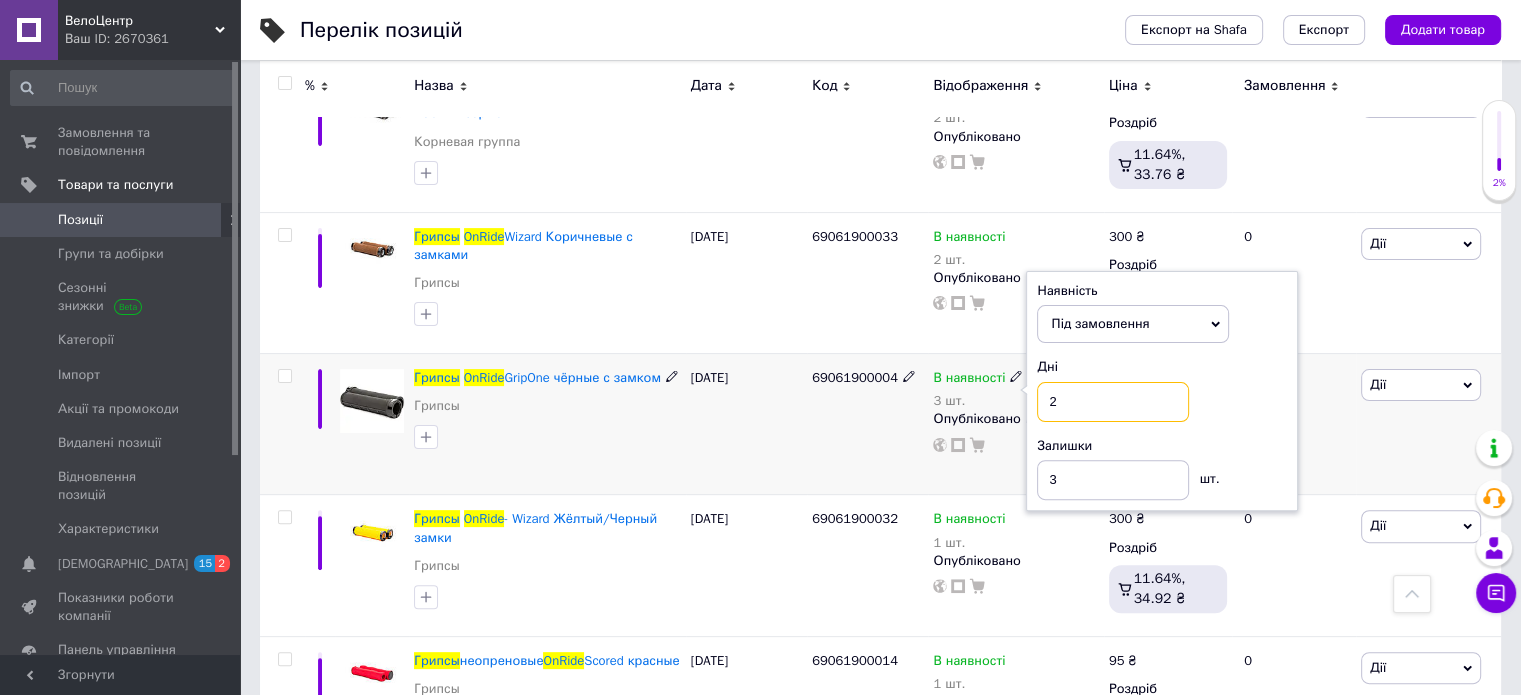 type on "2" 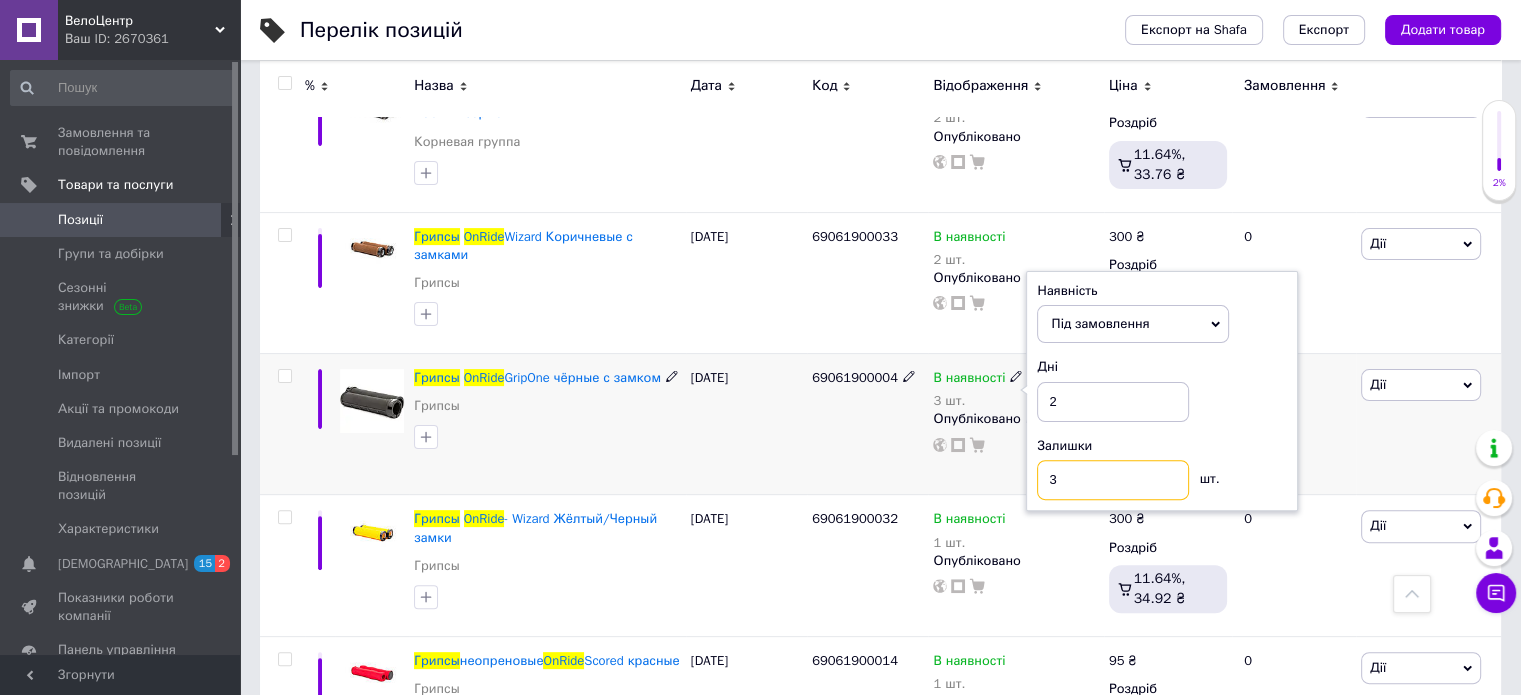 click on "3" at bounding box center [1113, 480] 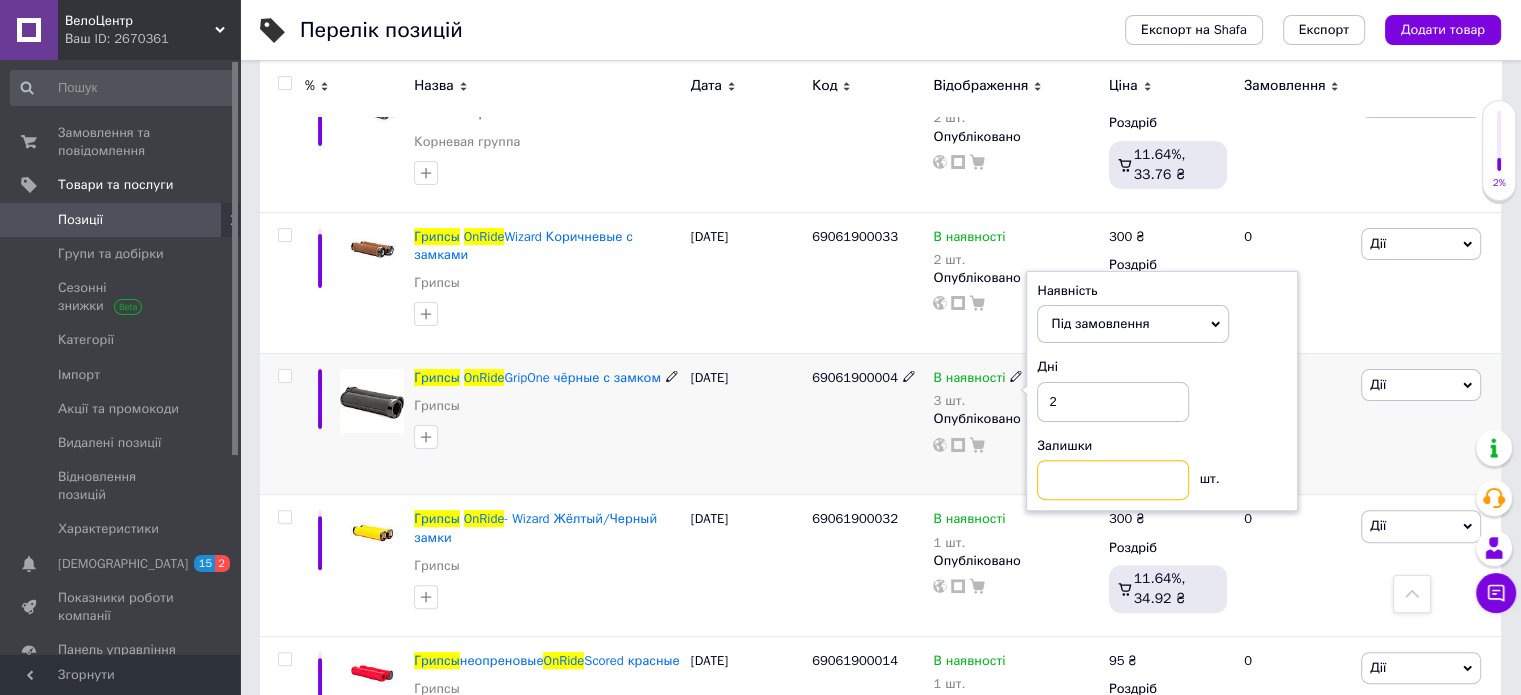 type 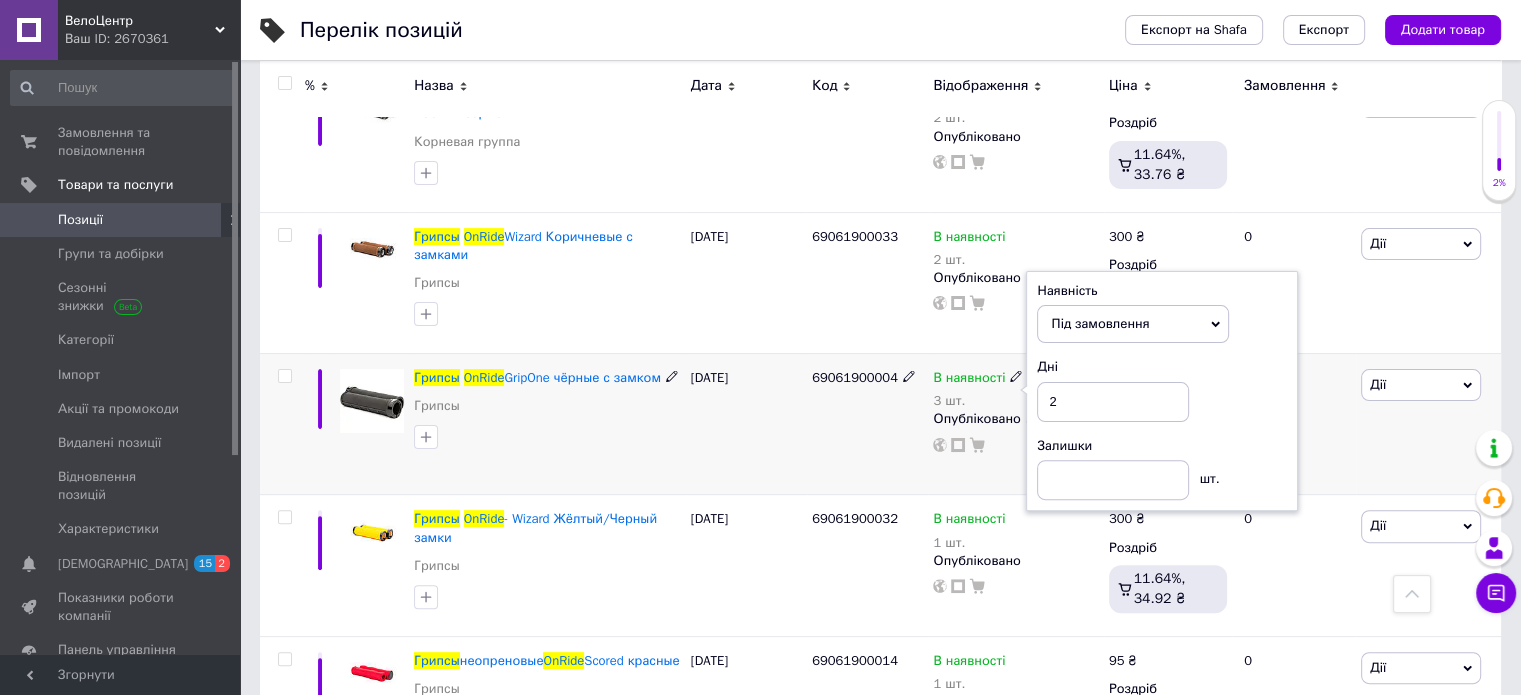 click on "10.06.2025" at bounding box center (746, 423) 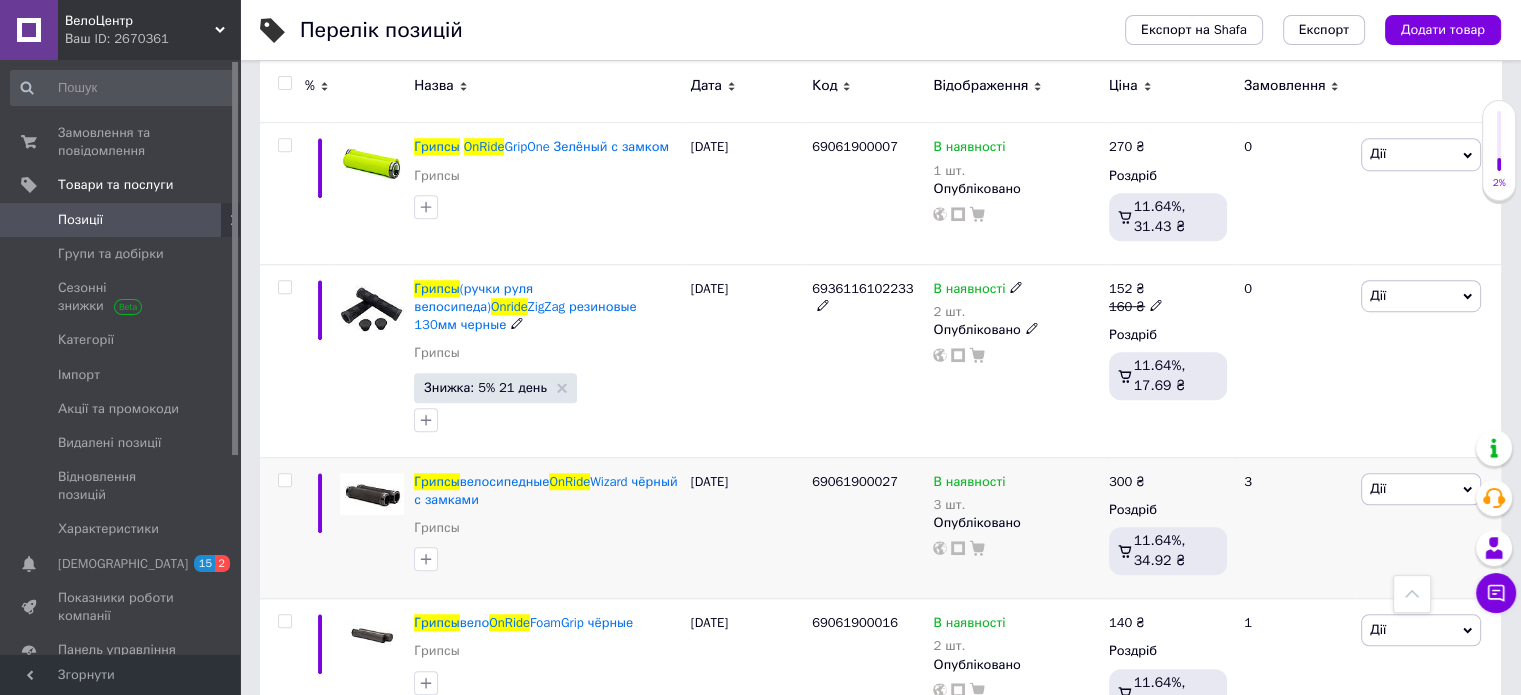 scroll, scrollTop: 1300, scrollLeft: 0, axis: vertical 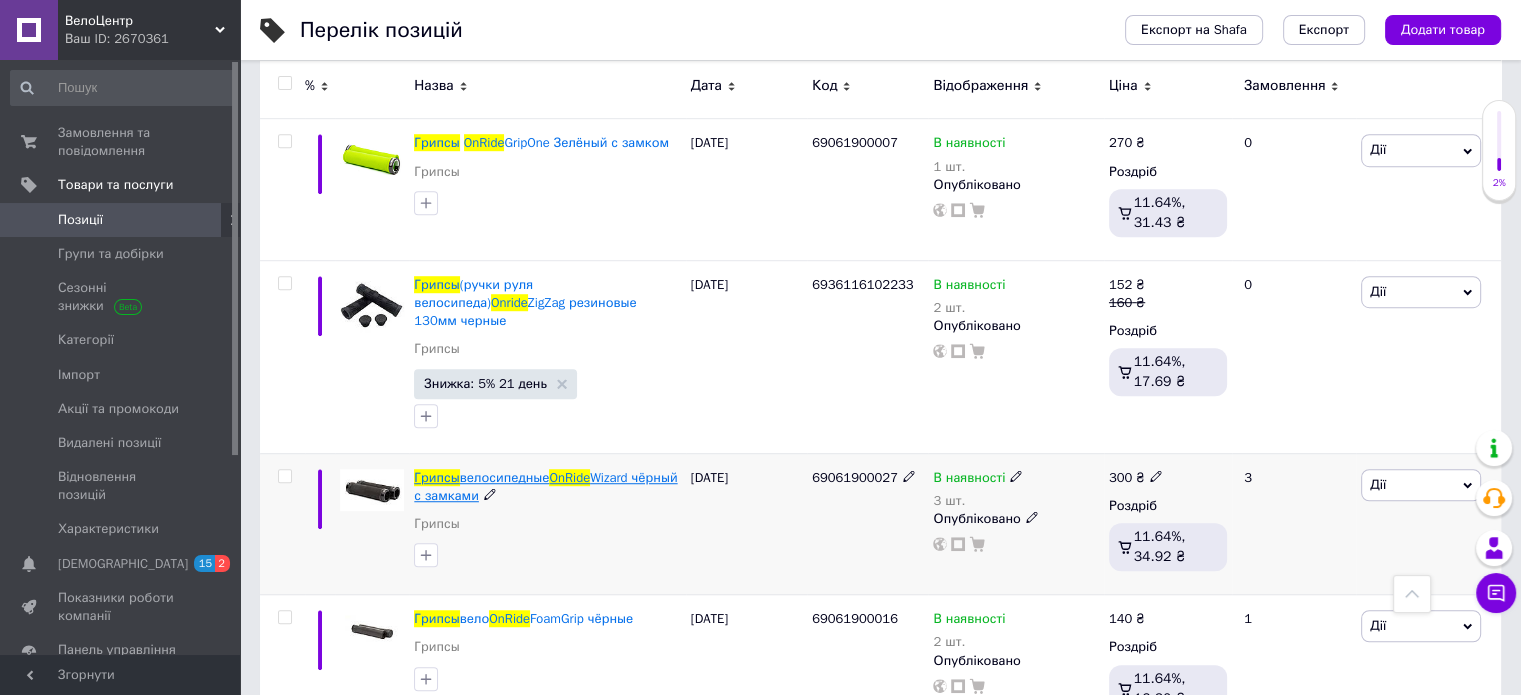 click on "велосипедные" at bounding box center [505, 477] 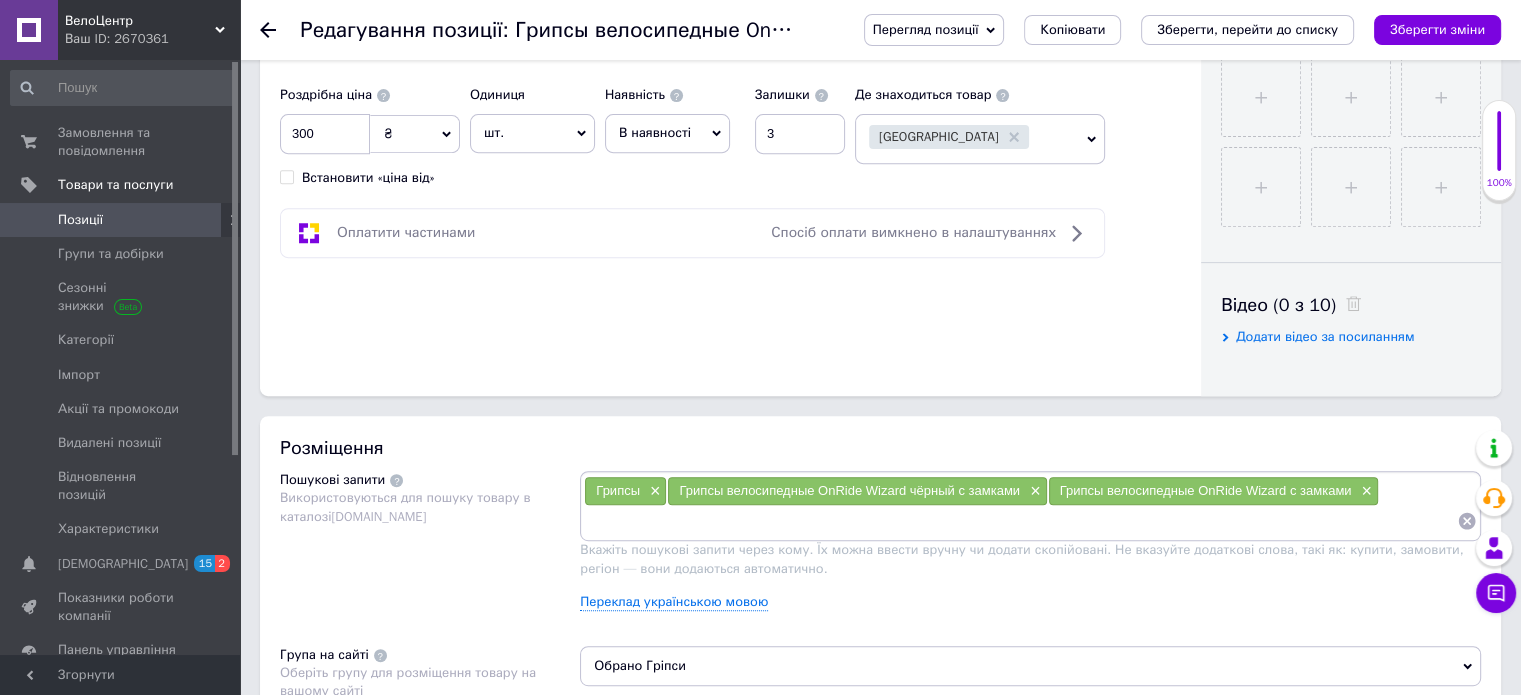 scroll, scrollTop: 0, scrollLeft: 0, axis: both 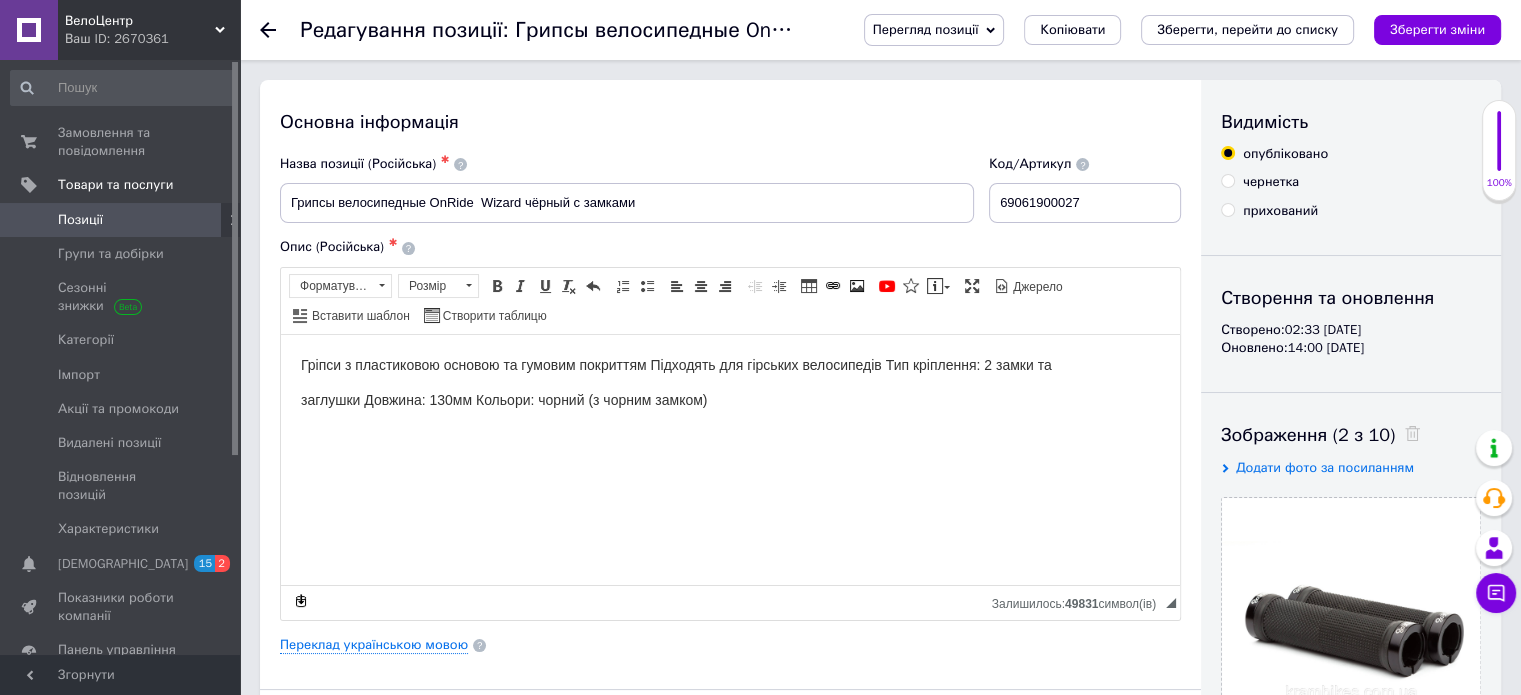 click on "Перегляд позиції" at bounding box center [926, 29] 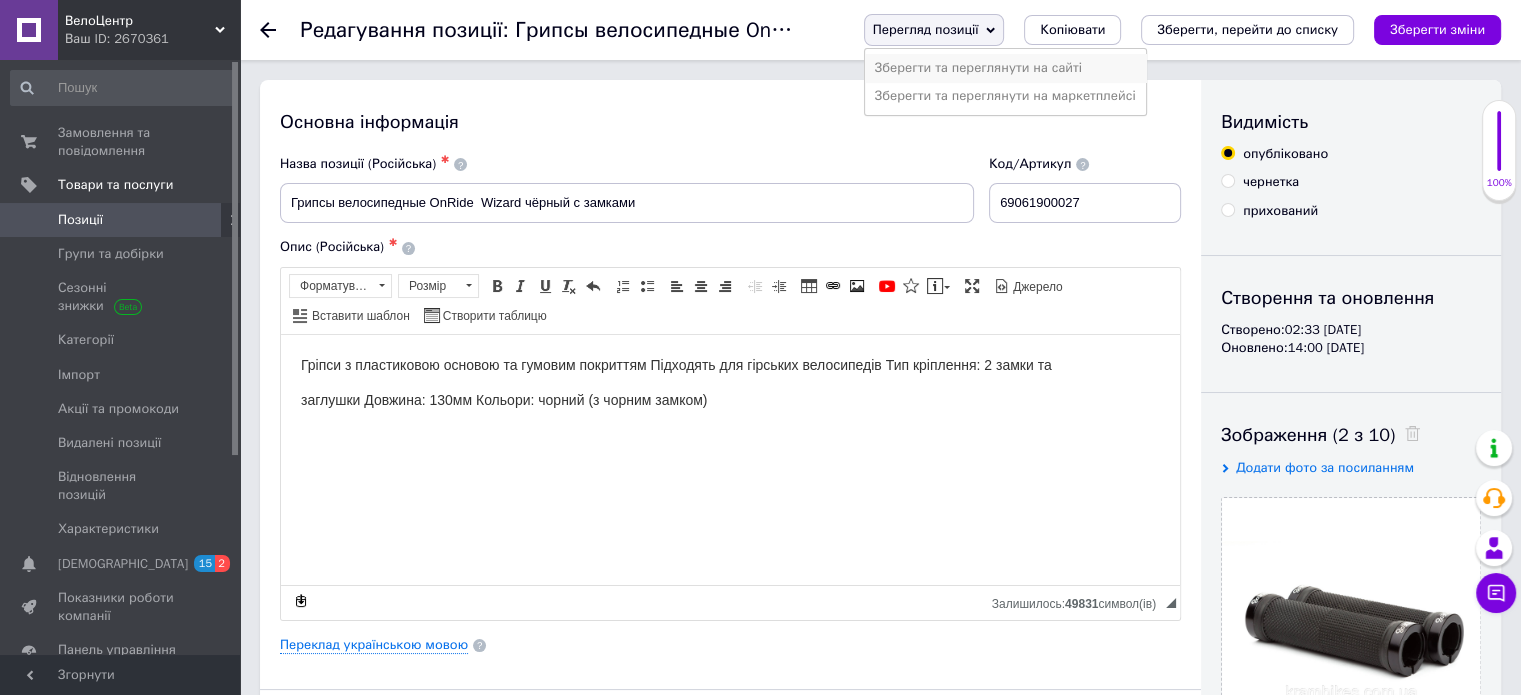 click on "Зберегти та переглянути на сайті" at bounding box center (1005, 68) 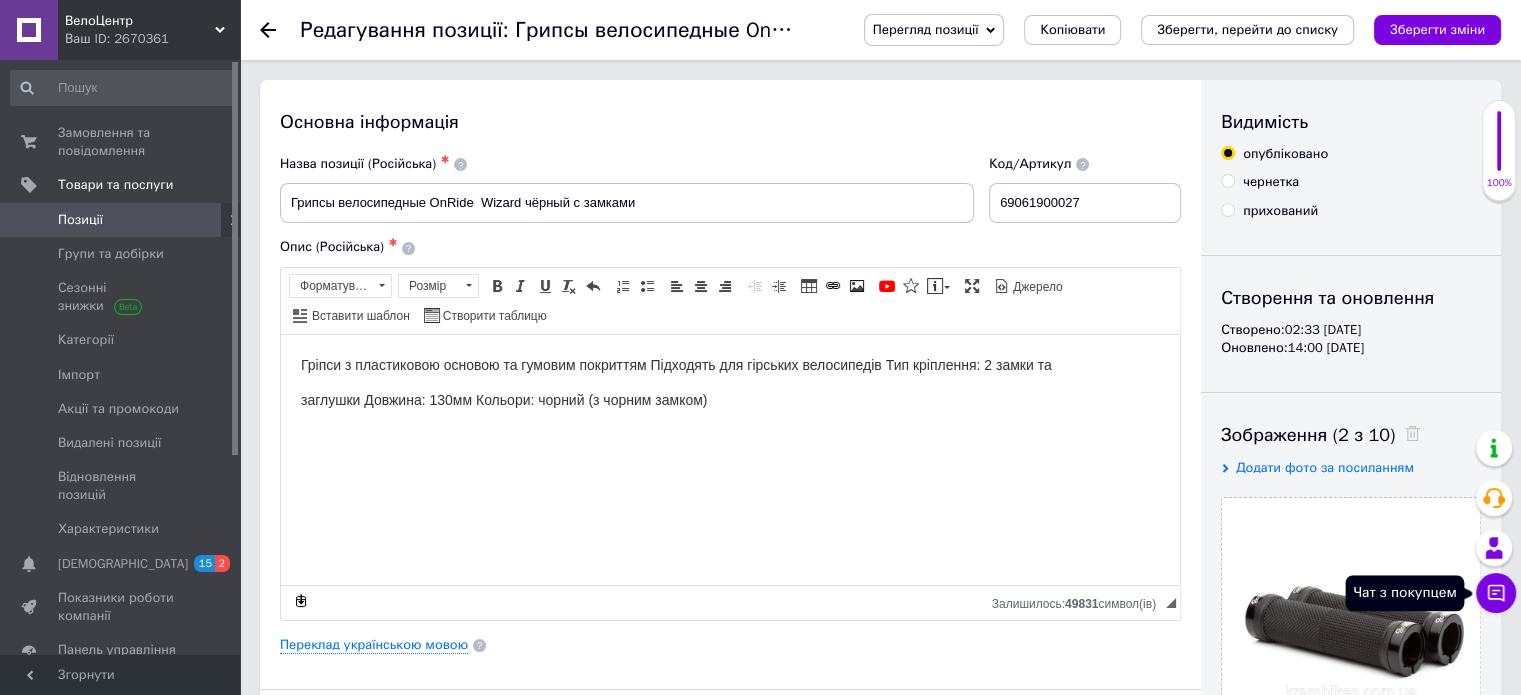 click 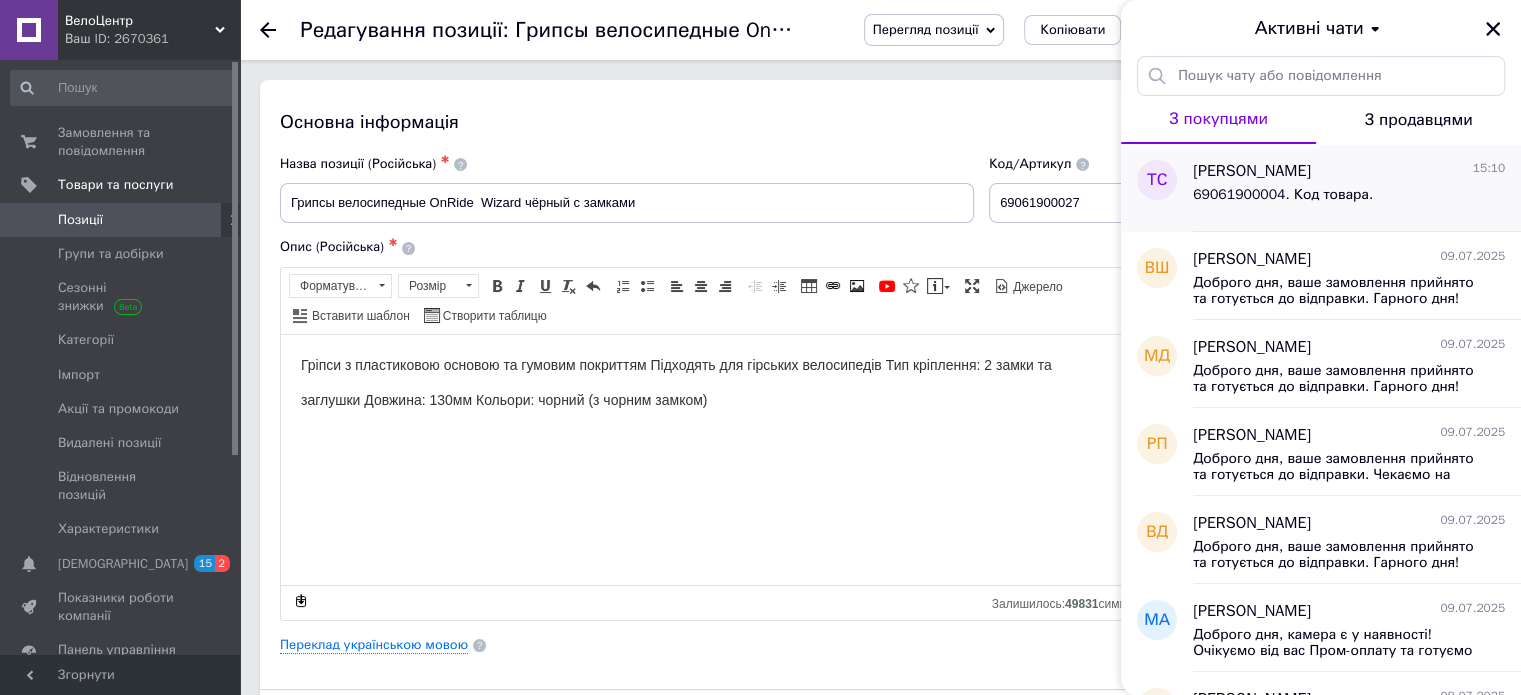 click on "69061900004. Код товара." at bounding box center [1349, 199] 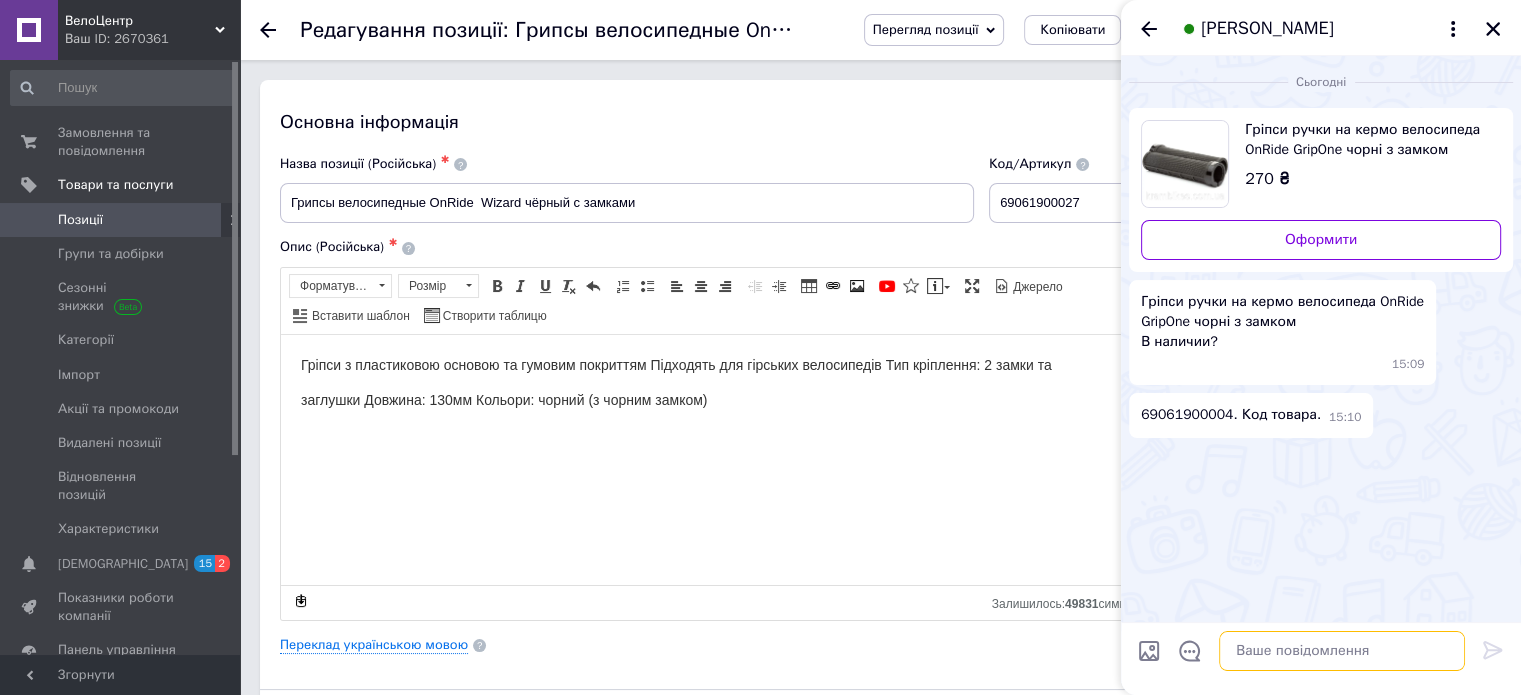 click at bounding box center [1342, 651] 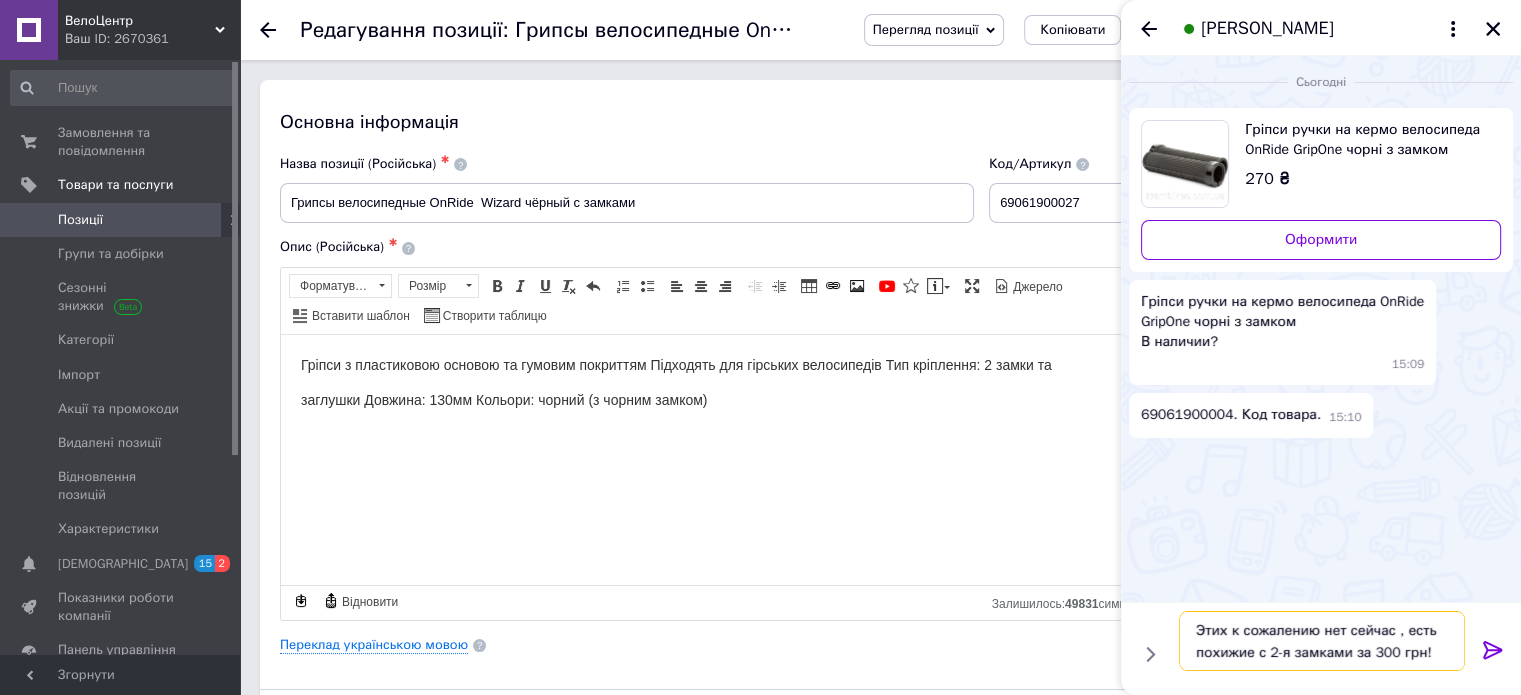 click on "Этих к сожалению нет сейчас , есть похижие с 2-я замками за 300 грн!" at bounding box center (1322, 641) 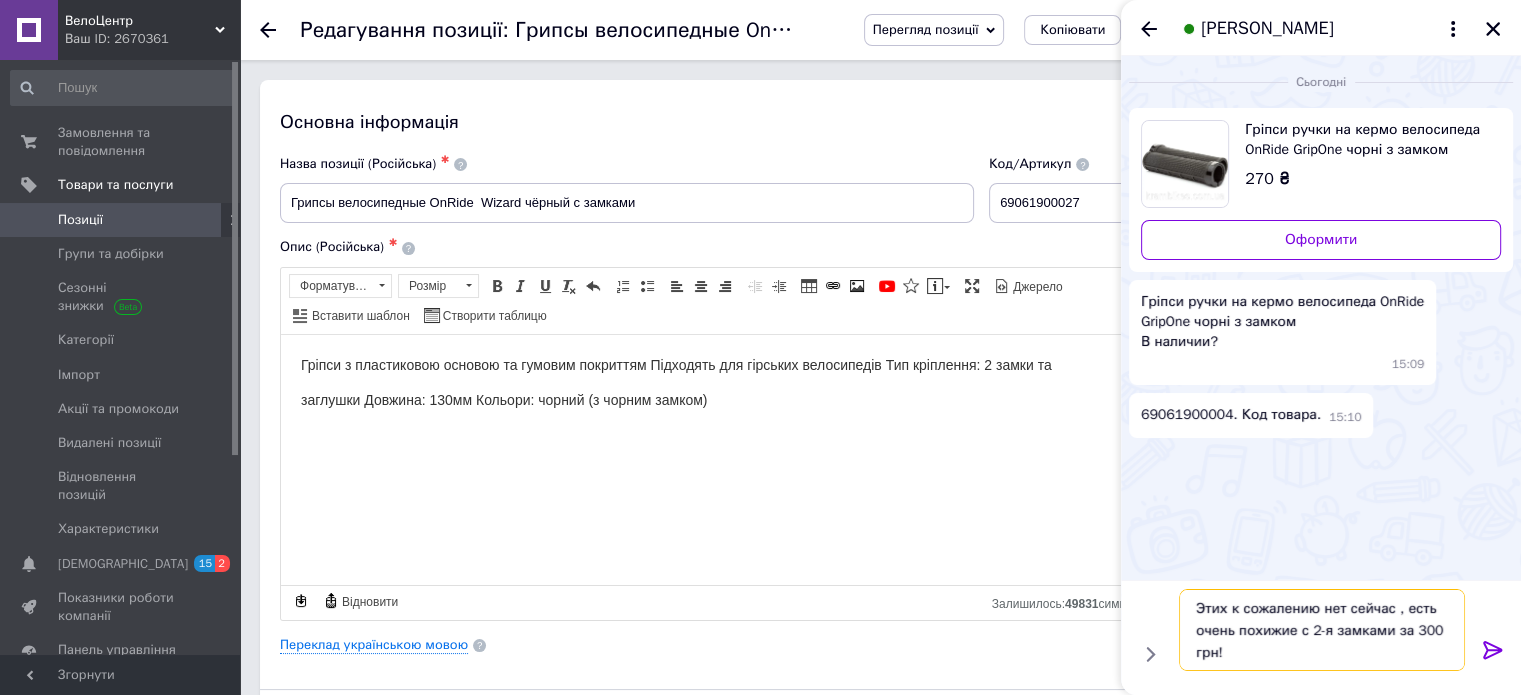 type on "Этих к сожалению нет сейчас , есть очень похижие с 2-я замками за 300 грн!" 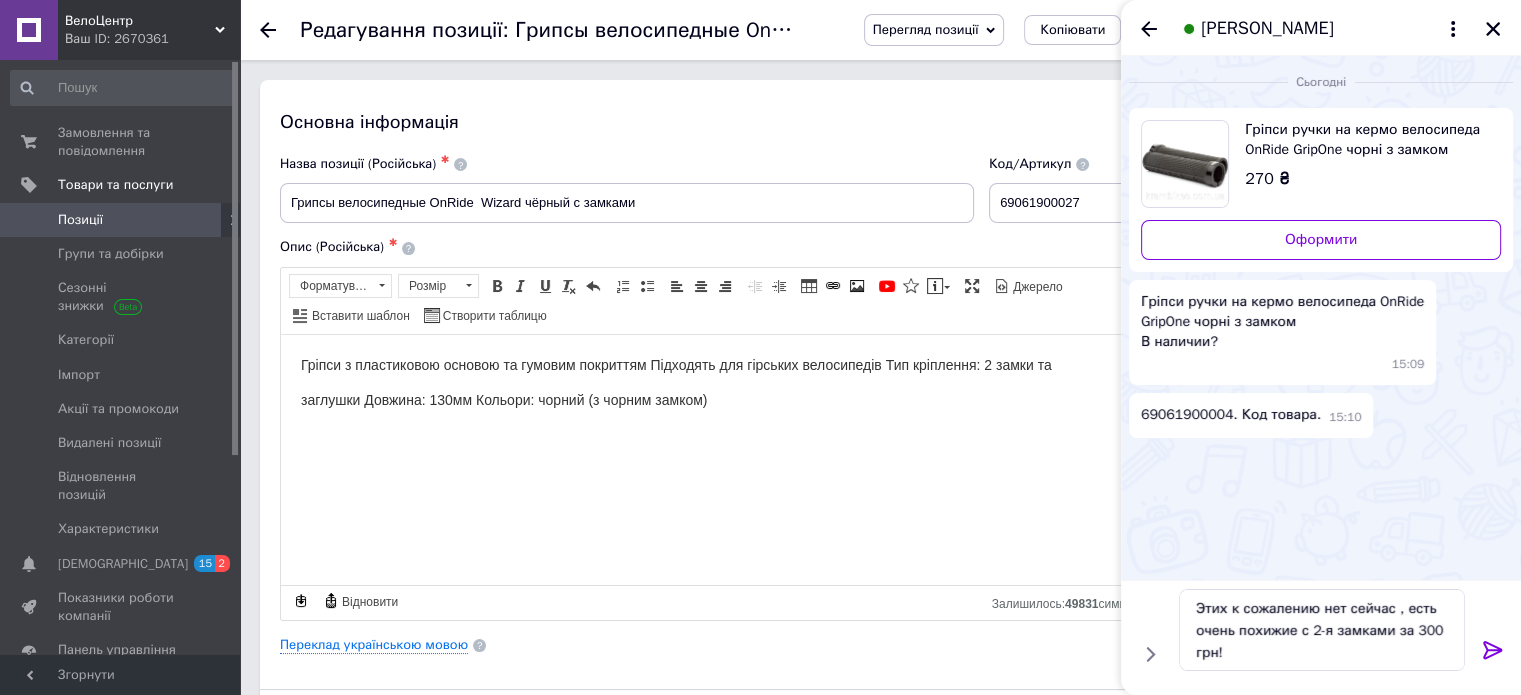 click 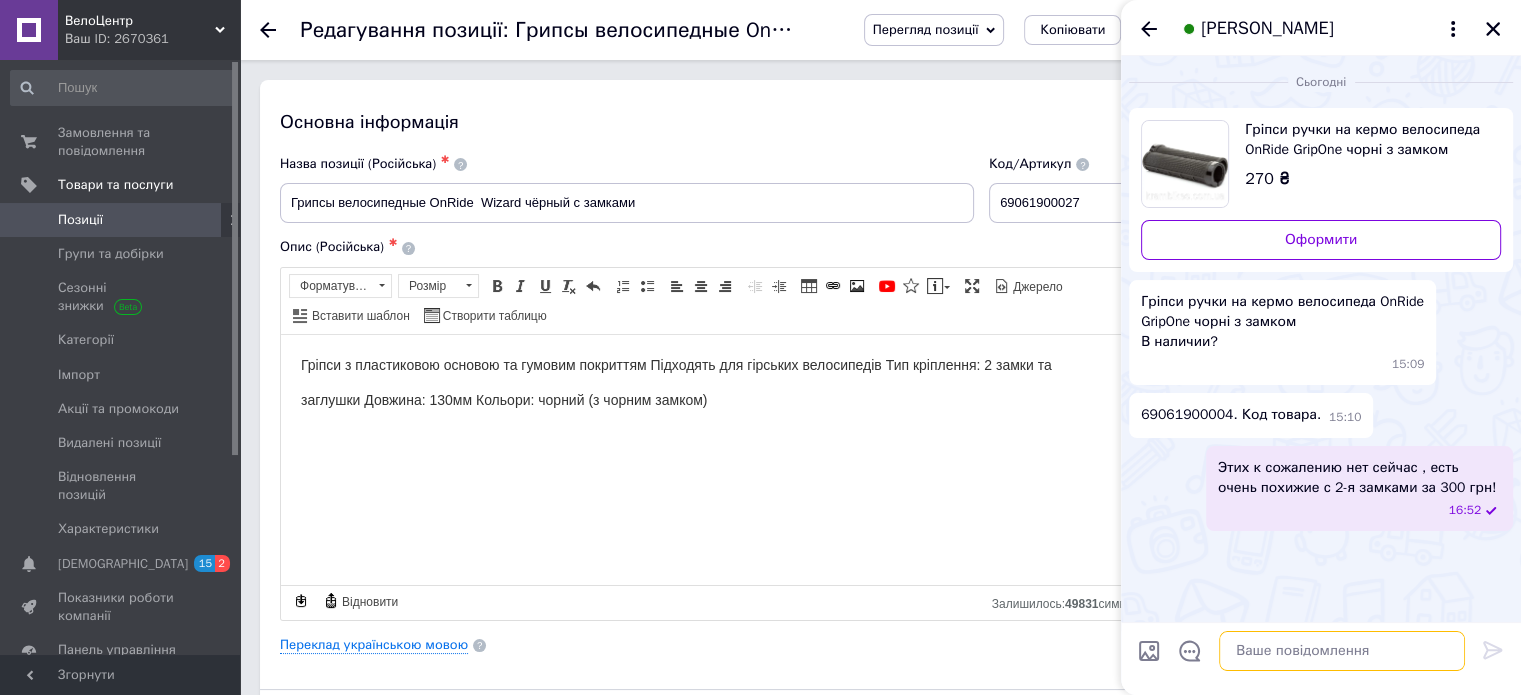 paste on "https://krambikes.com.ua/ua/p1489569877-gripsy-velosipednye-onride.html" 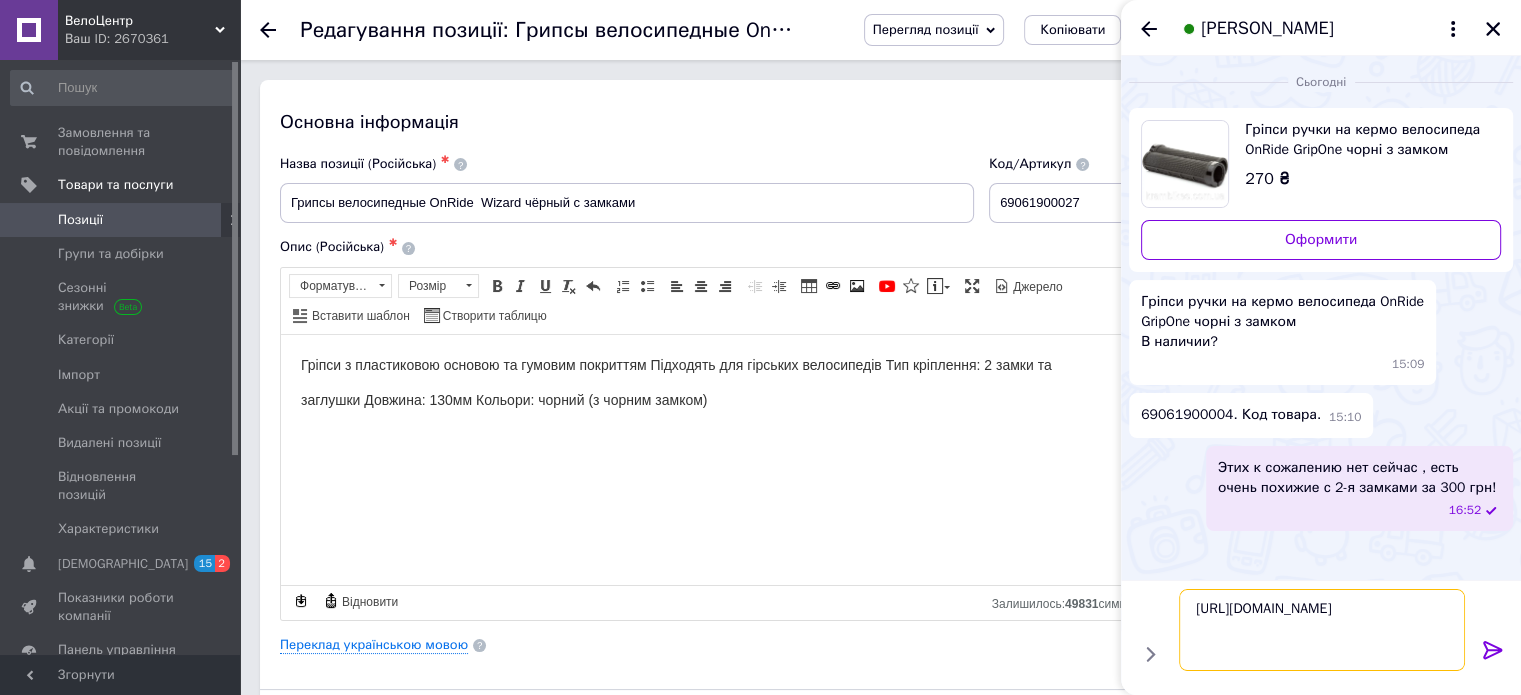 type on "https://krambikes.com.ua/ua/p1489569877-gripsy-velosipednye-onride.html" 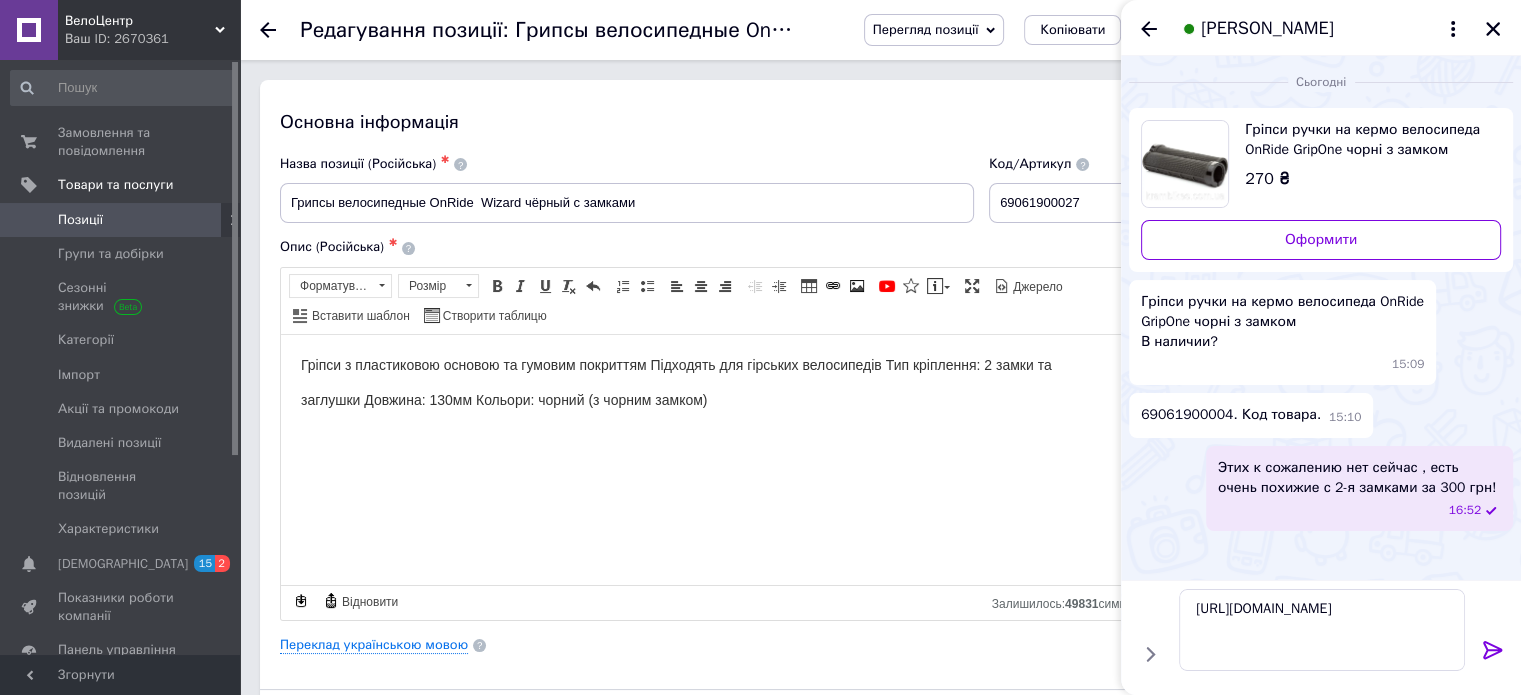click 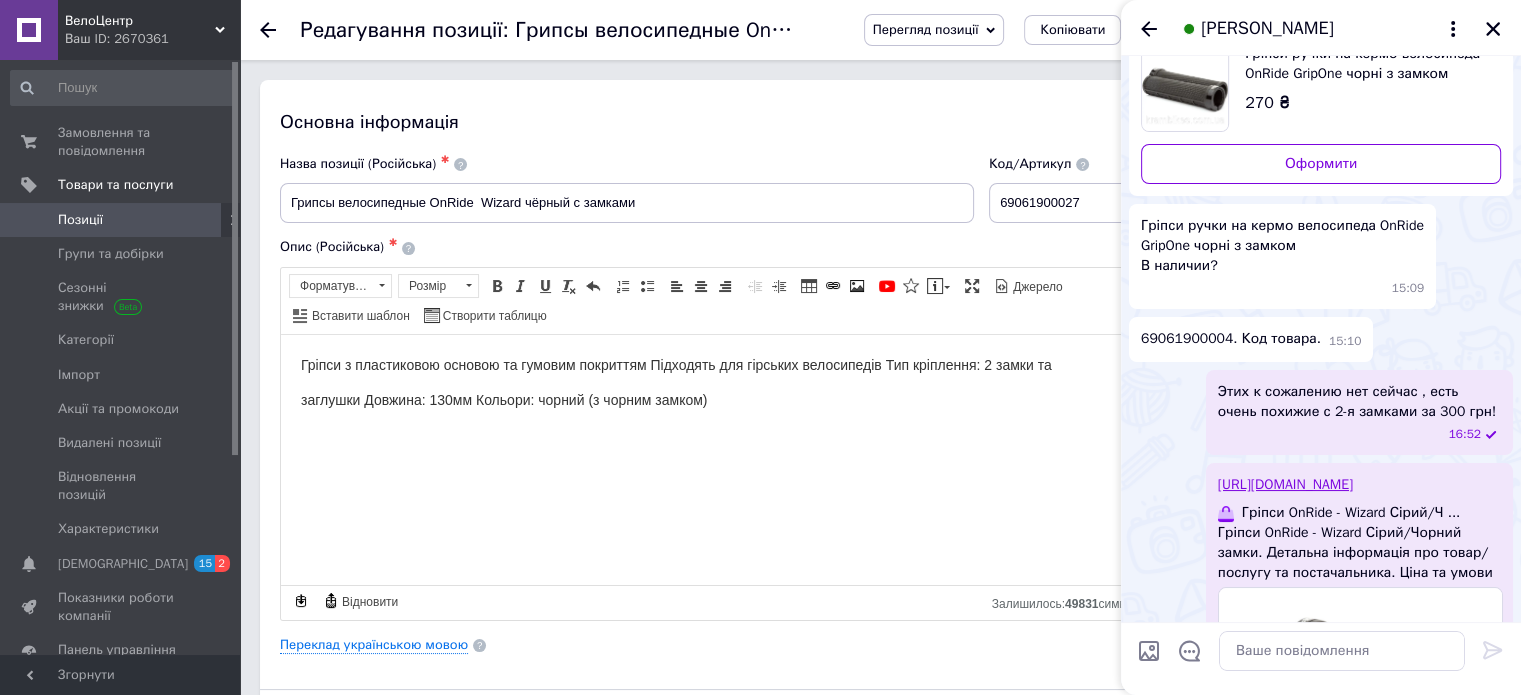 scroll, scrollTop: 203, scrollLeft: 0, axis: vertical 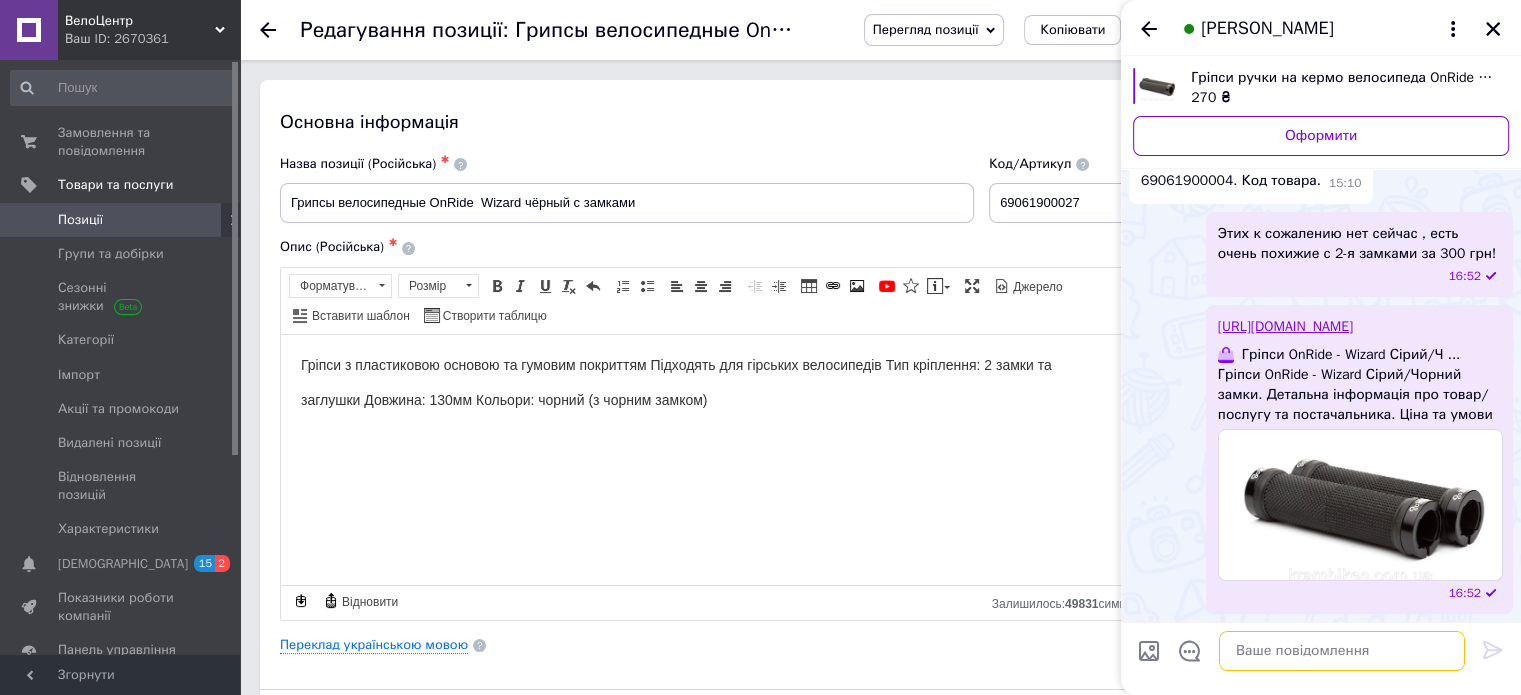 click at bounding box center (1342, 651) 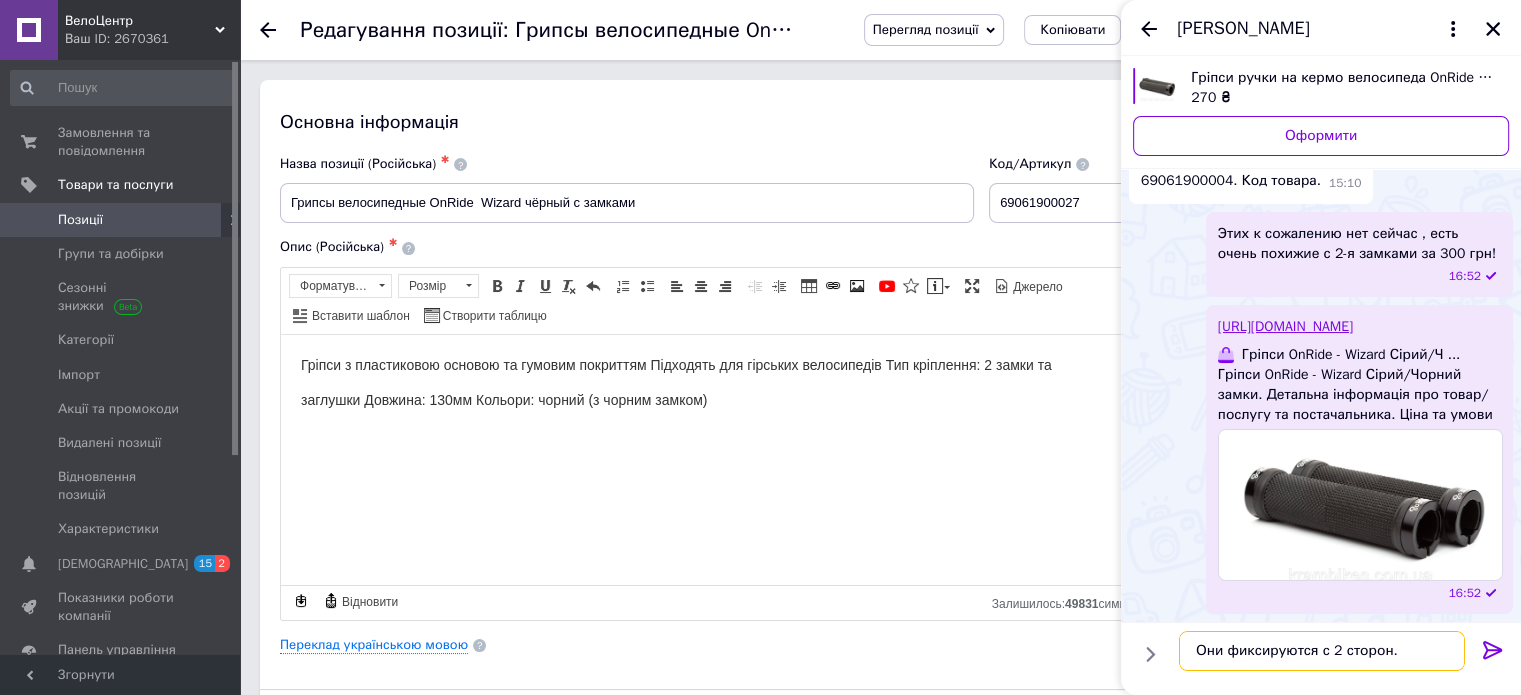 type on "Они фиксируются с 2 сторон." 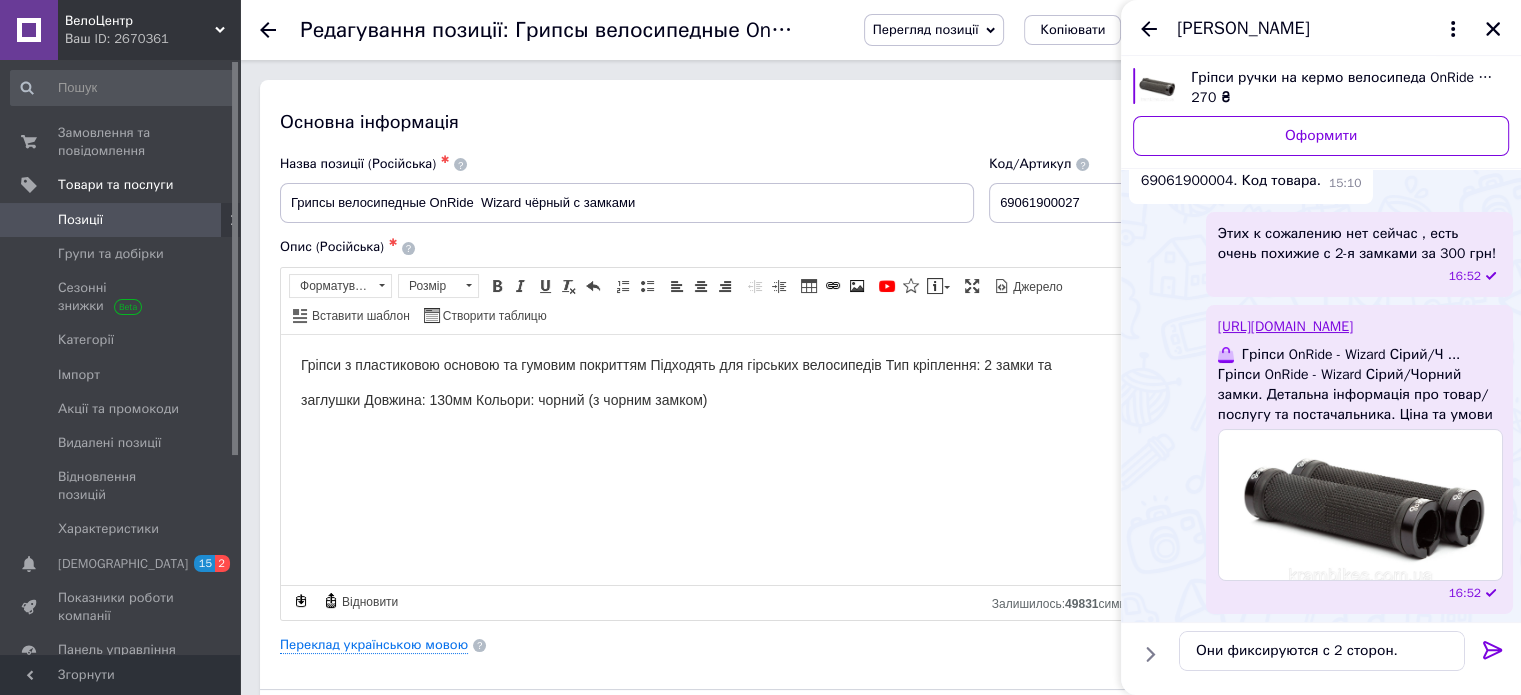 click 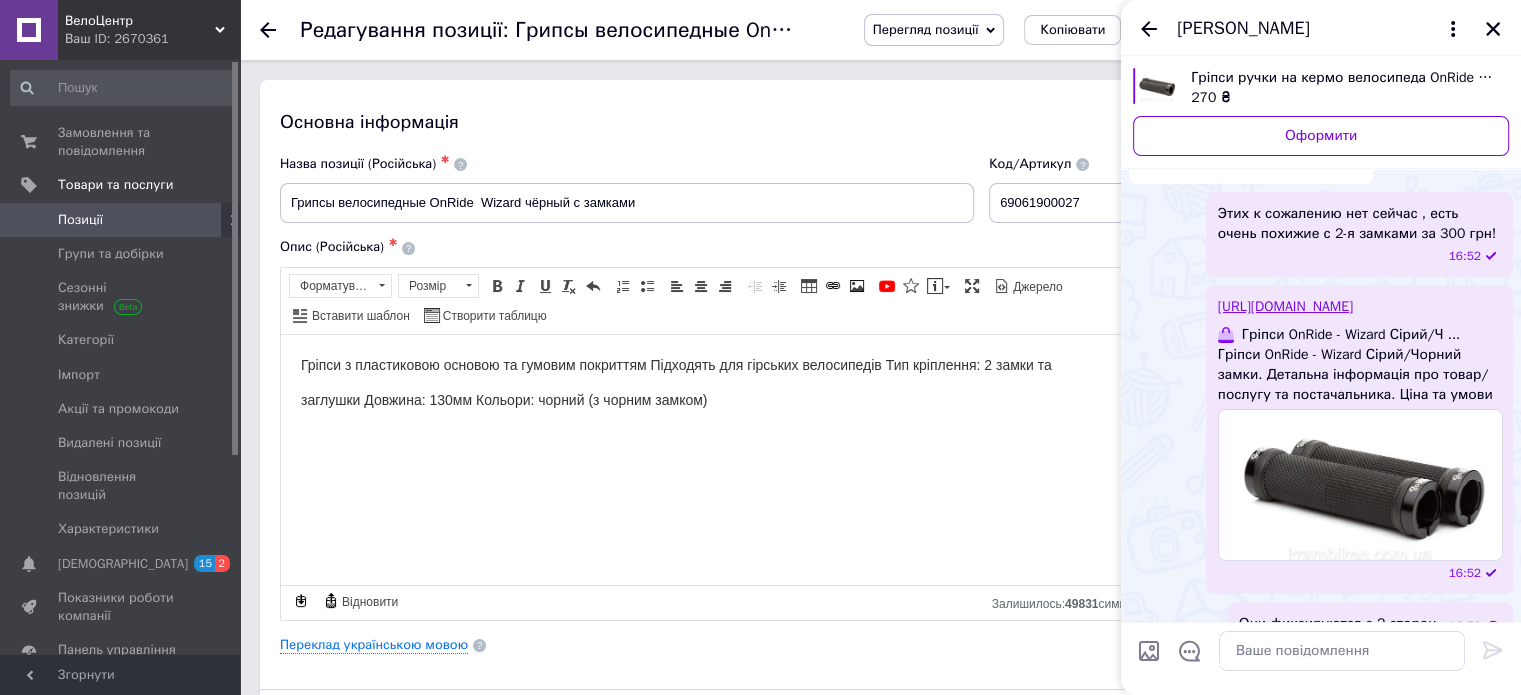 scroll, scrollTop: 256, scrollLeft: 0, axis: vertical 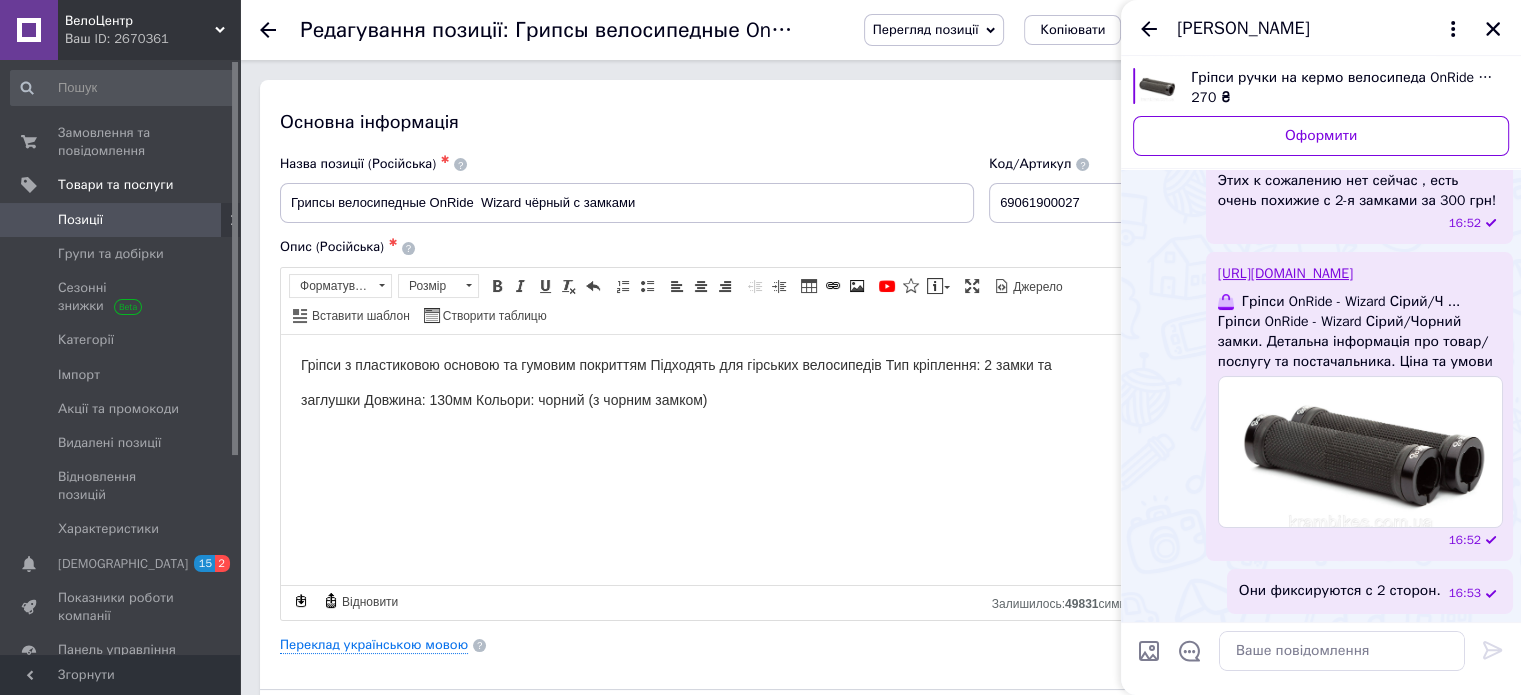 click on "Основна інформація Назва позиції (Російська) ✱ Грипсы велосипедные OnRide  Wizard чёрный с замками Код/Артикул 69061900027 Опис (Російська) ✱ Гріпси з пластиковою основою та гумовим покриттям Підходять для гірських велосипедів Тип кріплення: 2 замки та
заглушки Довжина: 130мм Кольори: чорний (з чорним замком)
Розширений текстовий редактор, AAB57A08-22AE-4051-AAFE-BE2935372D67 Панель інструментів редактора Форматування Форматування Розмір Розмір   Жирний  Сполучення клавіш Ctrl+B   Курсив  Сполучення клавіш Ctrl+I   Підкреслений  Сполучення клавіш Ctrl+U   Видалити форматування         $" at bounding box center (730, 638) 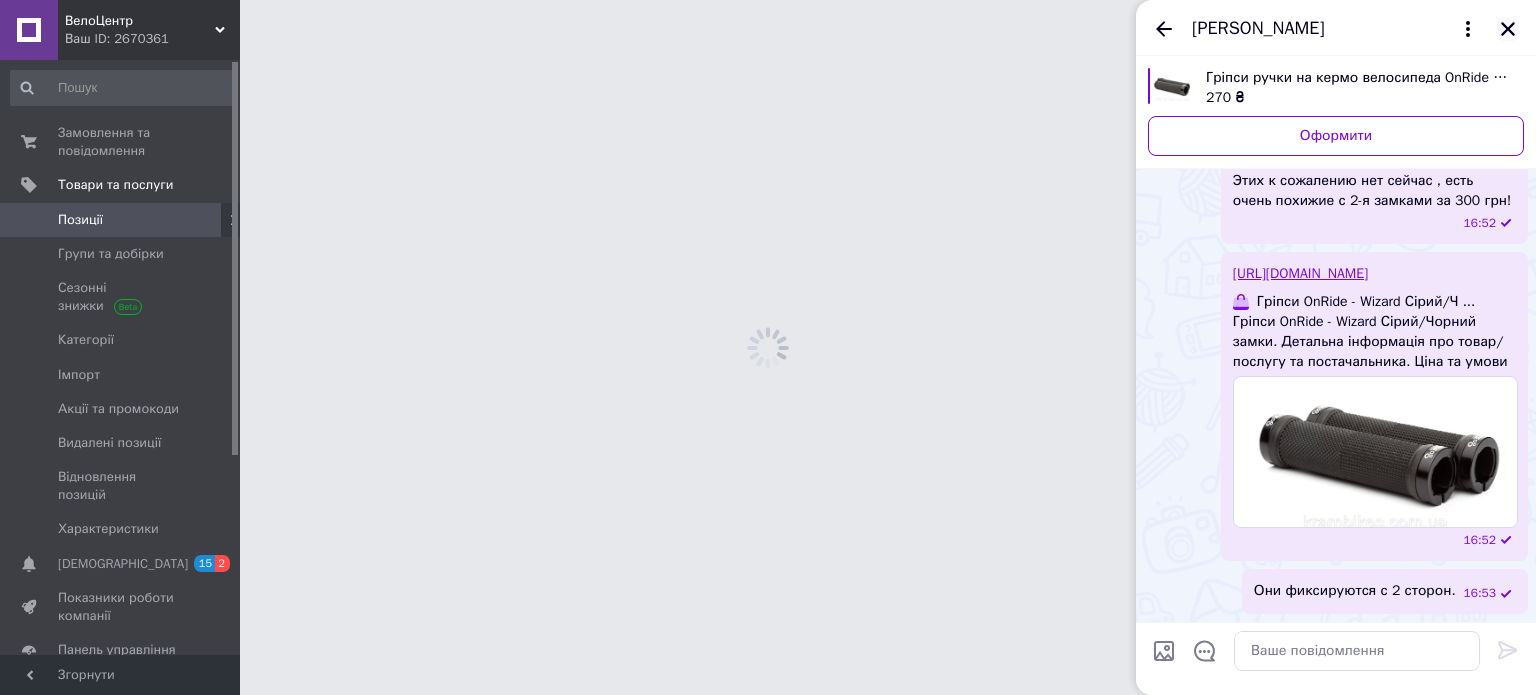 click 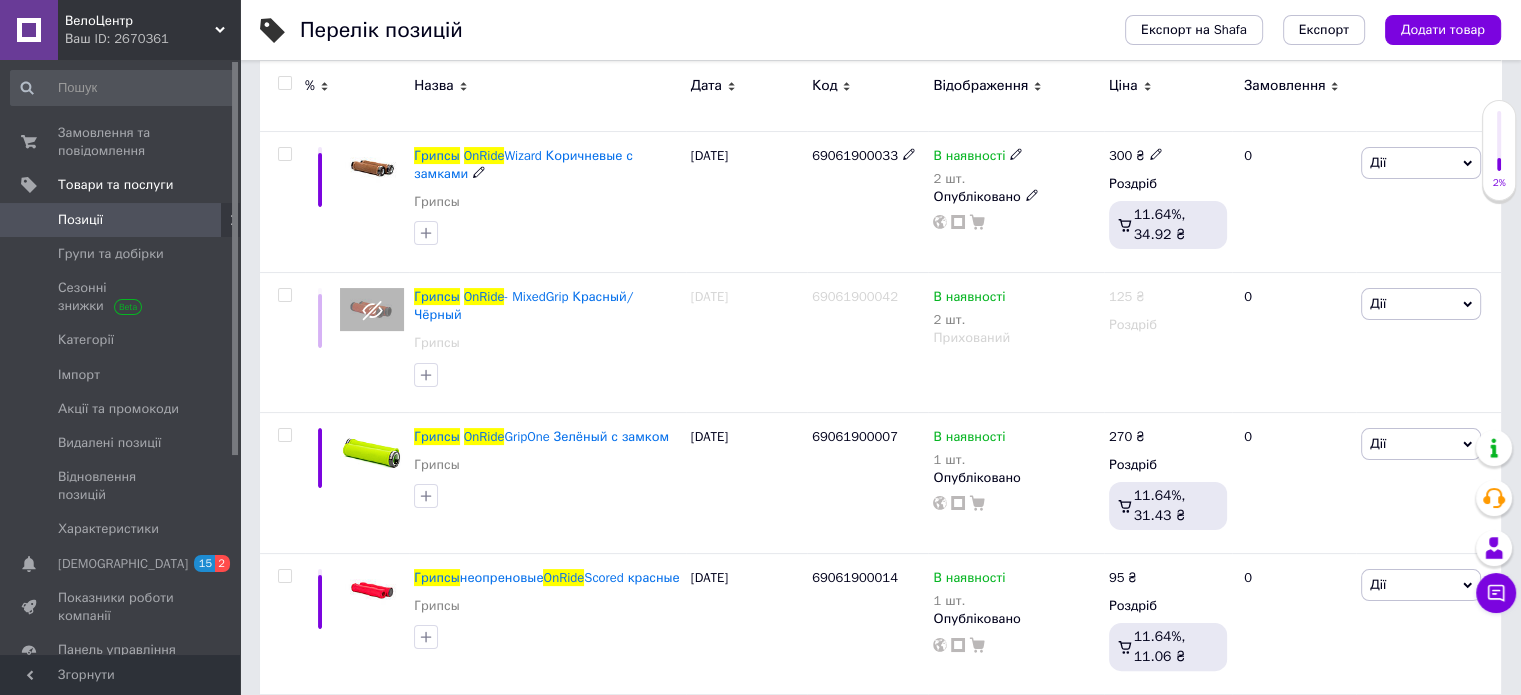 scroll, scrollTop: 0, scrollLeft: 0, axis: both 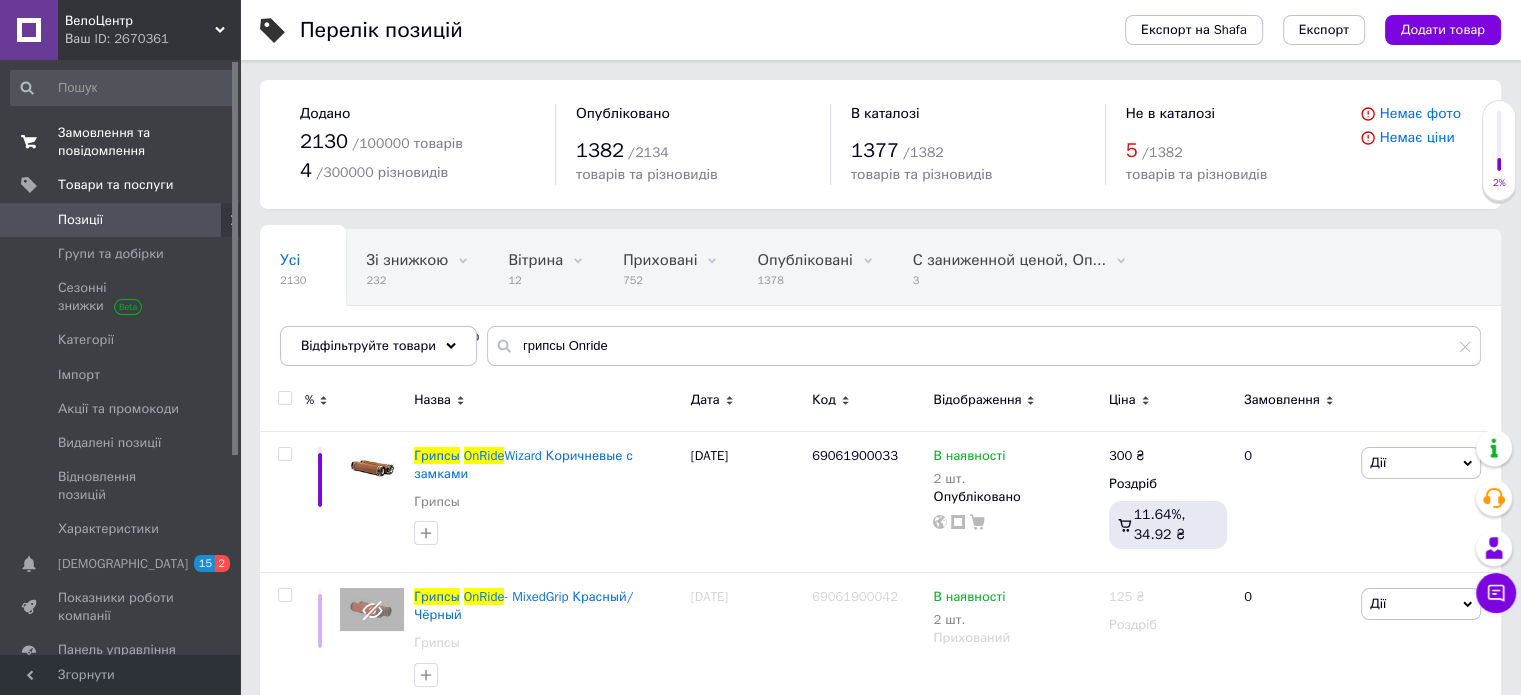 click on "Замовлення та повідомлення" at bounding box center (121, 142) 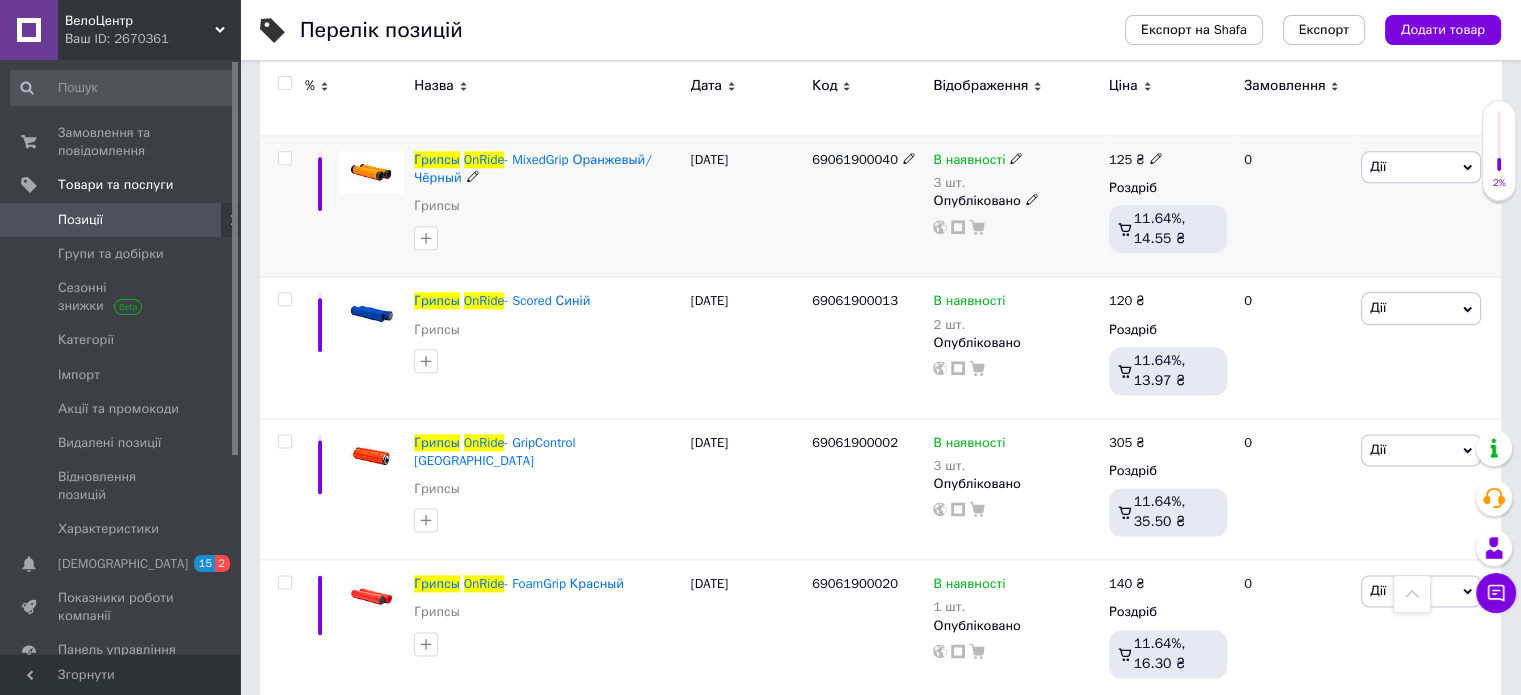 scroll, scrollTop: 2706, scrollLeft: 0, axis: vertical 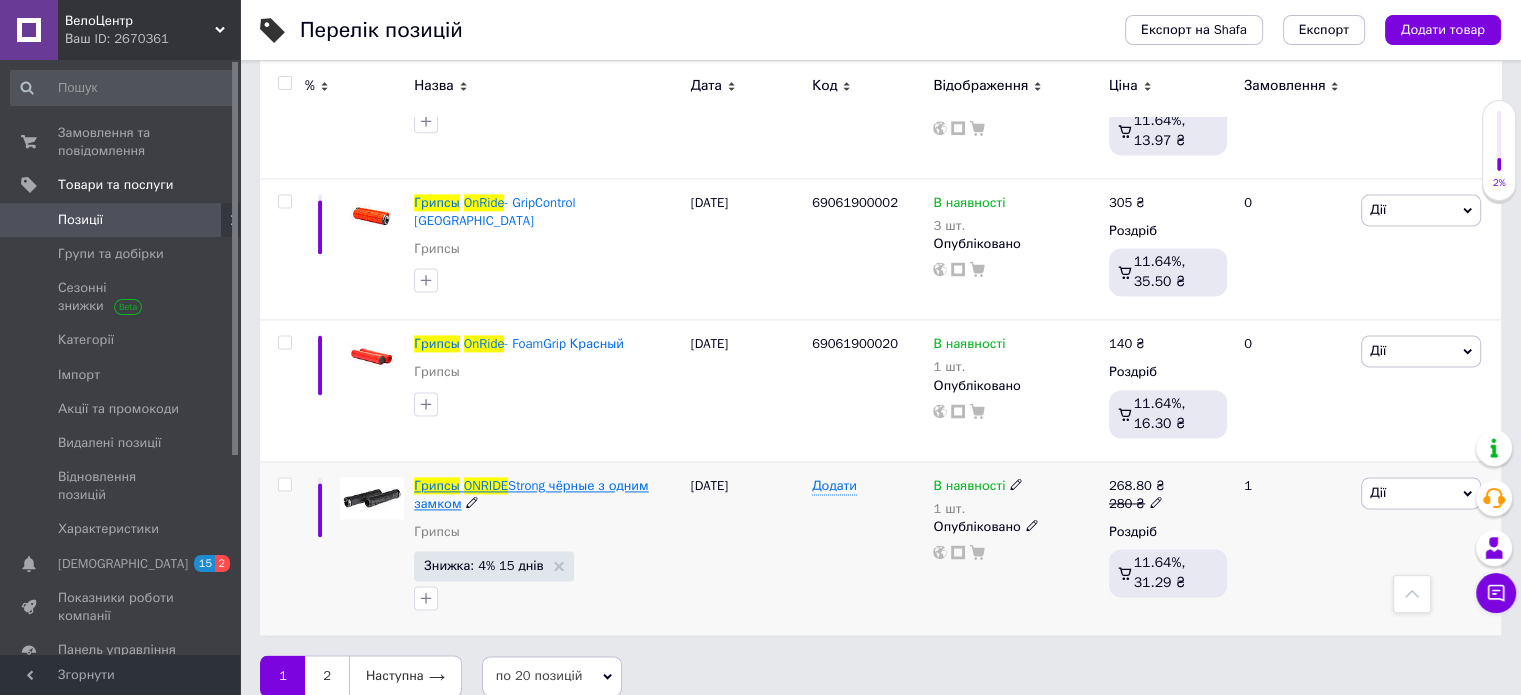 click on "Strong чёрные з одним замком" at bounding box center [531, 494] 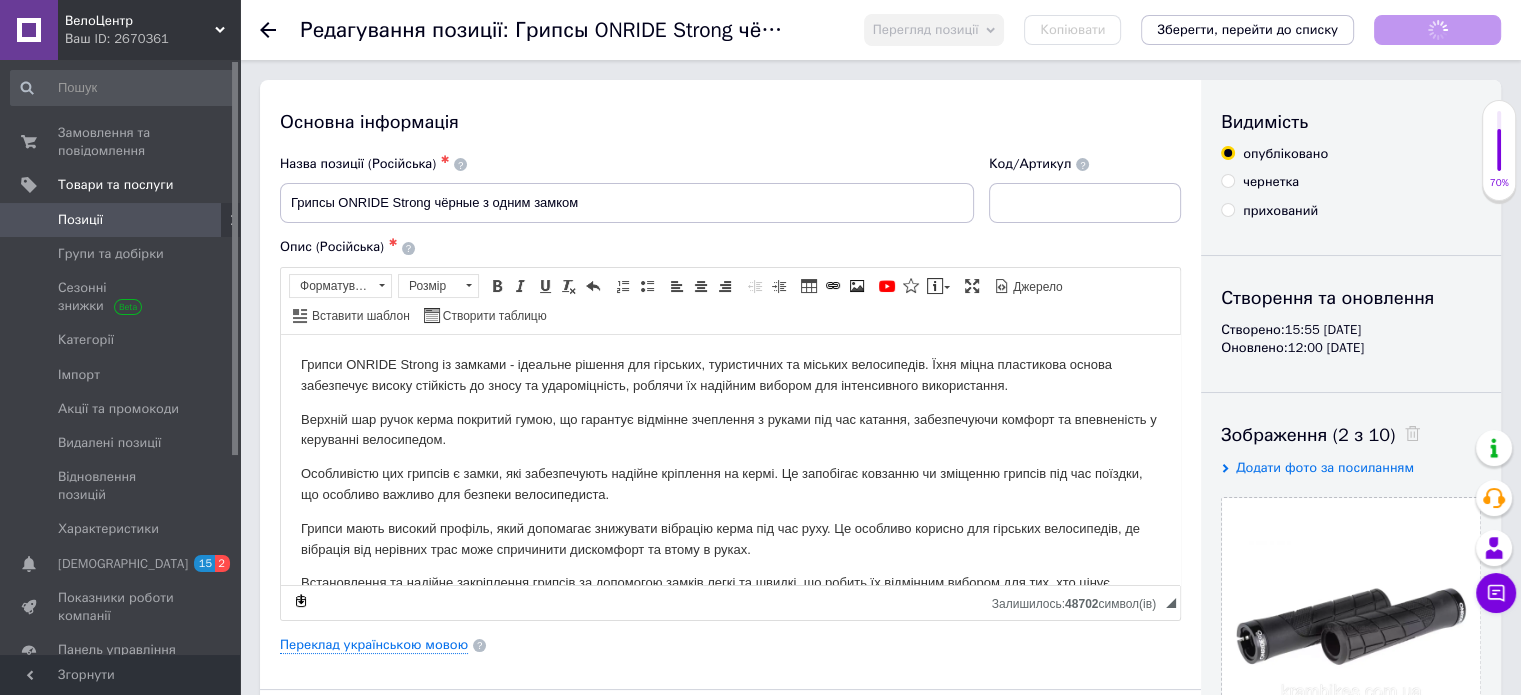 scroll, scrollTop: 0, scrollLeft: 0, axis: both 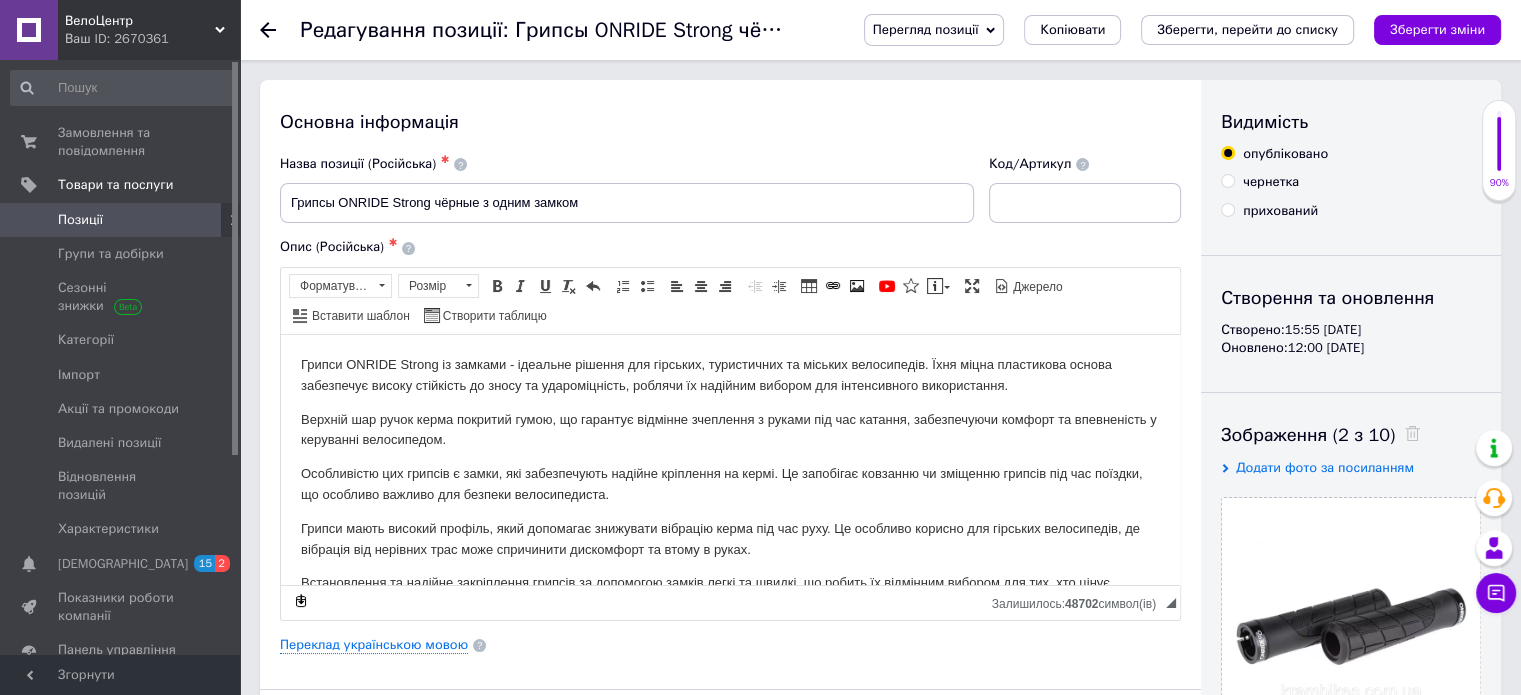 click on "Перегляд позиції" at bounding box center [926, 29] 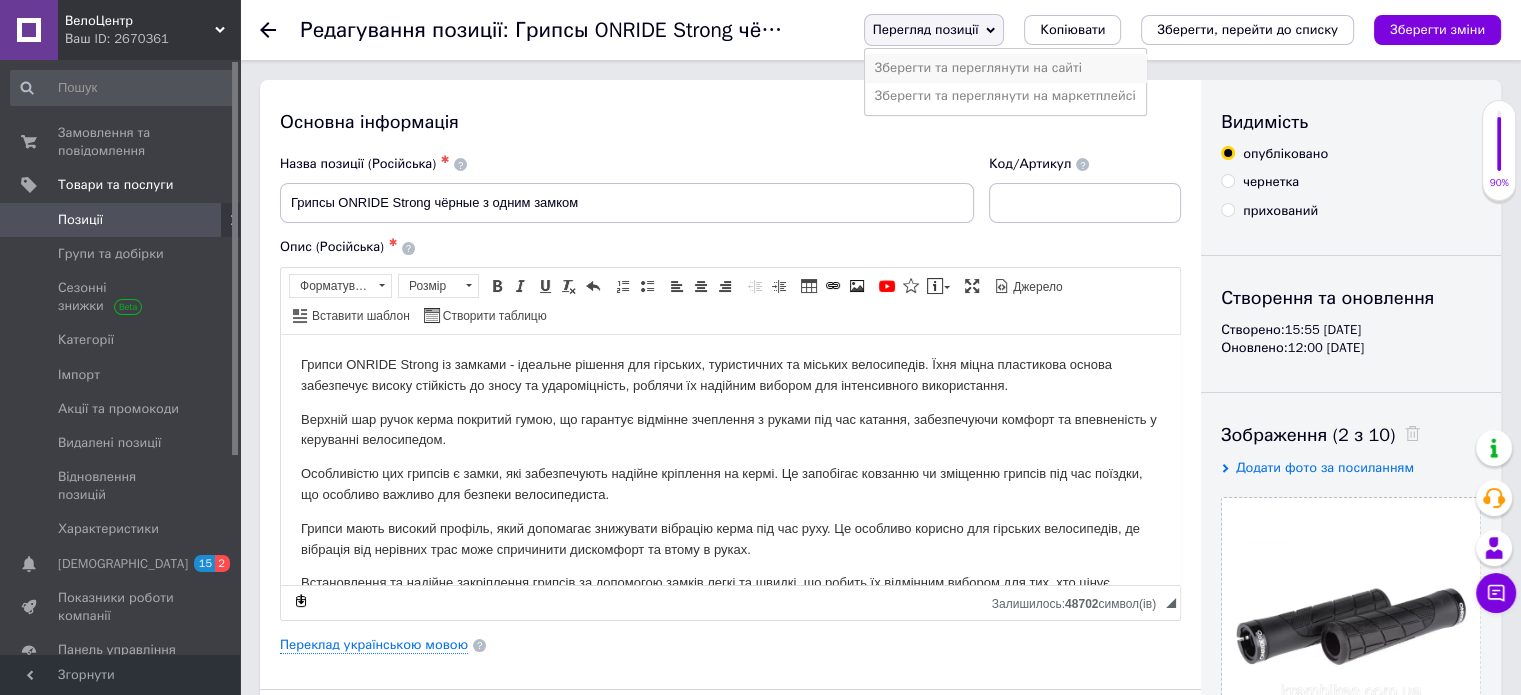 click on "Зберегти та переглянути на сайті" at bounding box center [1005, 68] 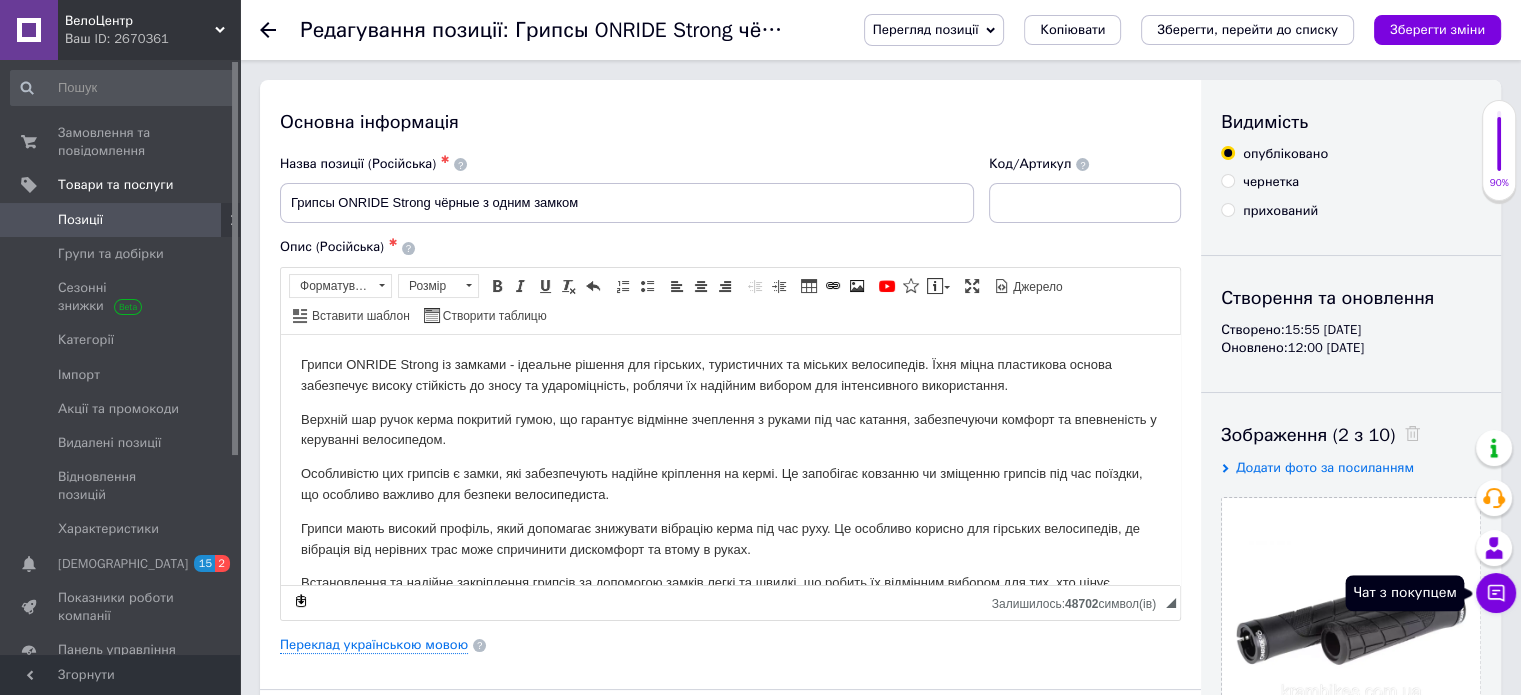 click 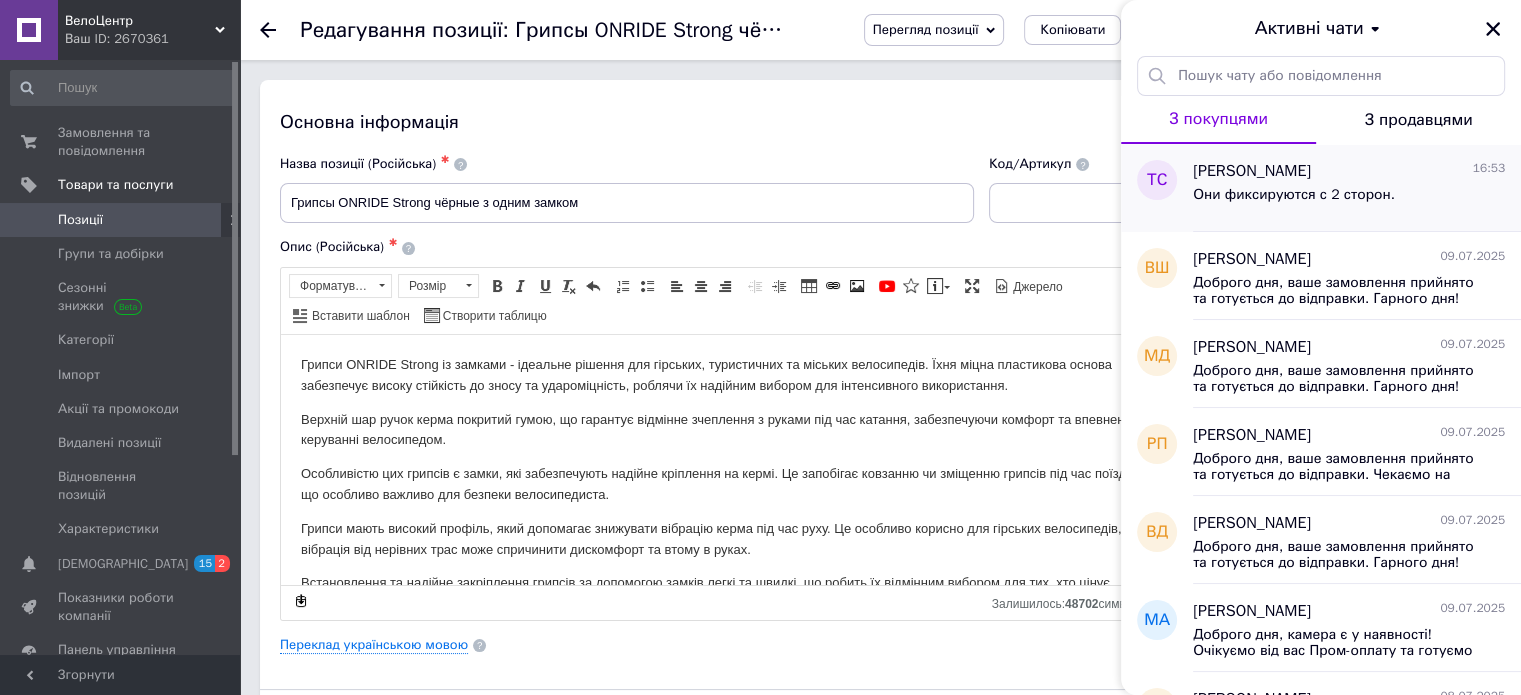 click on "Тимур Сушков" at bounding box center (1252, 171) 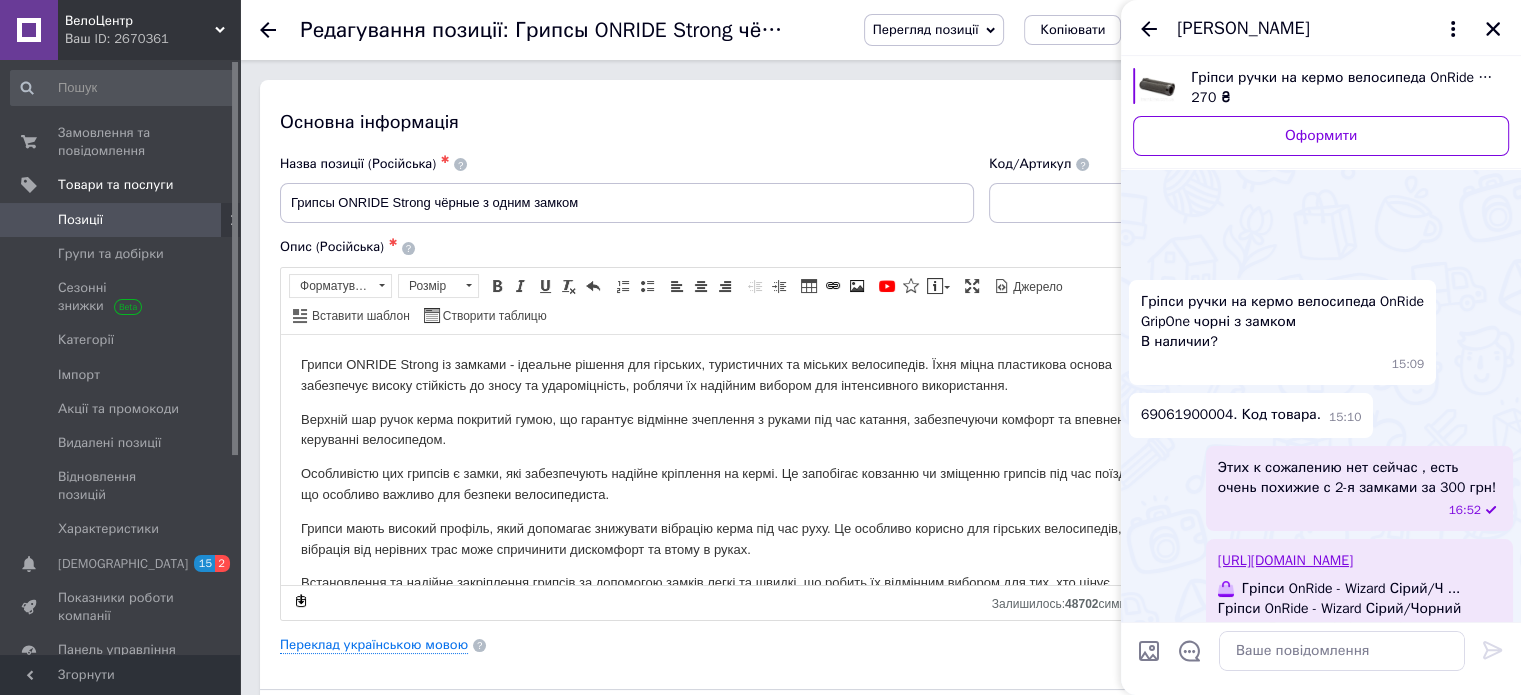 scroll, scrollTop: 307, scrollLeft: 0, axis: vertical 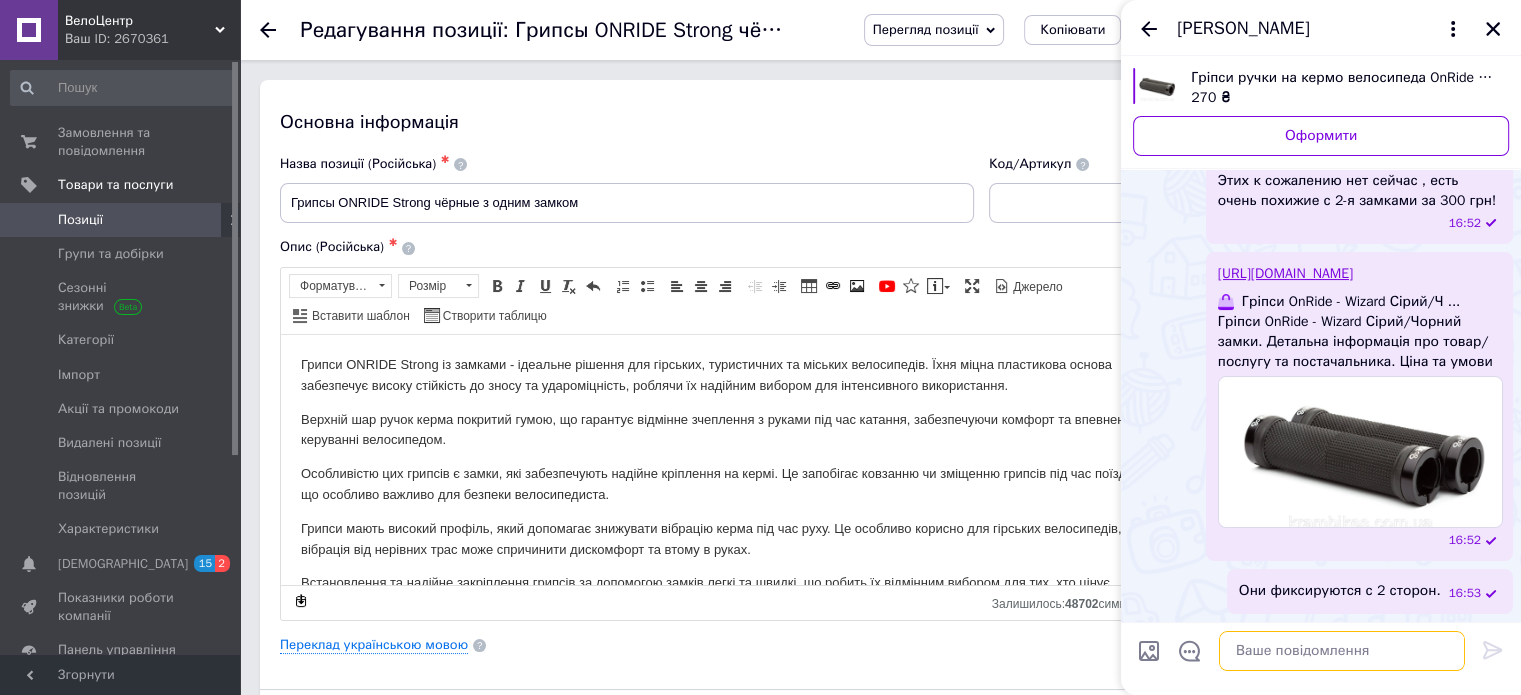 click at bounding box center (1342, 651) 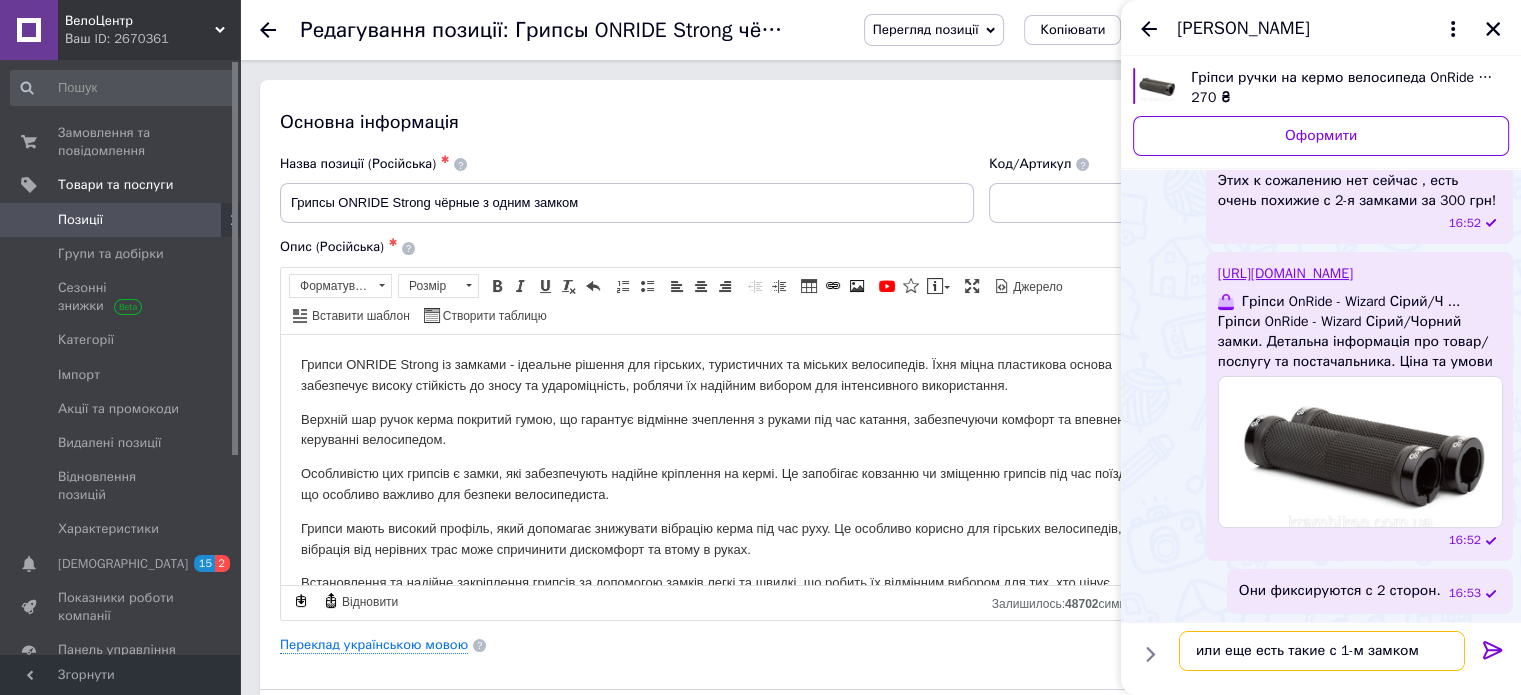 type on "или еще есть такие с 1-м замком" 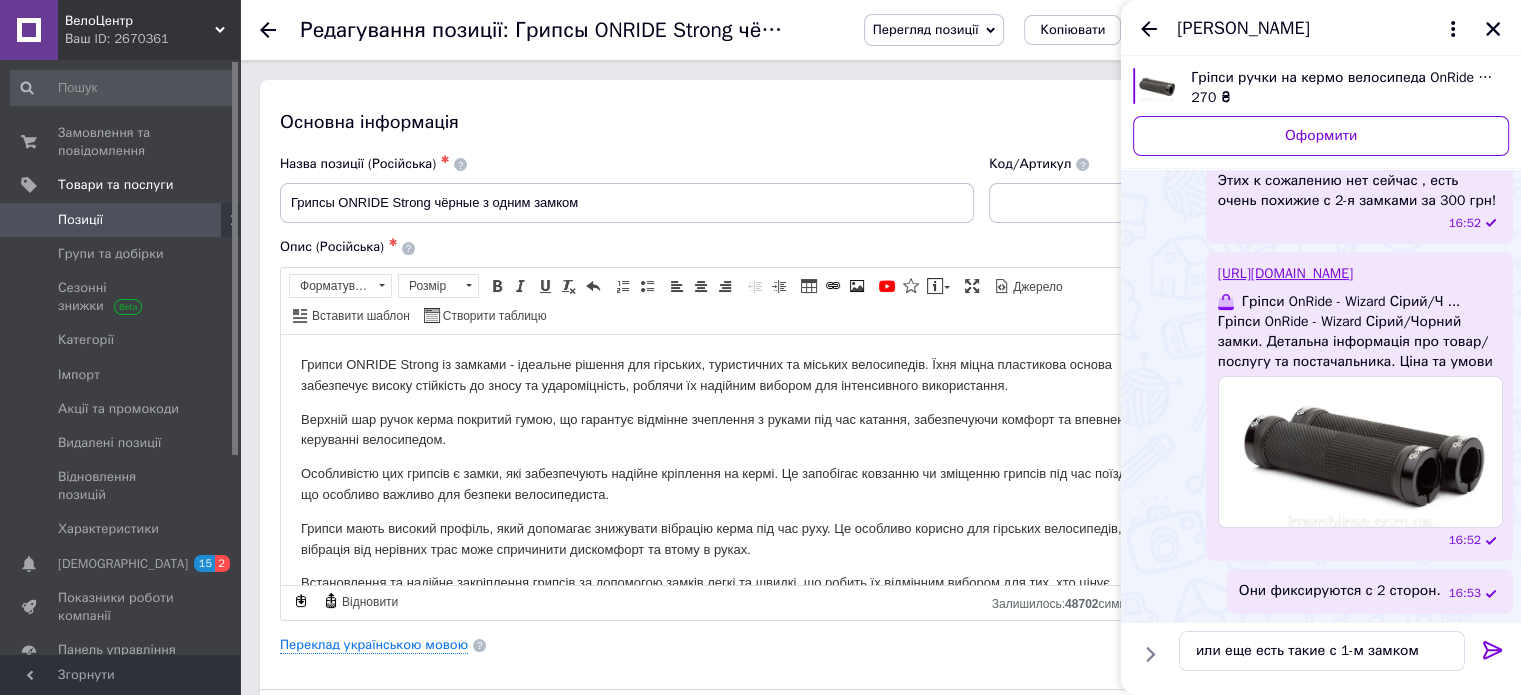 click 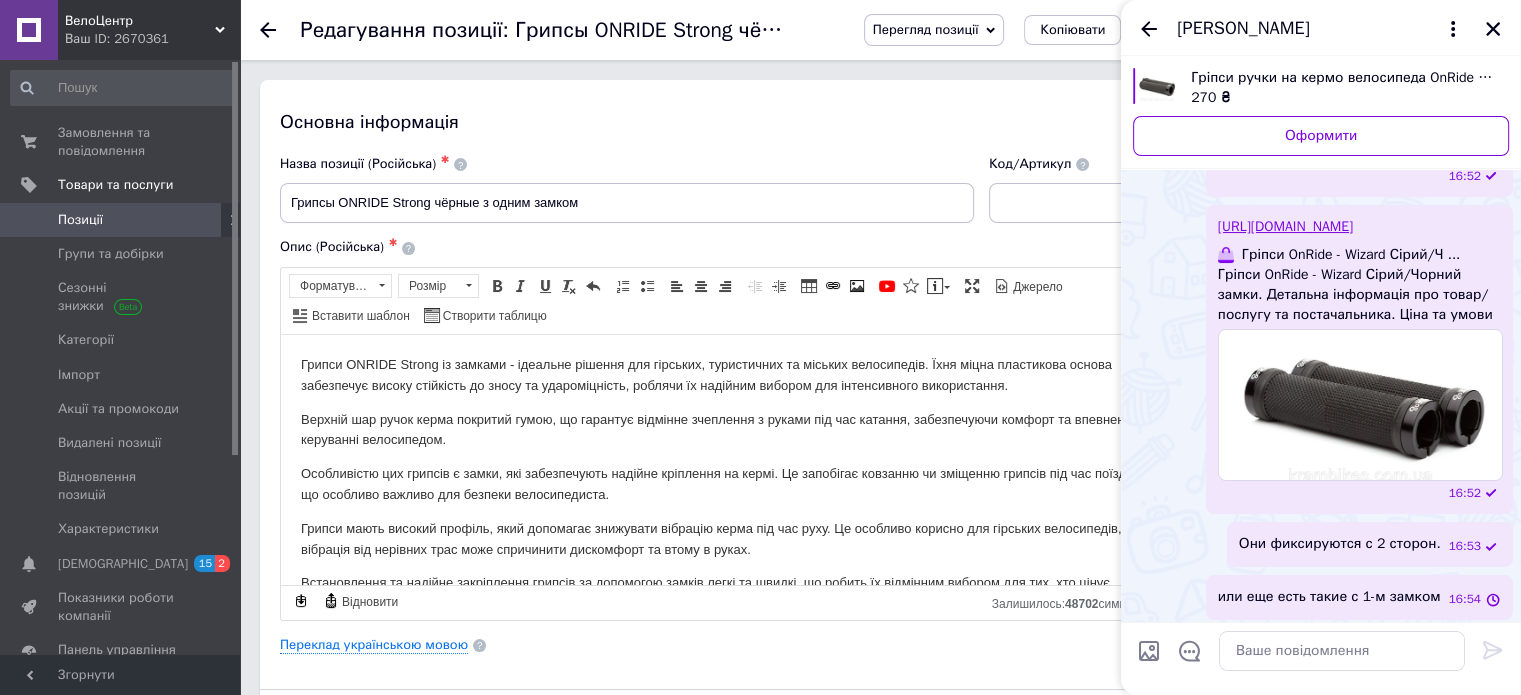scroll, scrollTop: 309, scrollLeft: 0, axis: vertical 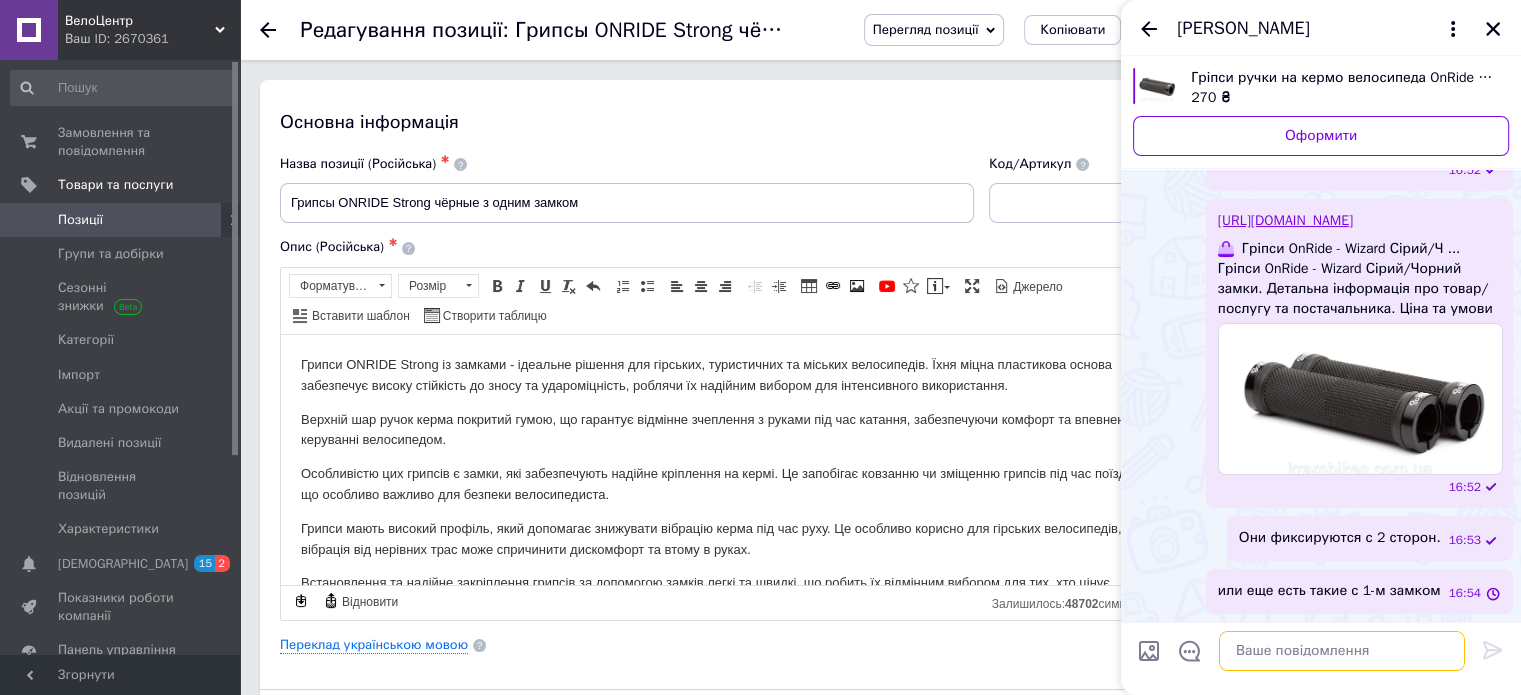 paste on "https://krambikes.com.ua/ua/p2599287119-gripsy-onride-strong.html" 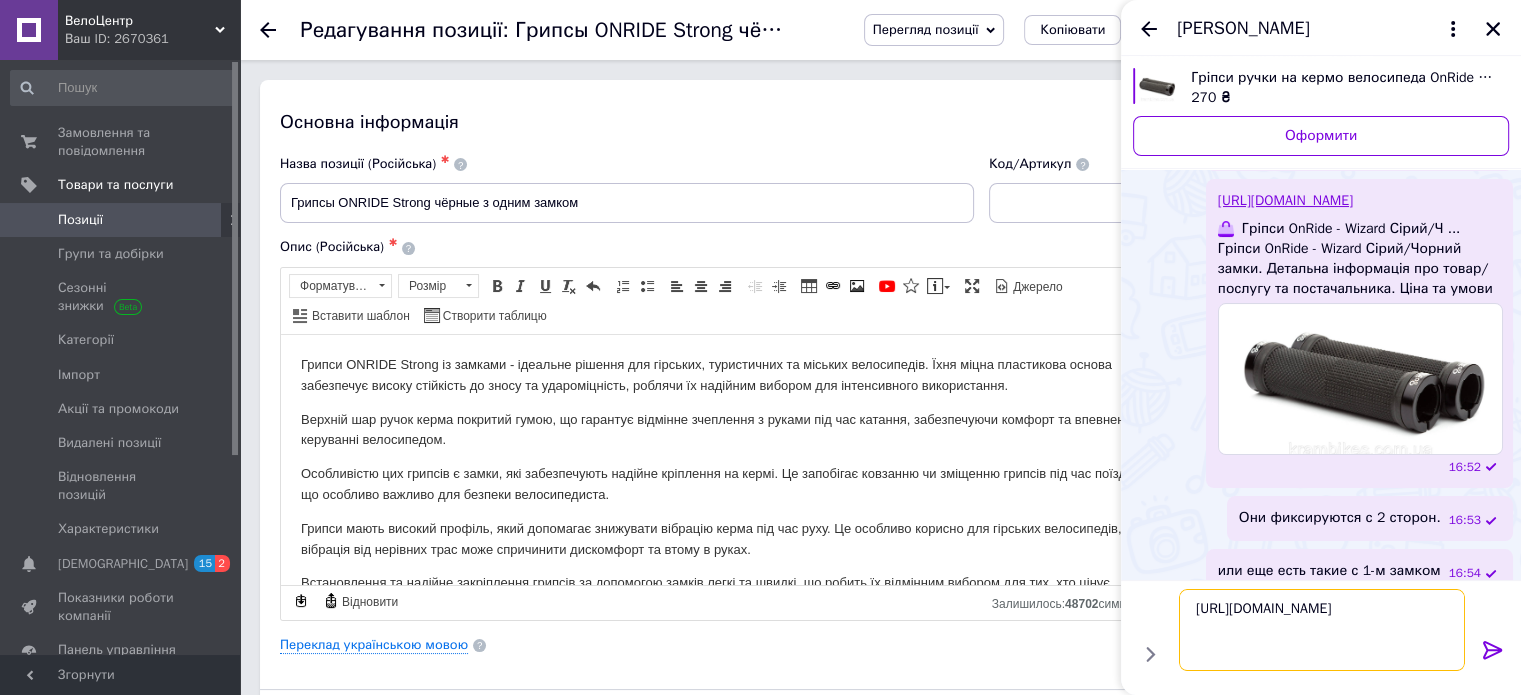 type on "https://krambikes.com.ua/ua/p2599287119-gripsy-onride-strong.html" 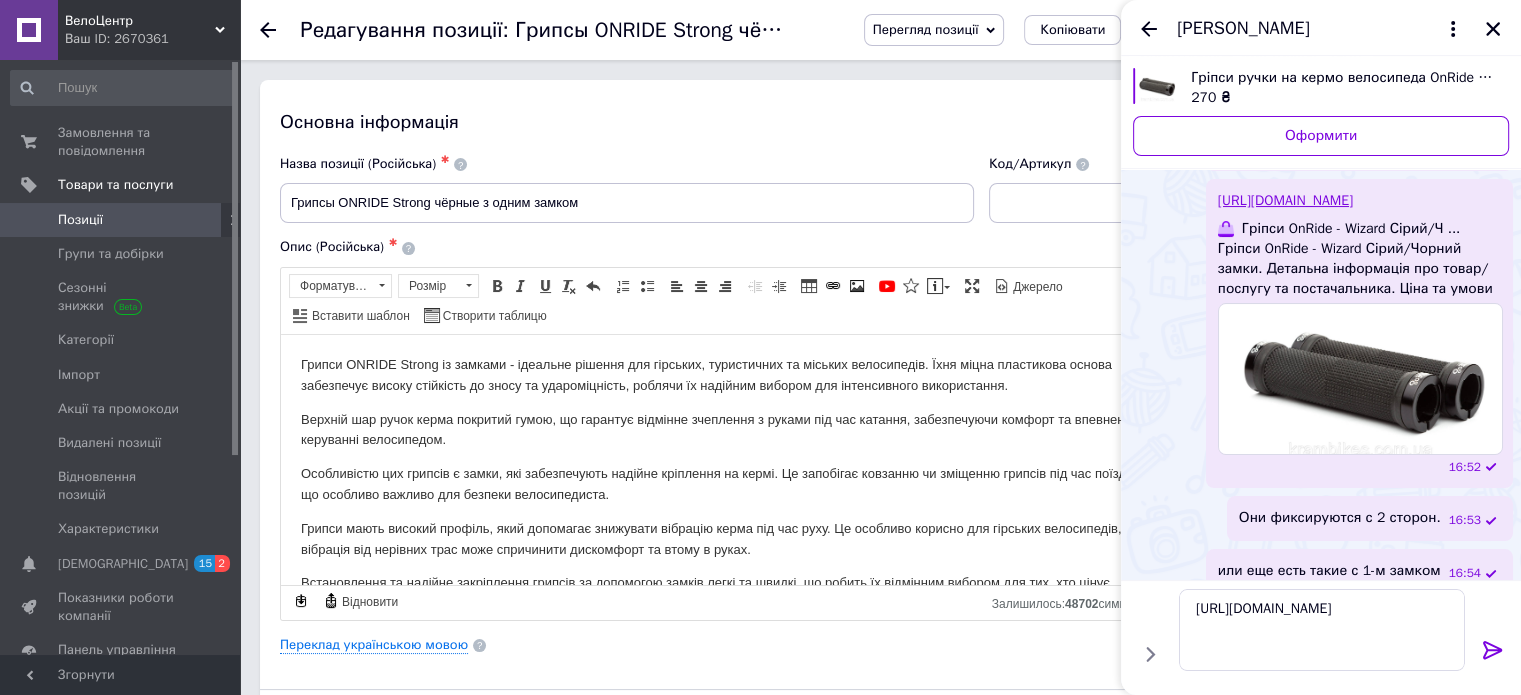 click 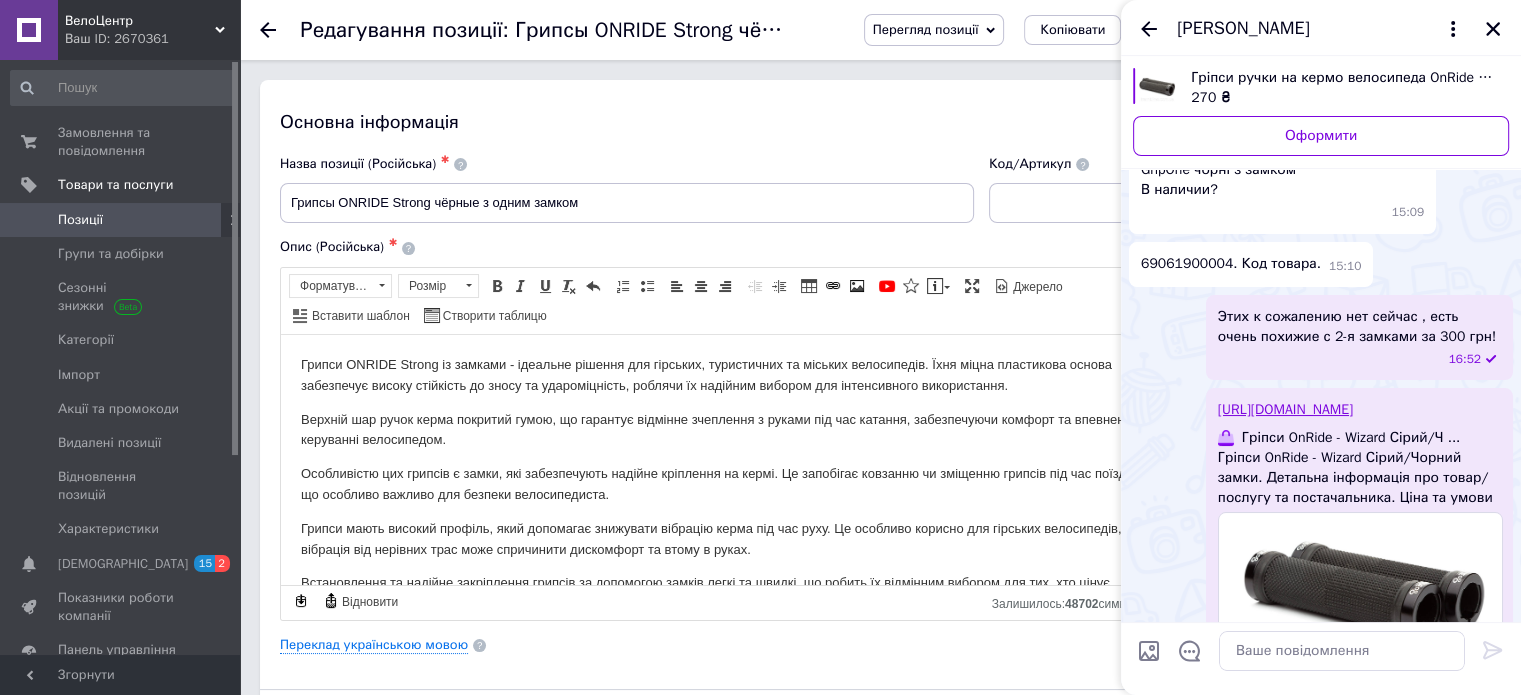 scroll, scrollTop: 0, scrollLeft: 0, axis: both 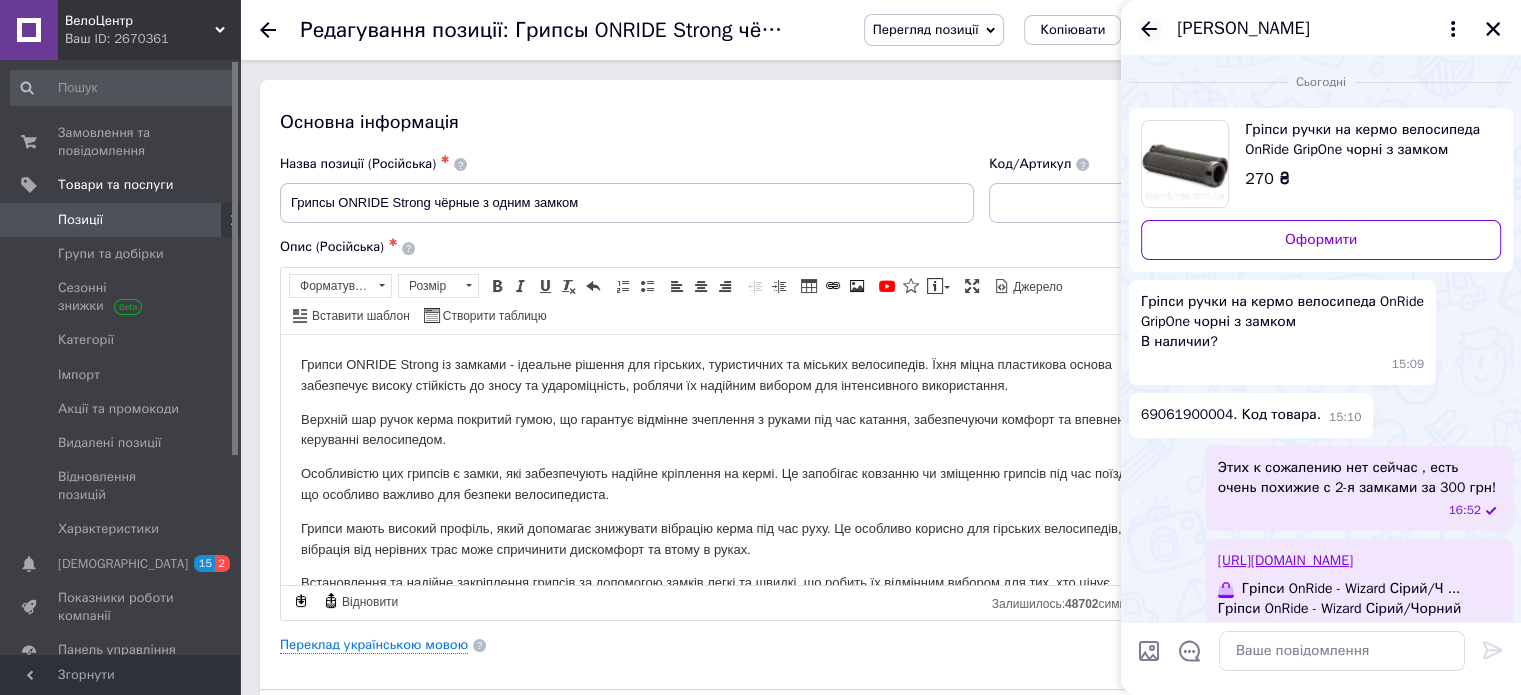click 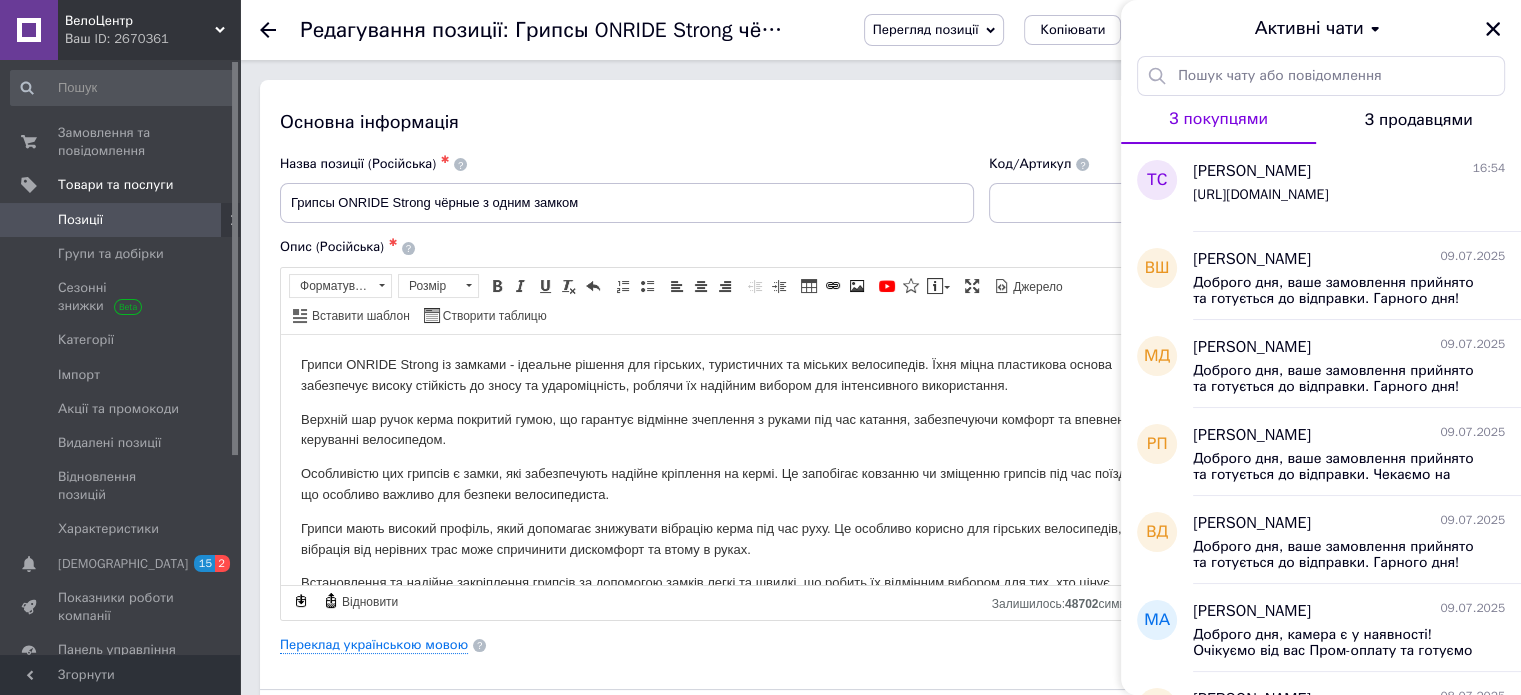 click 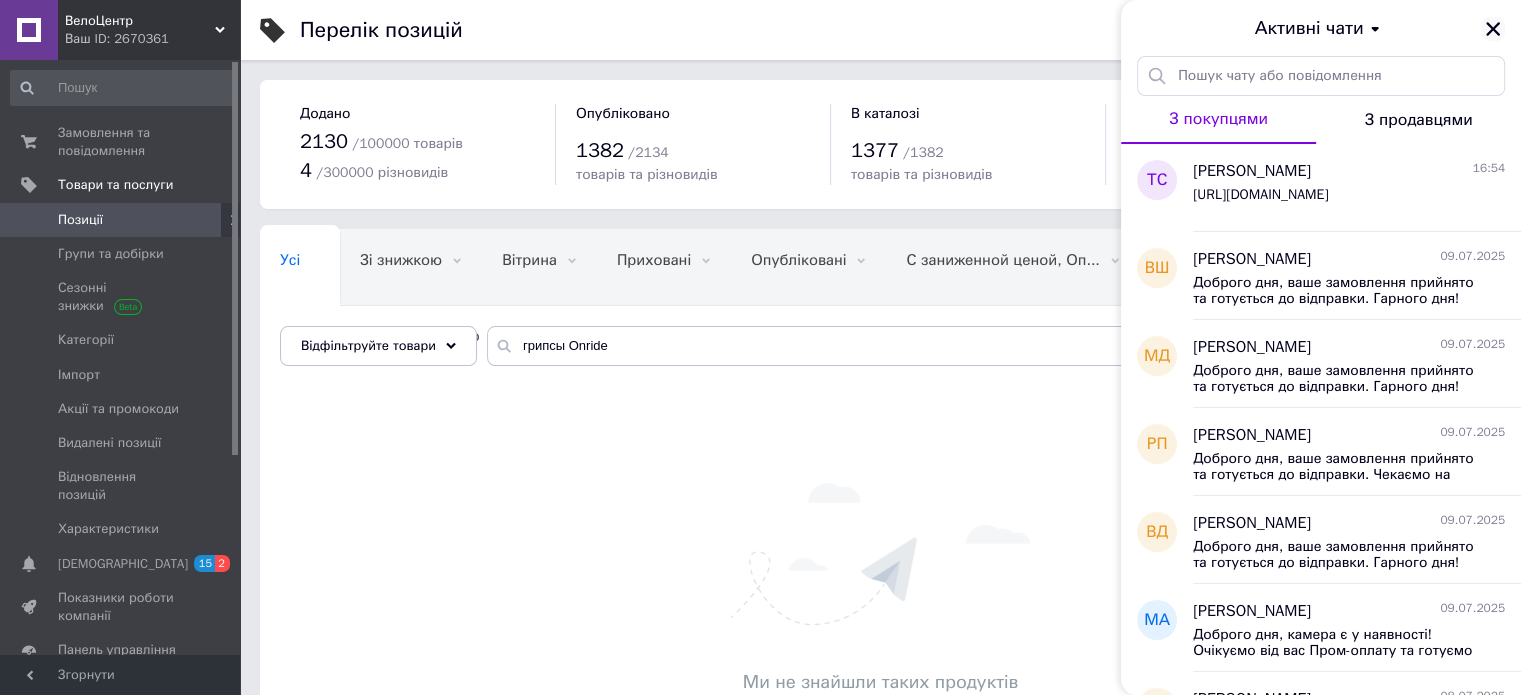 click on "Активні чати" at bounding box center (1321, 28) 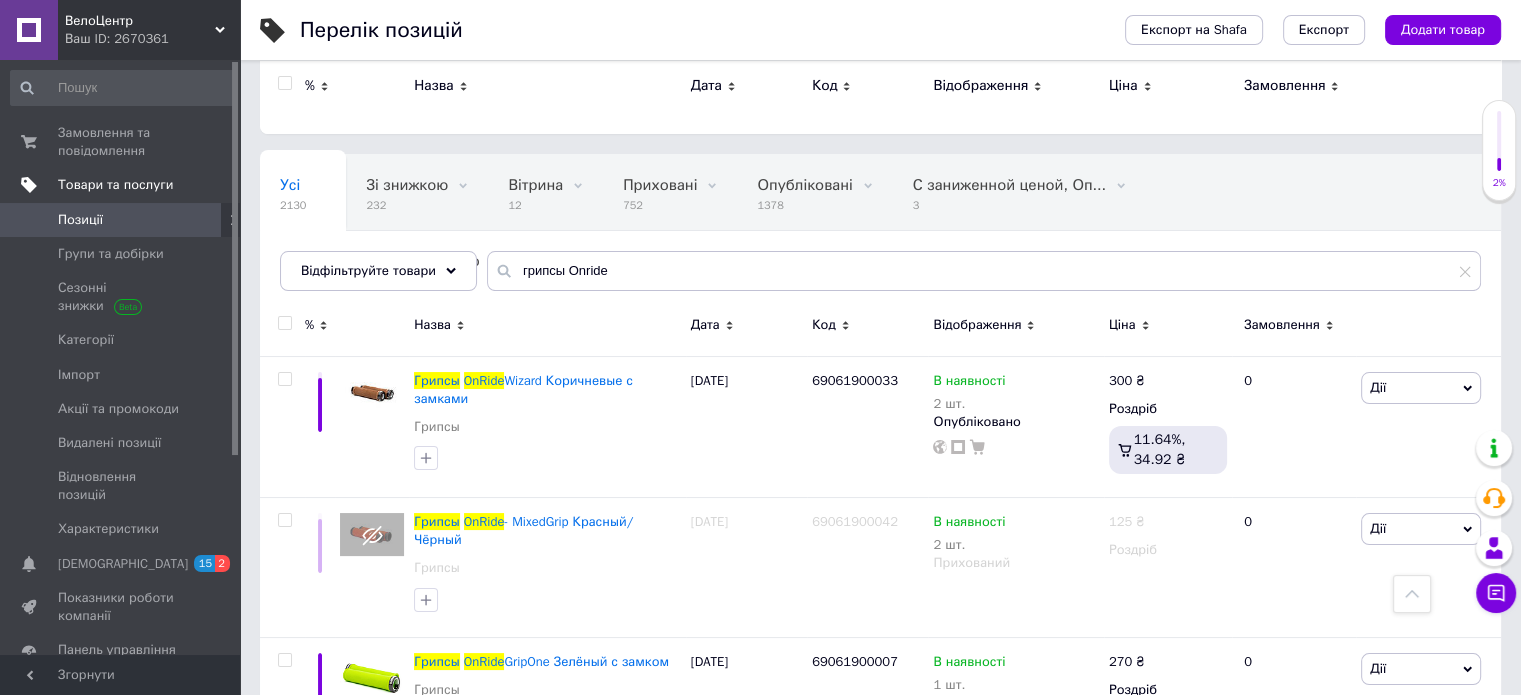 scroll, scrollTop: 0, scrollLeft: 0, axis: both 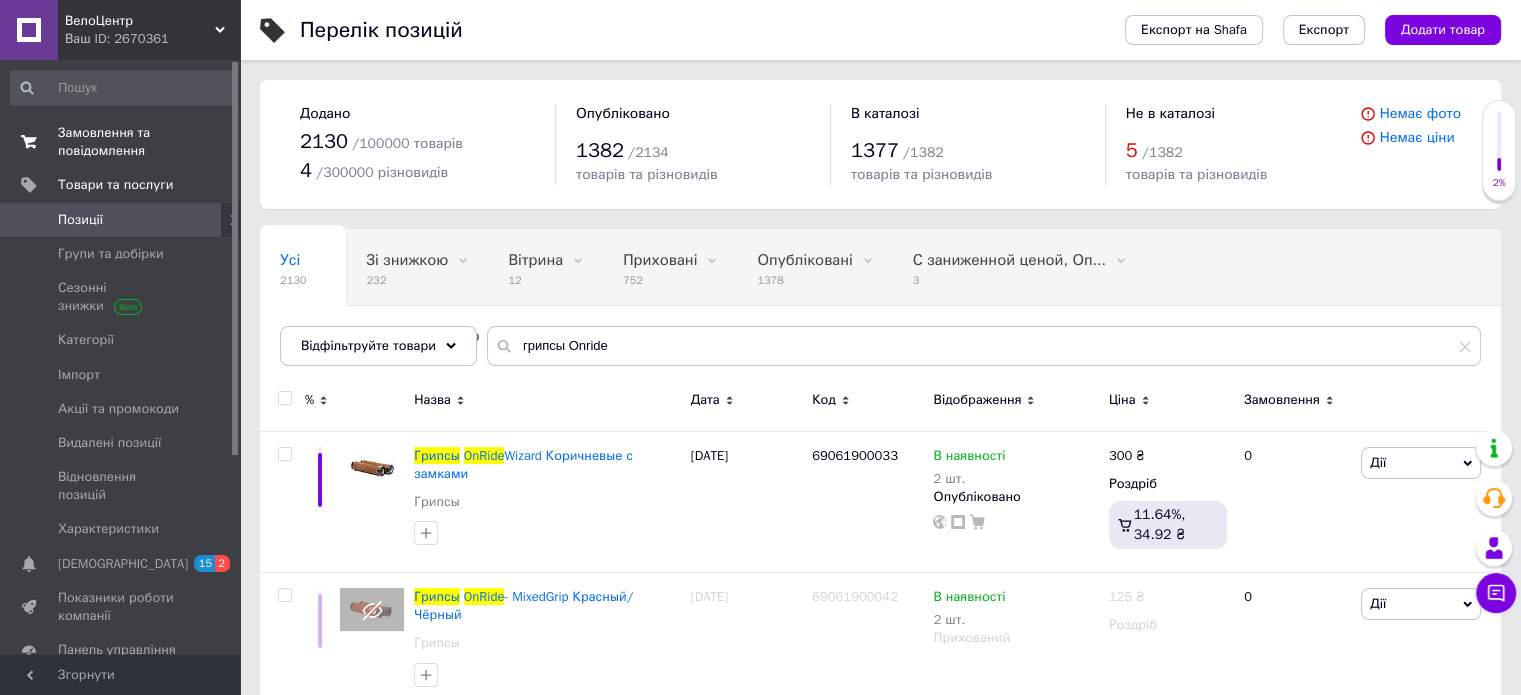 click on "Замовлення та повідомлення" at bounding box center (121, 142) 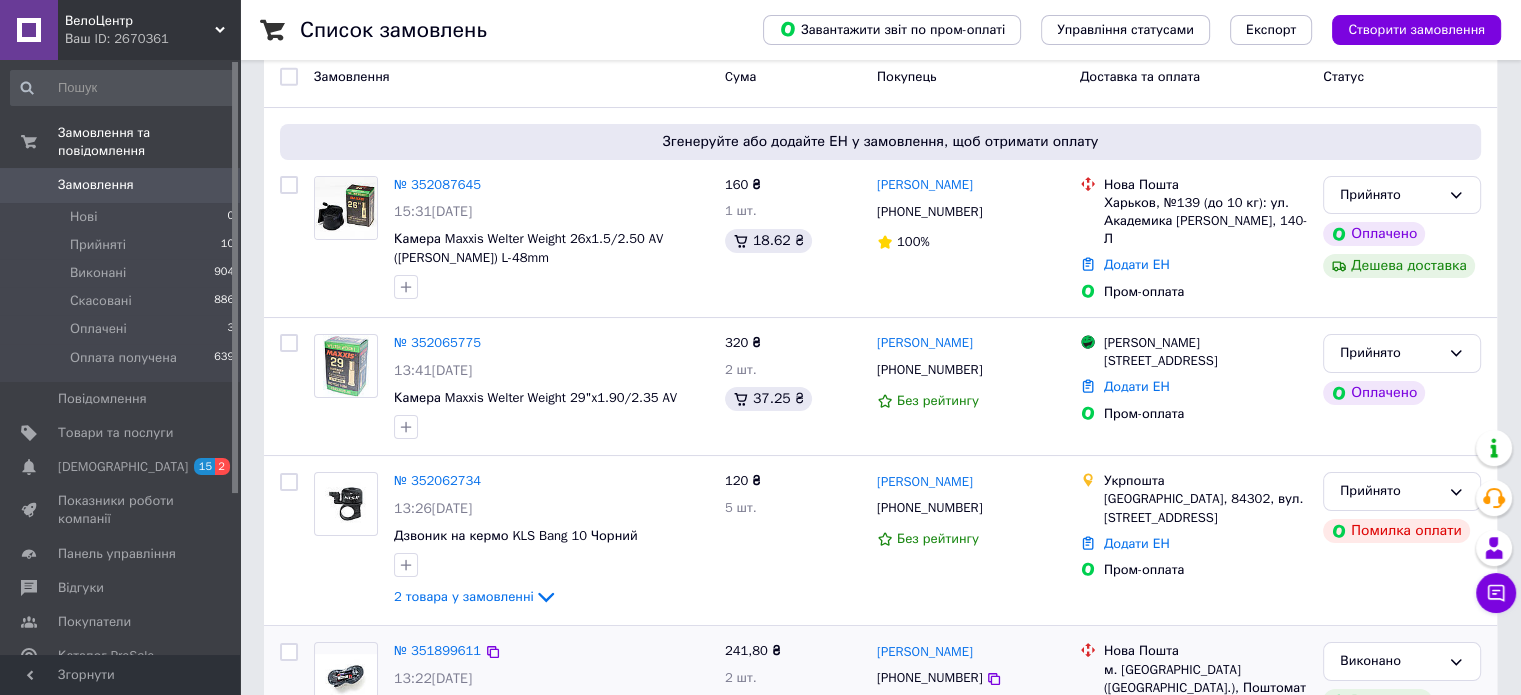 scroll, scrollTop: 100, scrollLeft: 0, axis: vertical 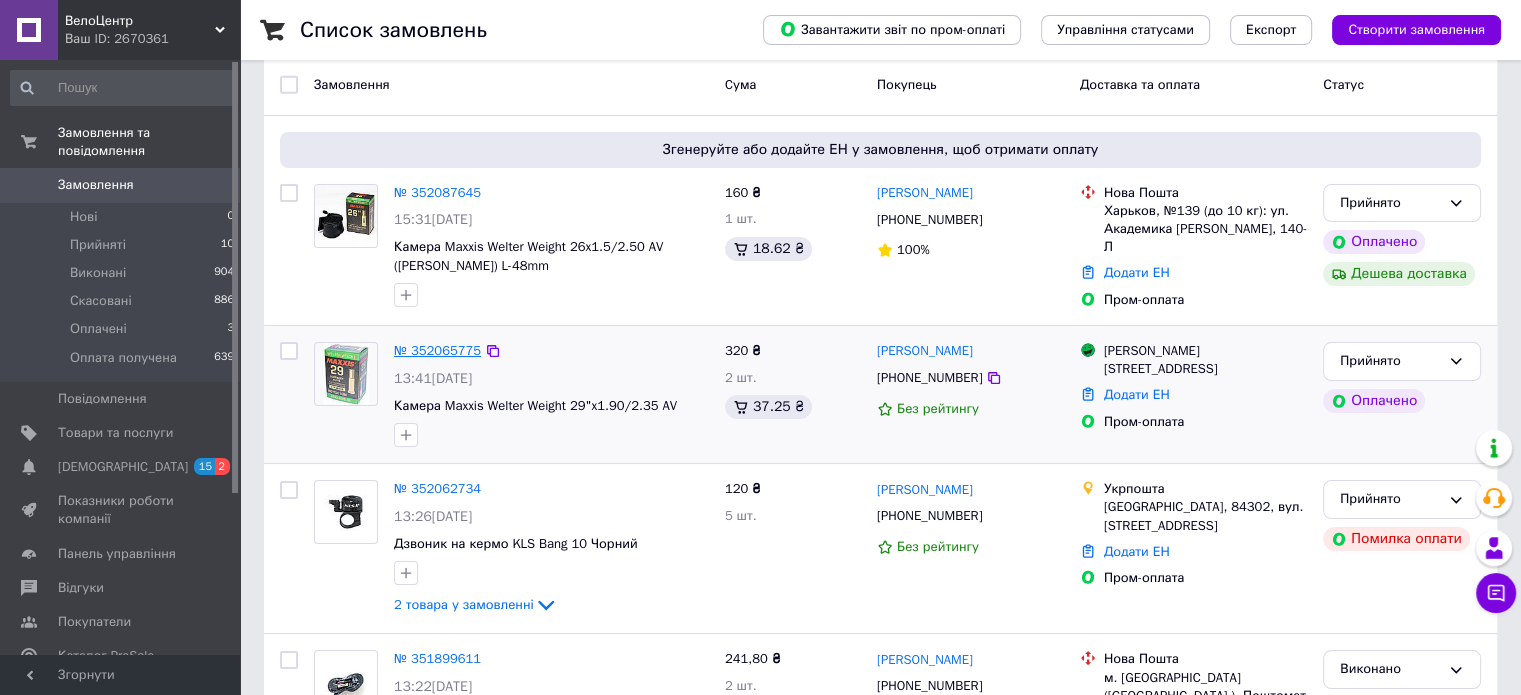 click on "№ 352065775" at bounding box center [437, 350] 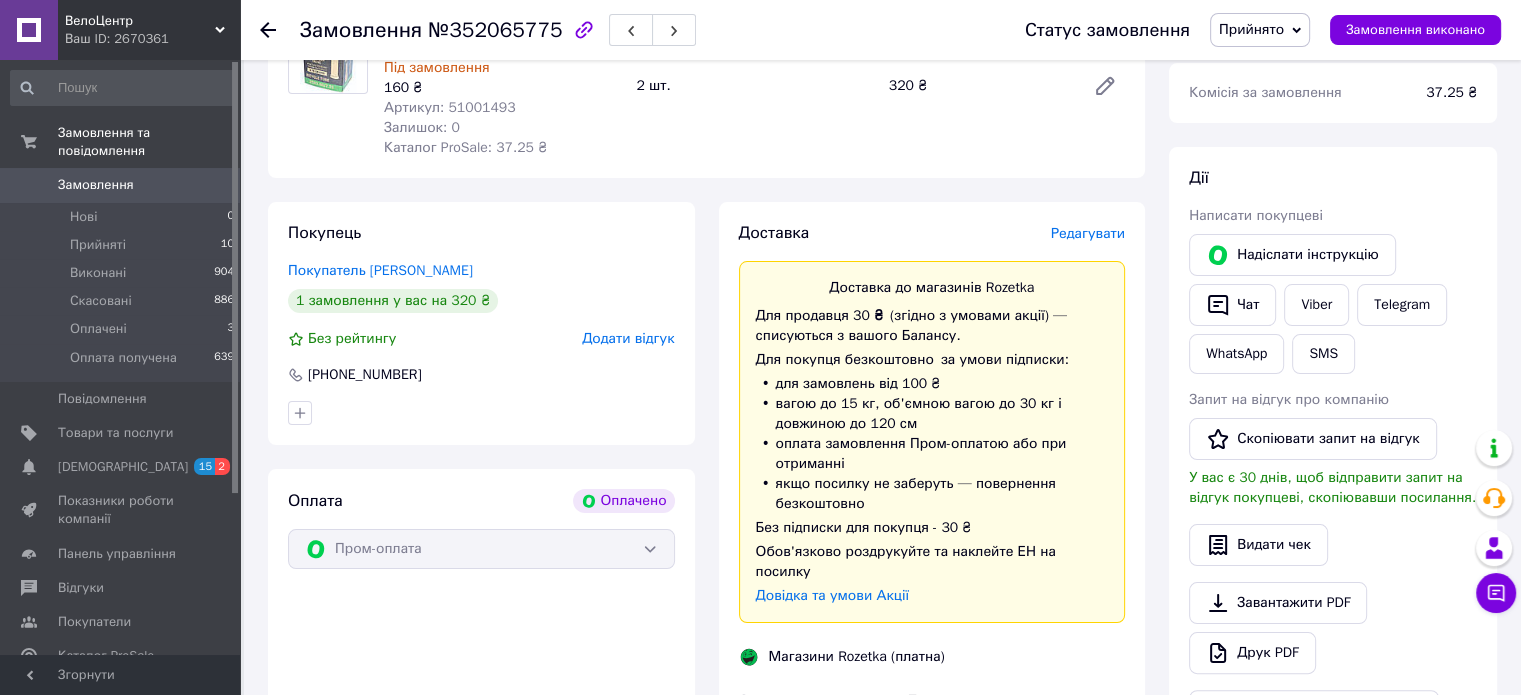 scroll, scrollTop: 0, scrollLeft: 0, axis: both 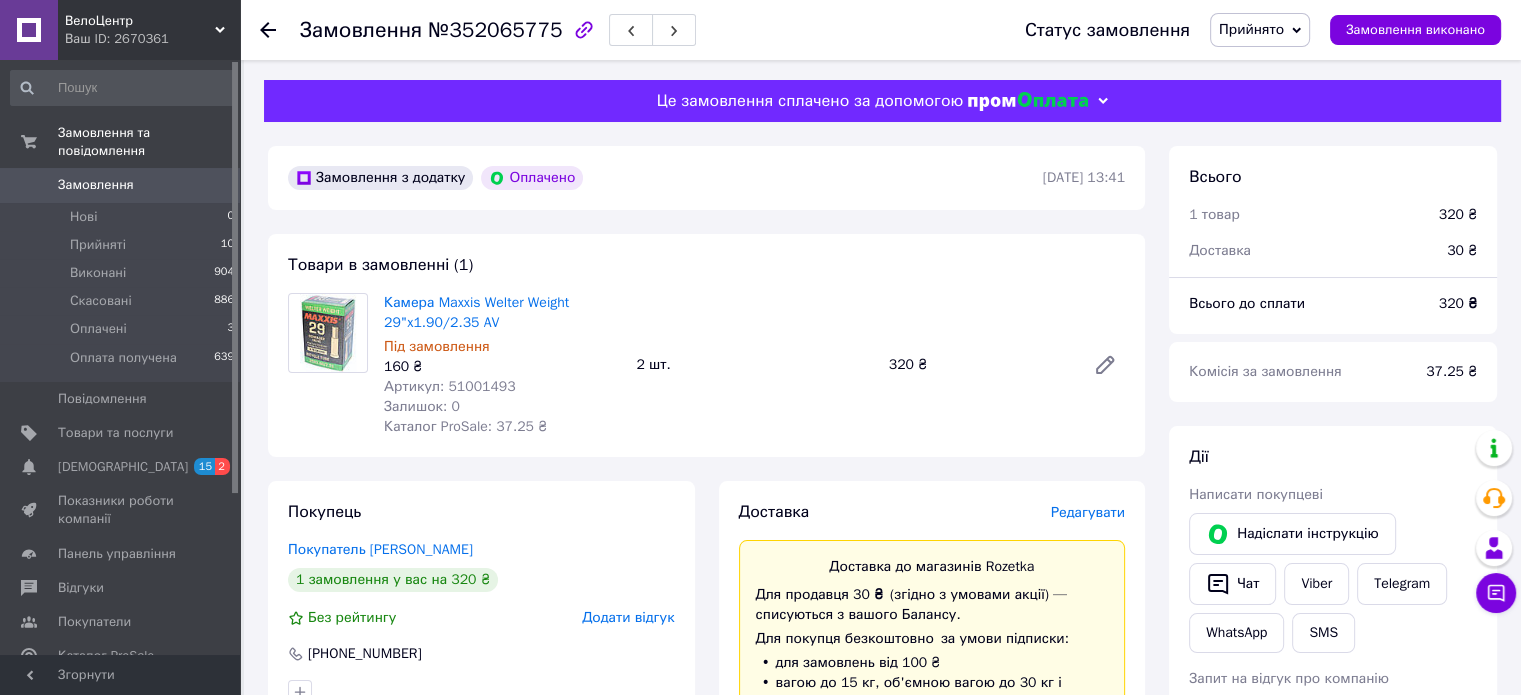click 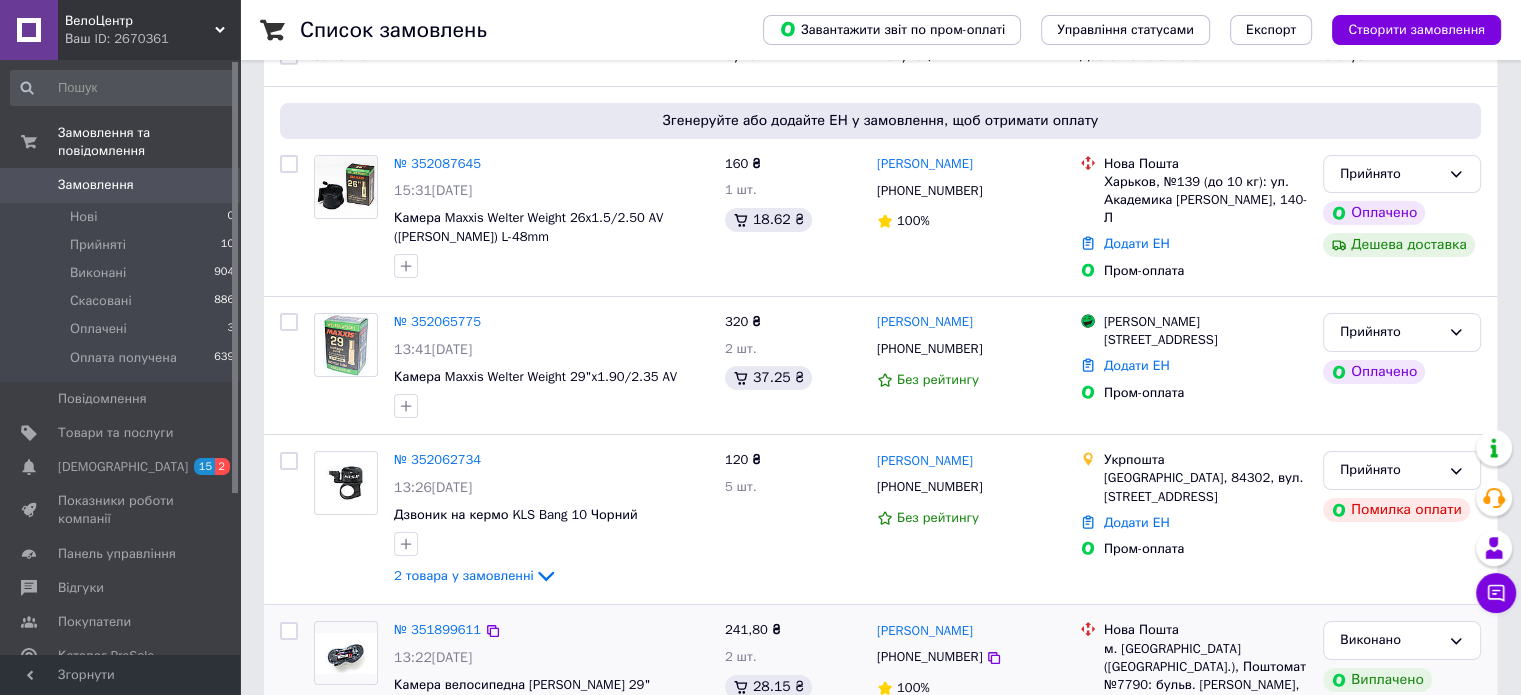 scroll, scrollTop: 100, scrollLeft: 0, axis: vertical 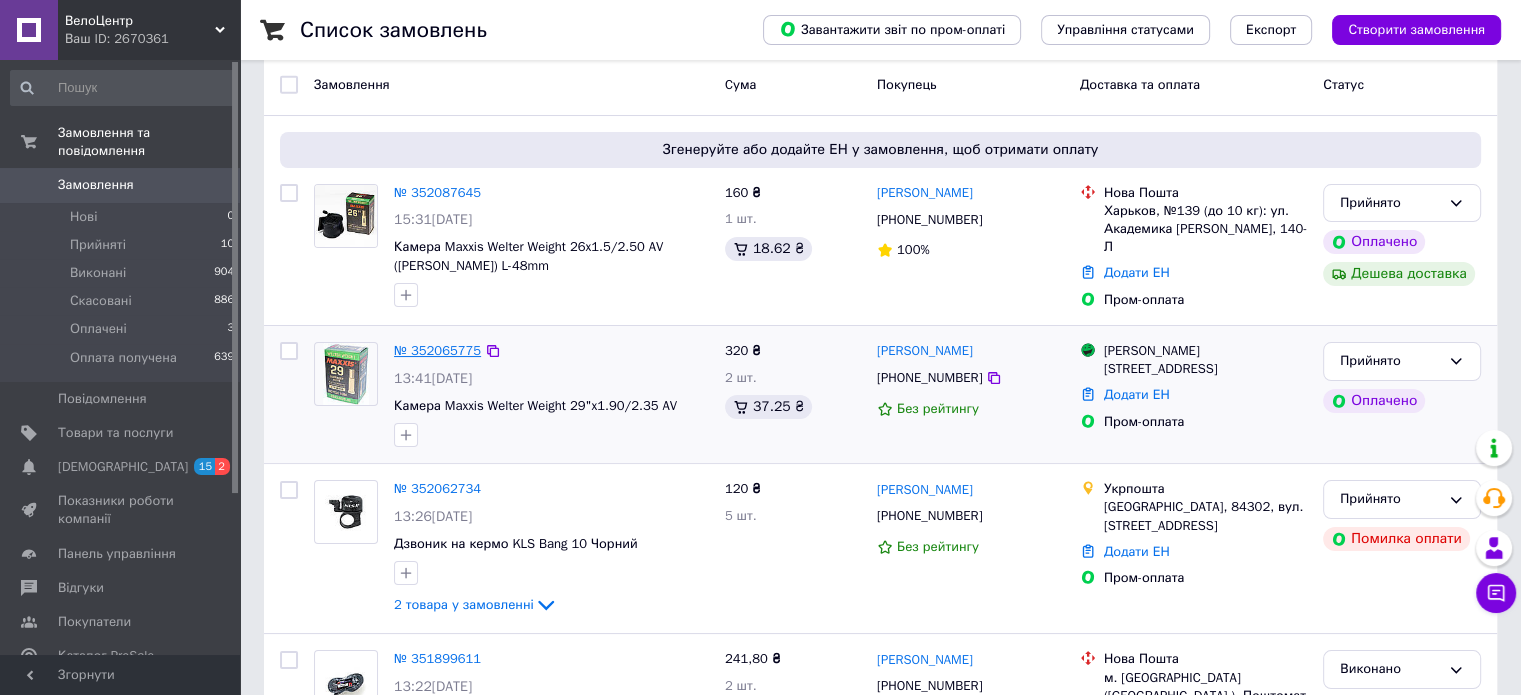 click on "№ 352065775" at bounding box center [437, 350] 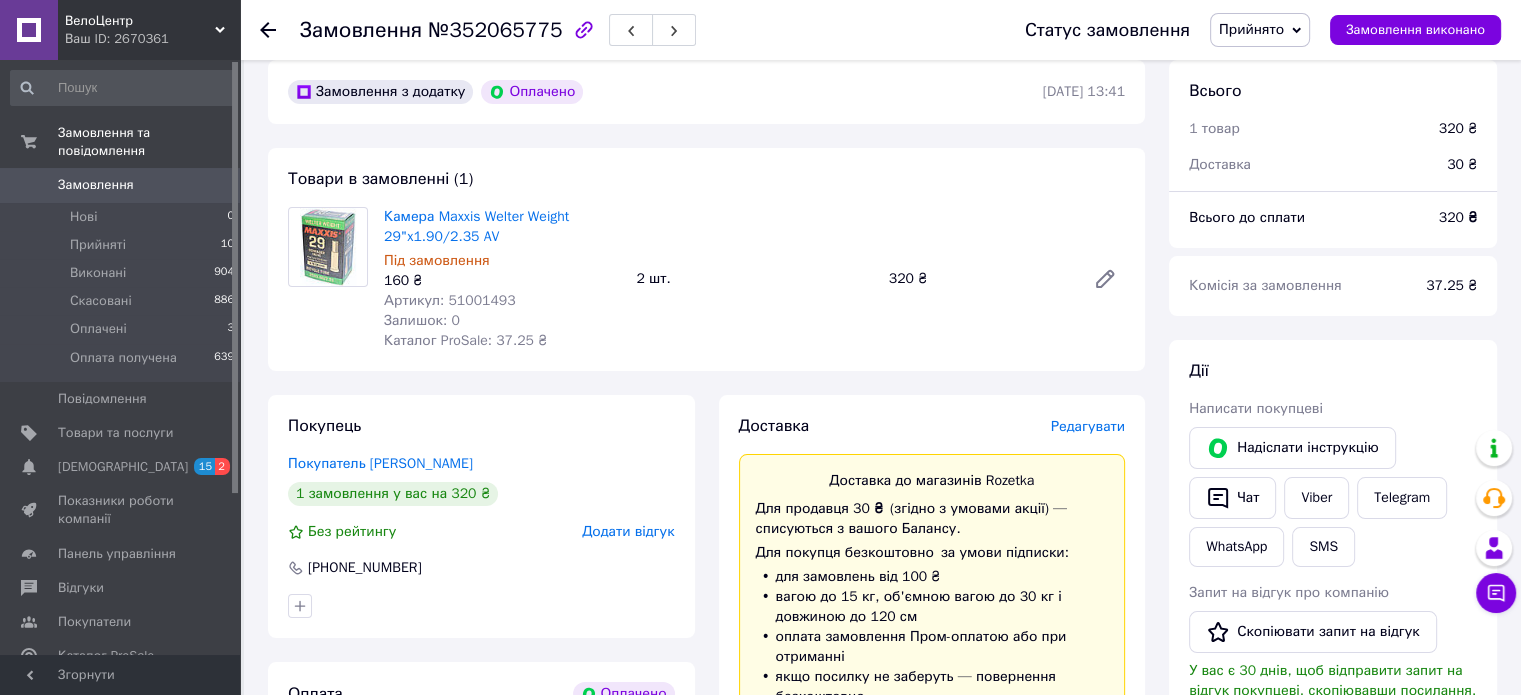 scroll, scrollTop: 200, scrollLeft: 0, axis: vertical 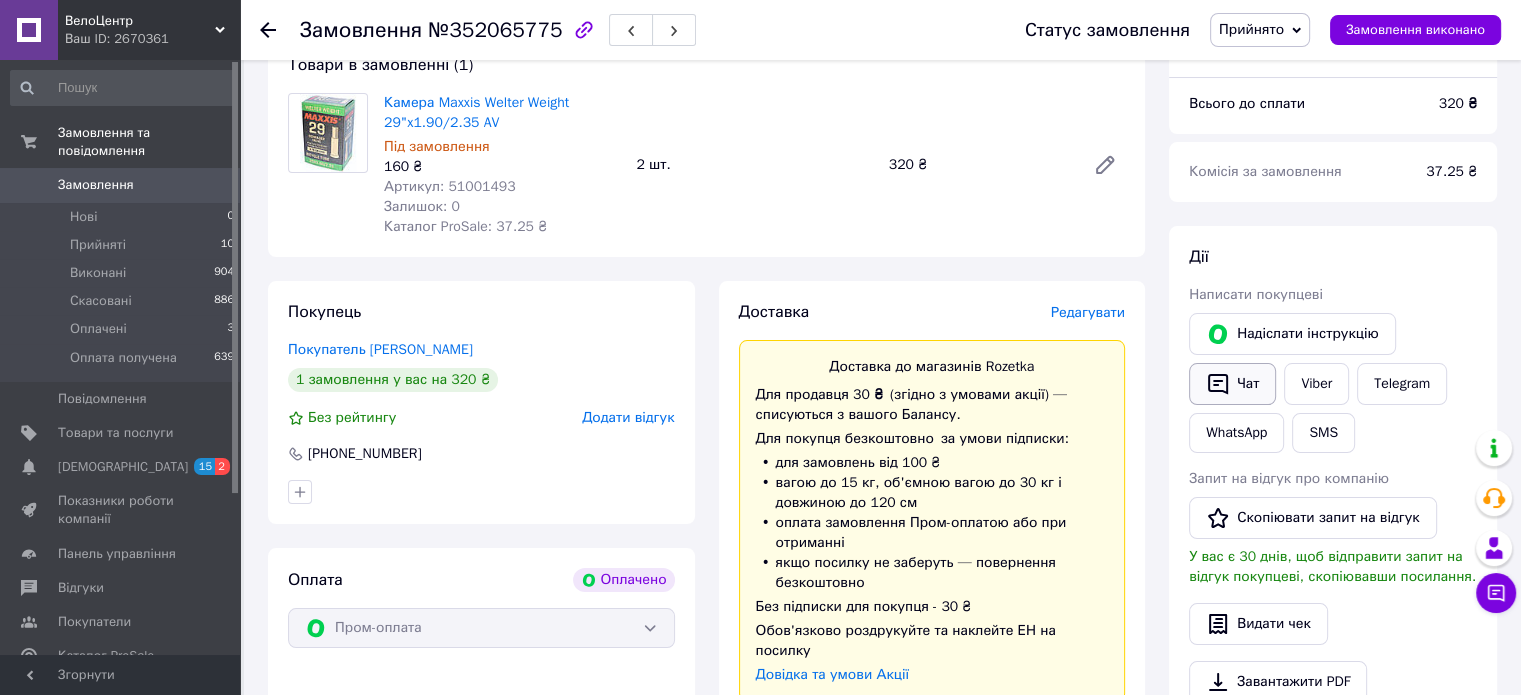 click 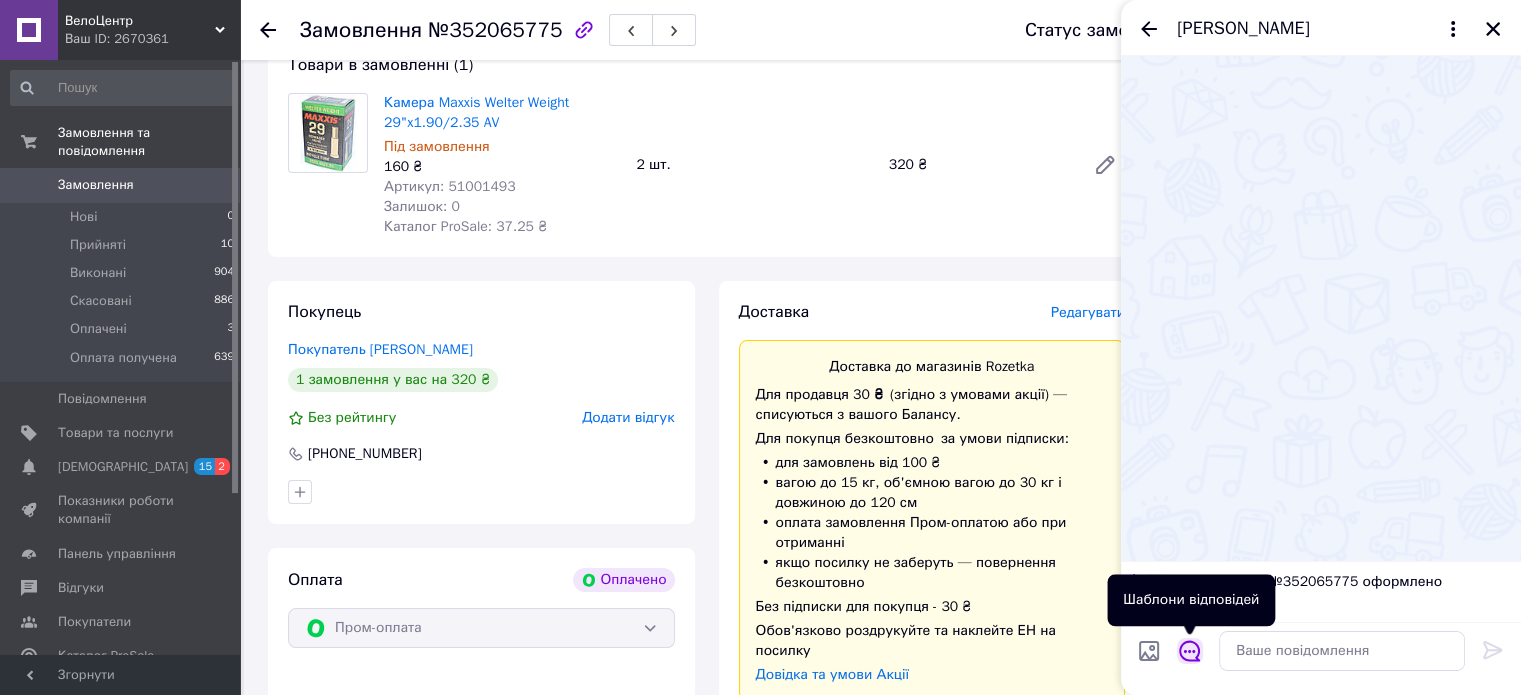 click 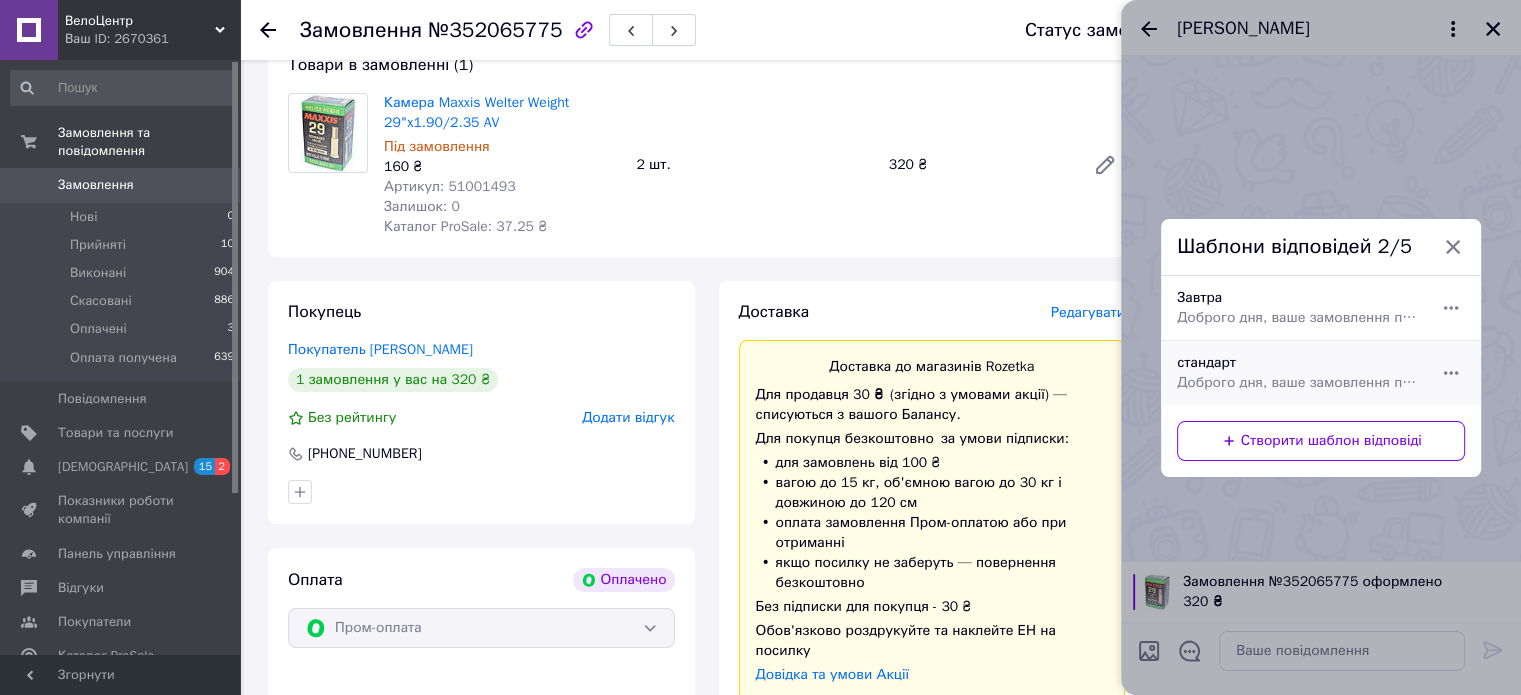 click on "стандарт Доброго дня, ваше замовлення прийнято та готується до відправки. Гарного дня!" at bounding box center [1299, 373] 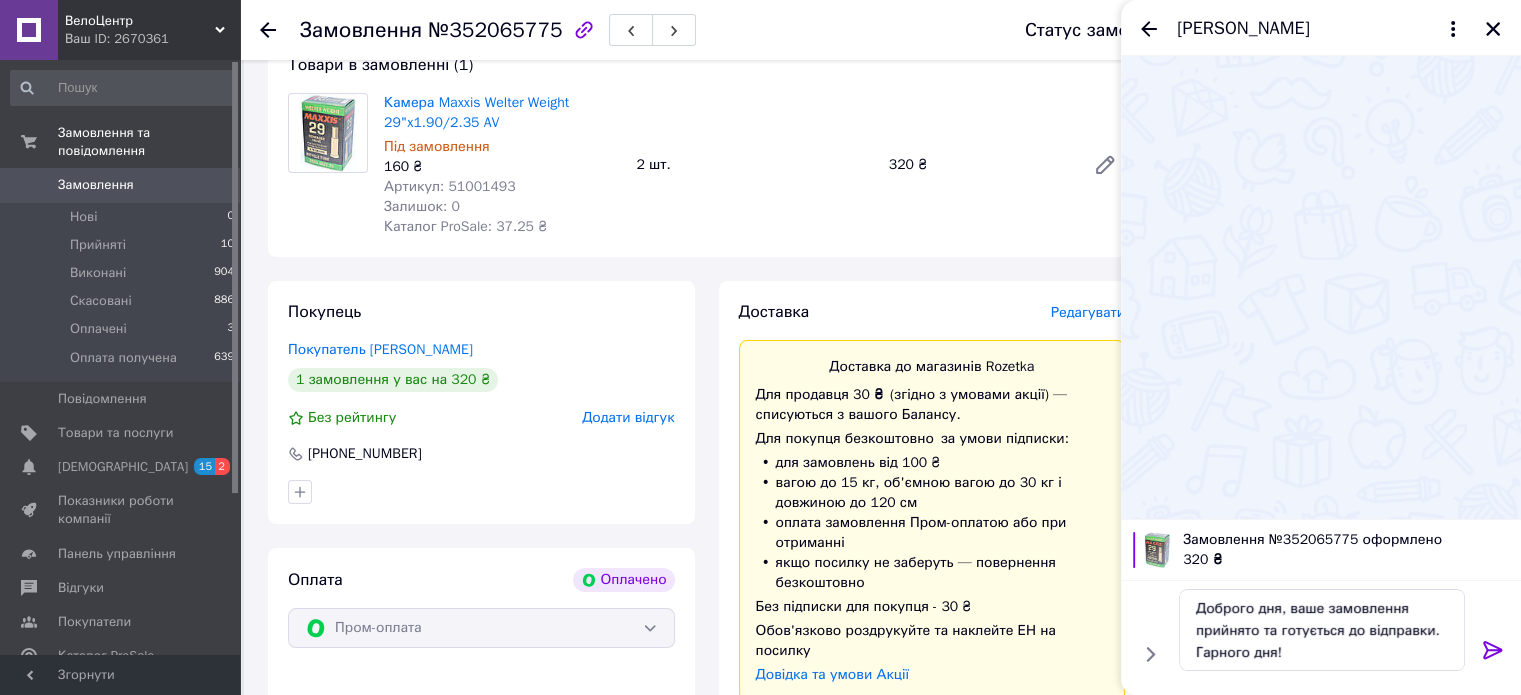 click 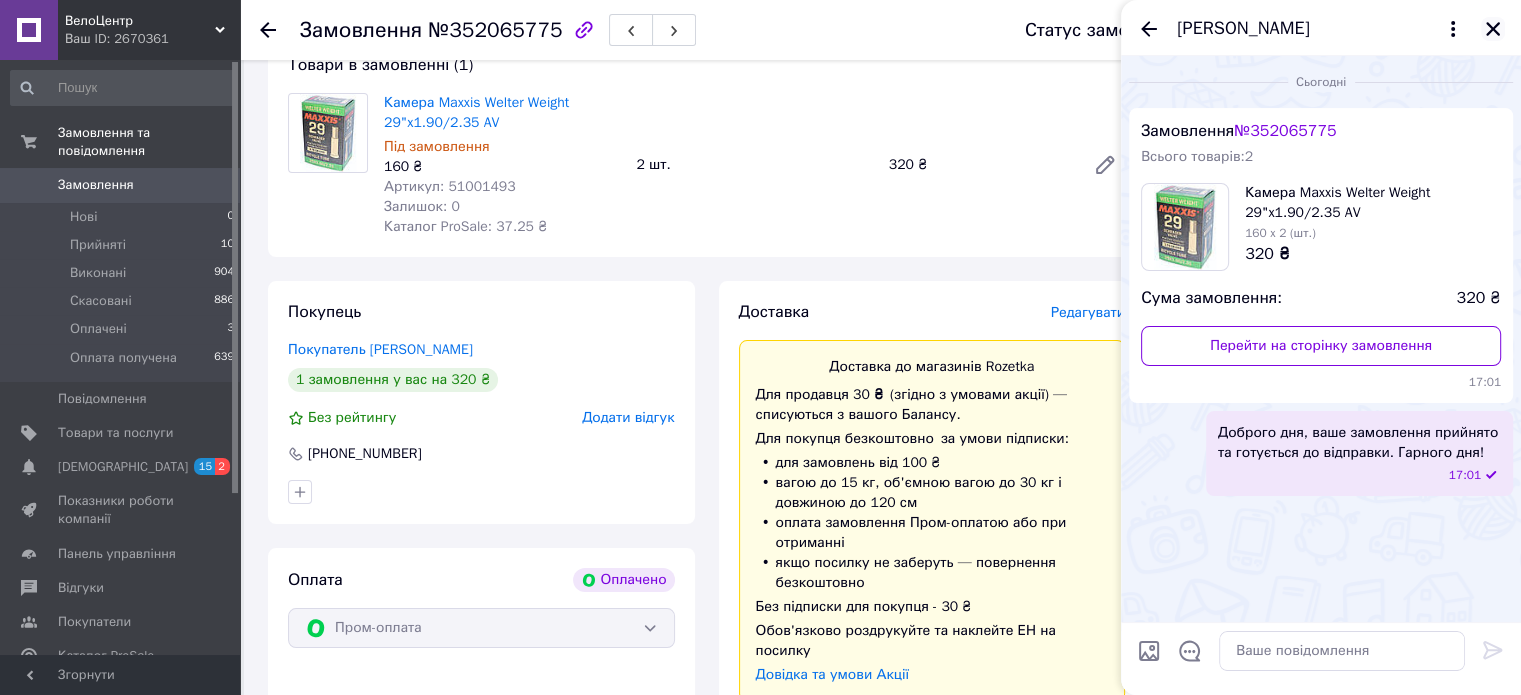 click 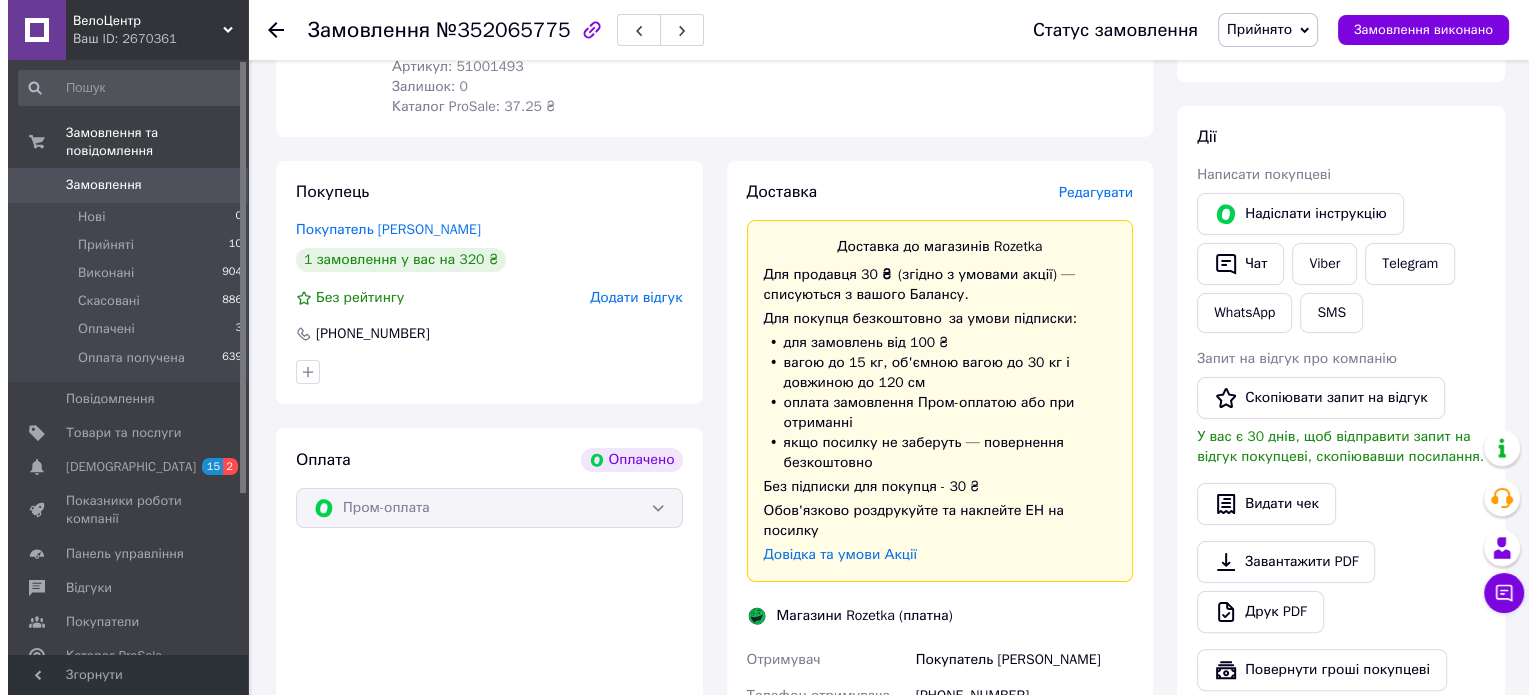 scroll, scrollTop: 300, scrollLeft: 0, axis: vertical 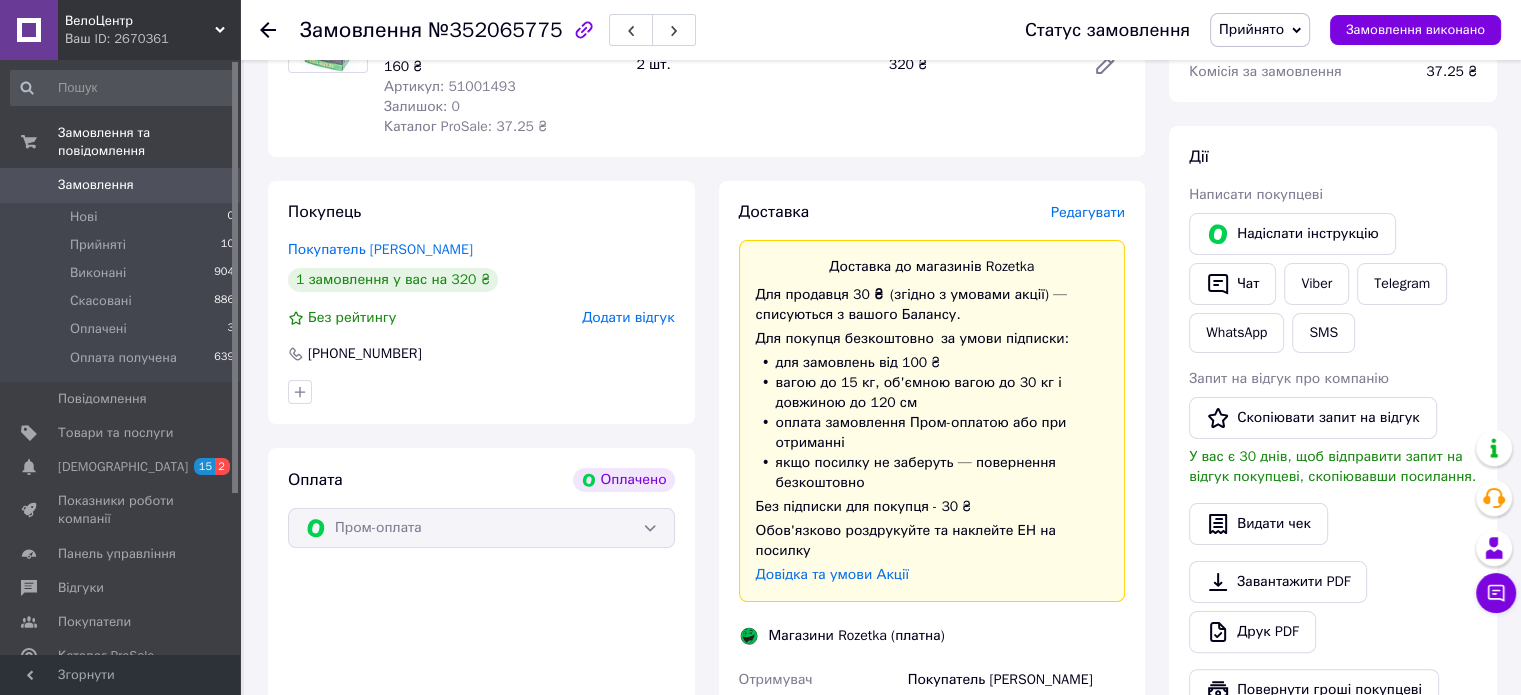 click on "Редагувати" at bounding box center (1088, 212) 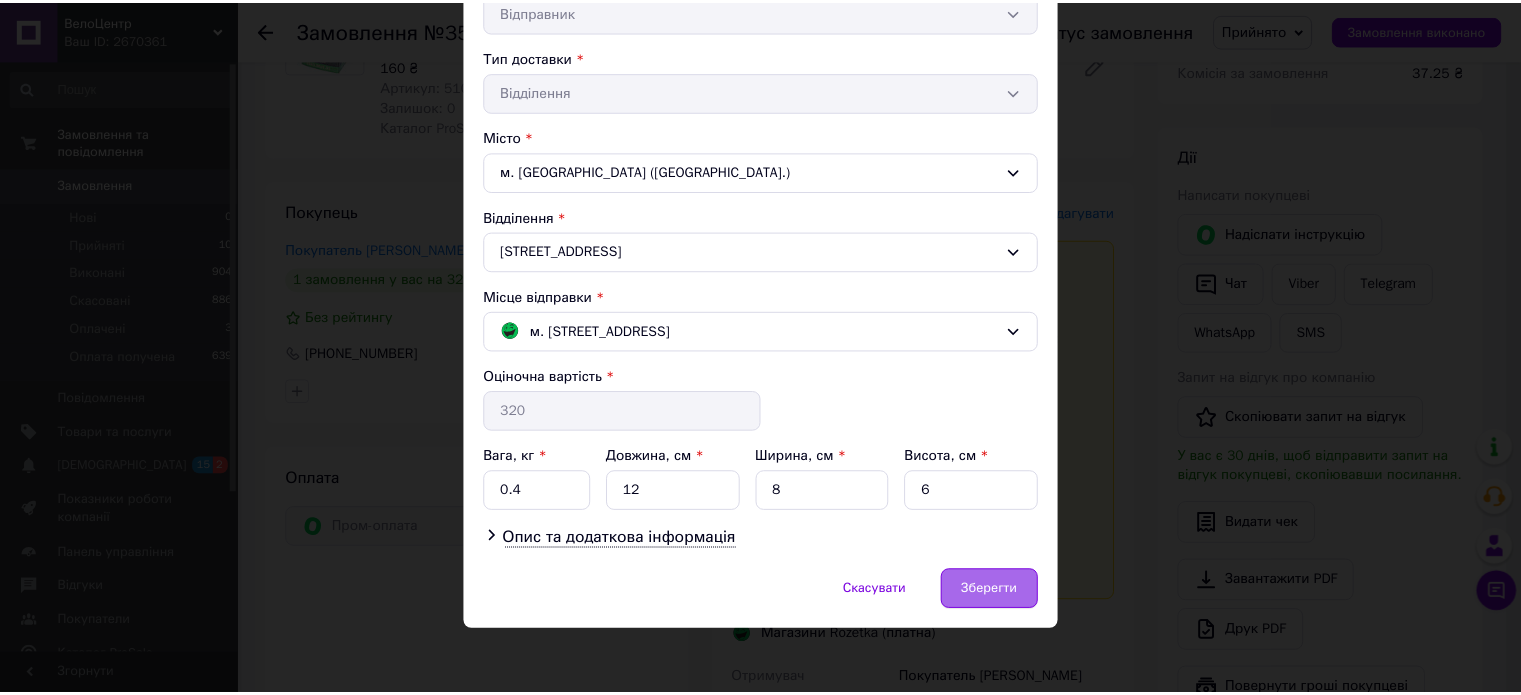 scroll, scrollTop: 424, scrollLeft: 0, axis: vertical 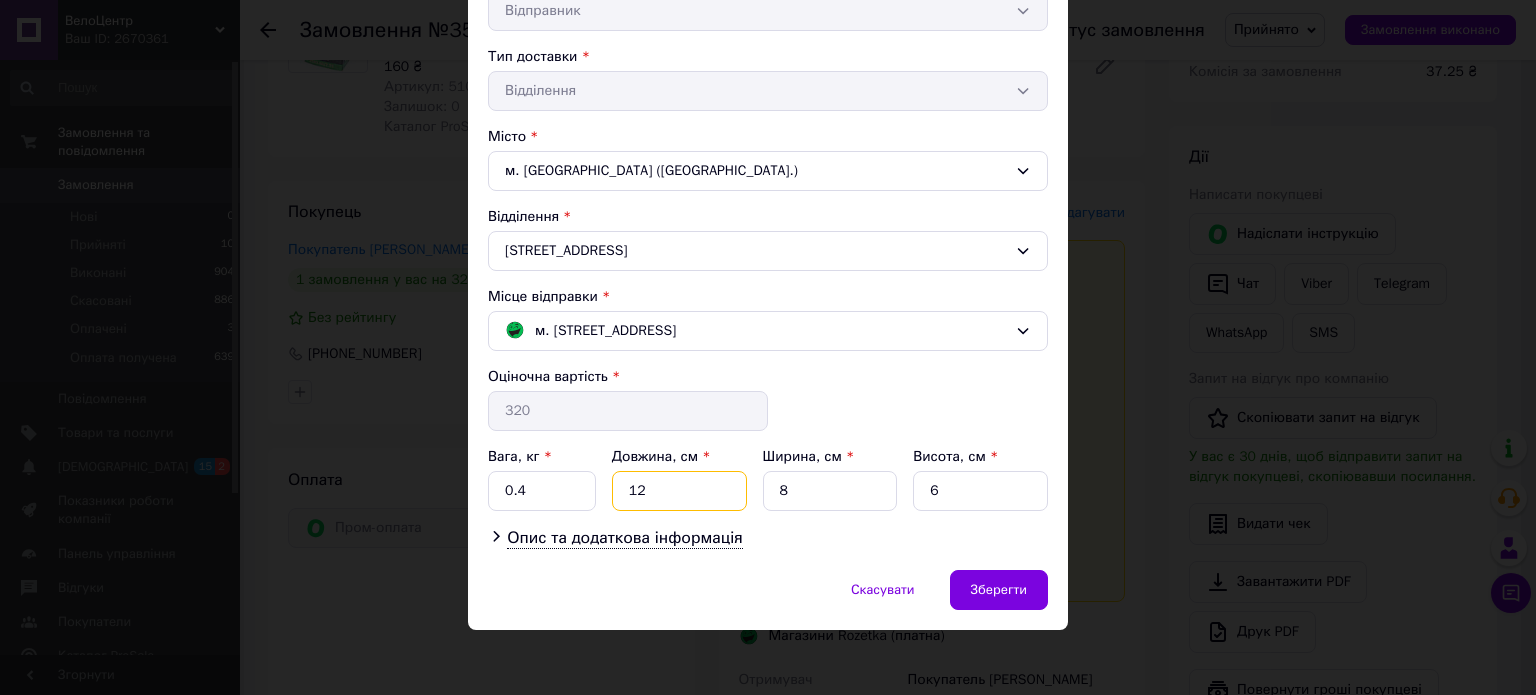 click on "12" at bounding box center (679, 491) 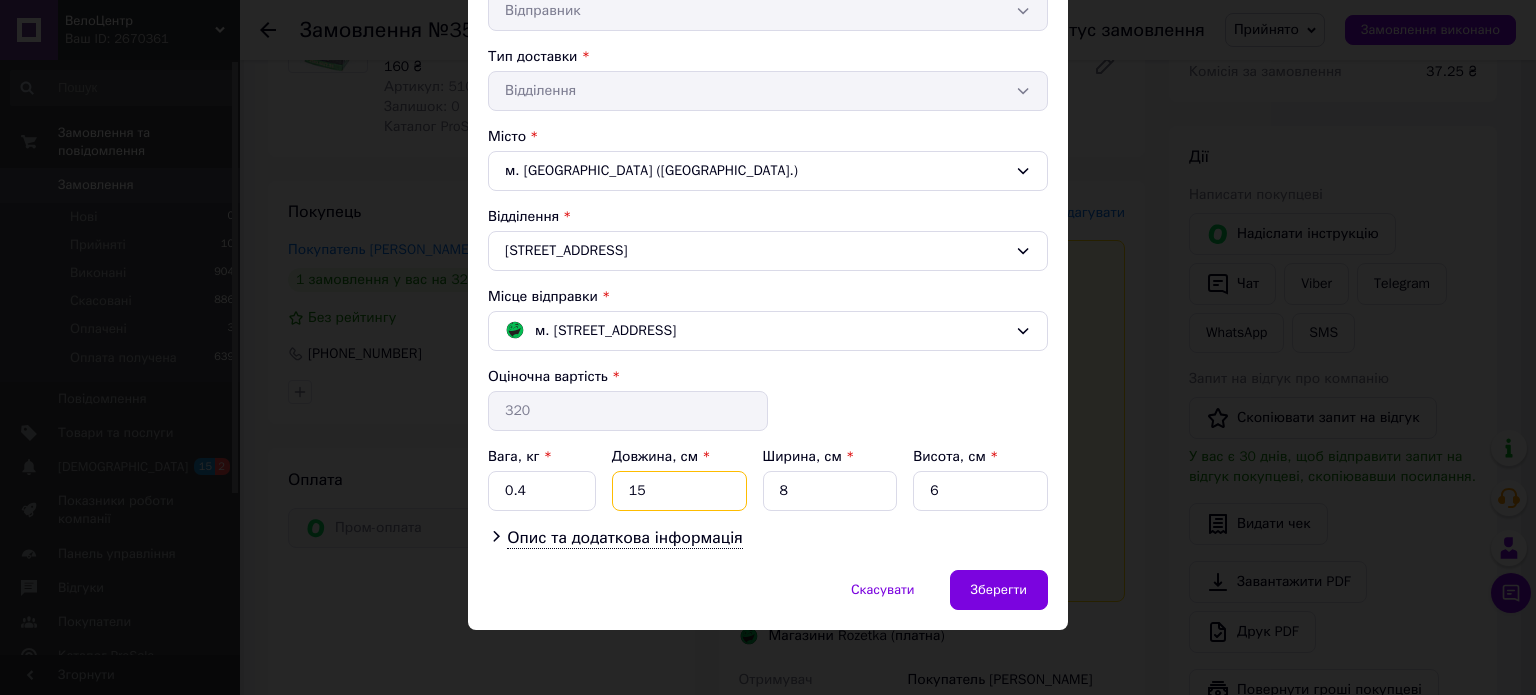 type on "15" 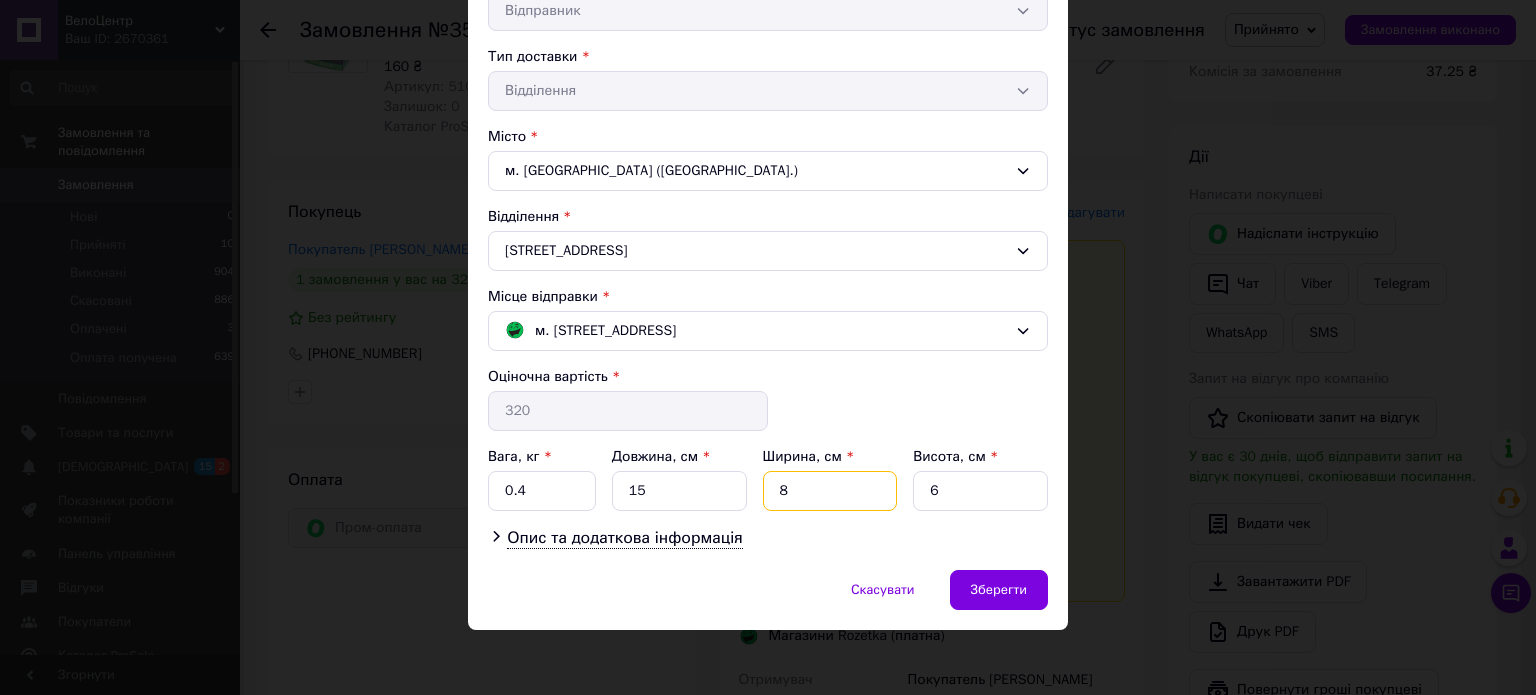 click on "8" at bounding box center [830, 491] 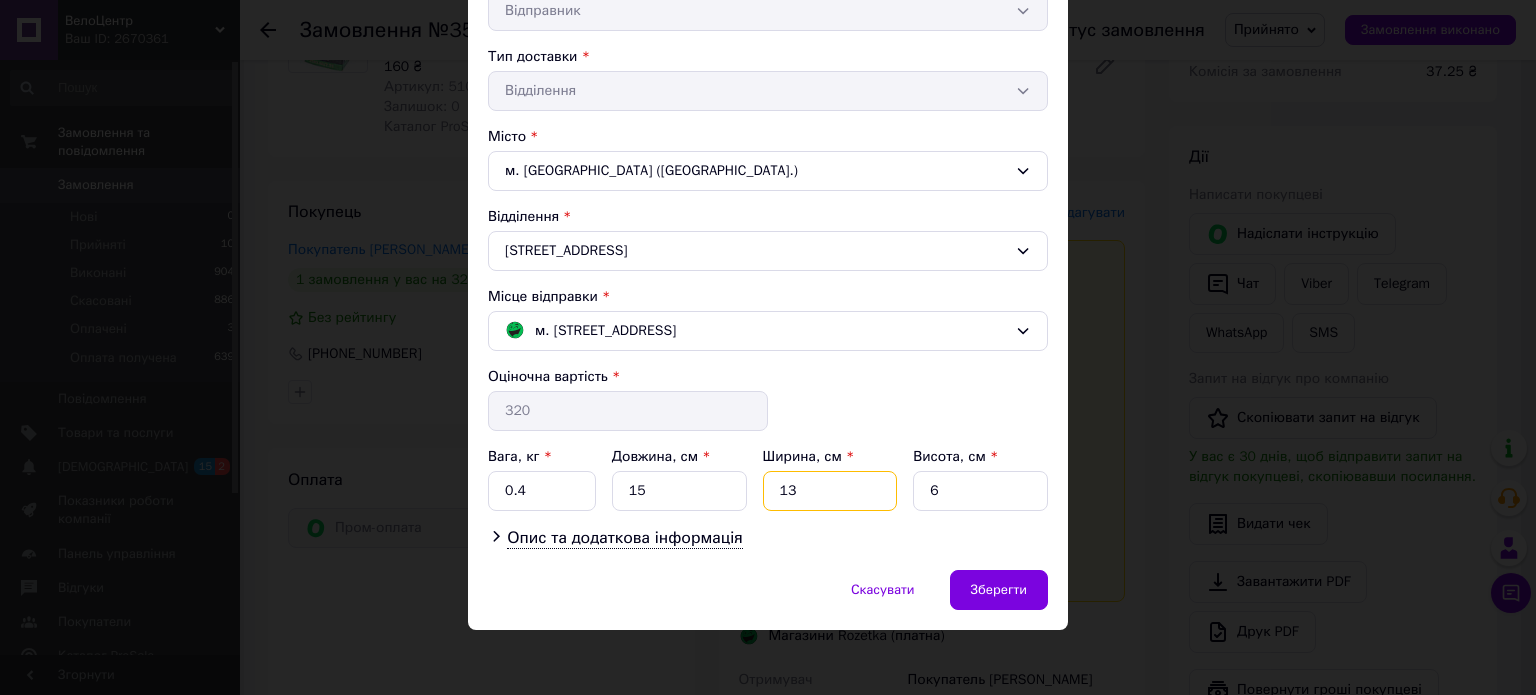 type on "13" 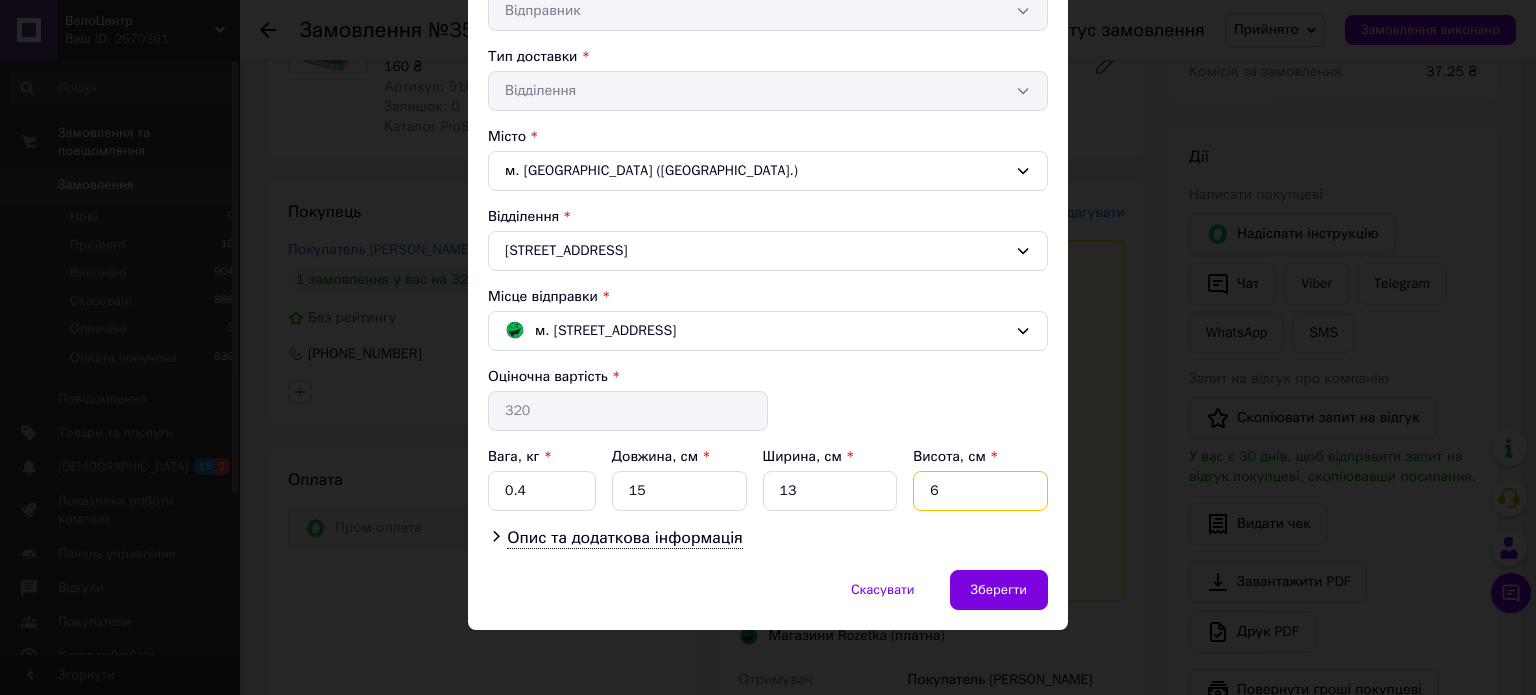 click on "6" at bounding box center (980, 491) 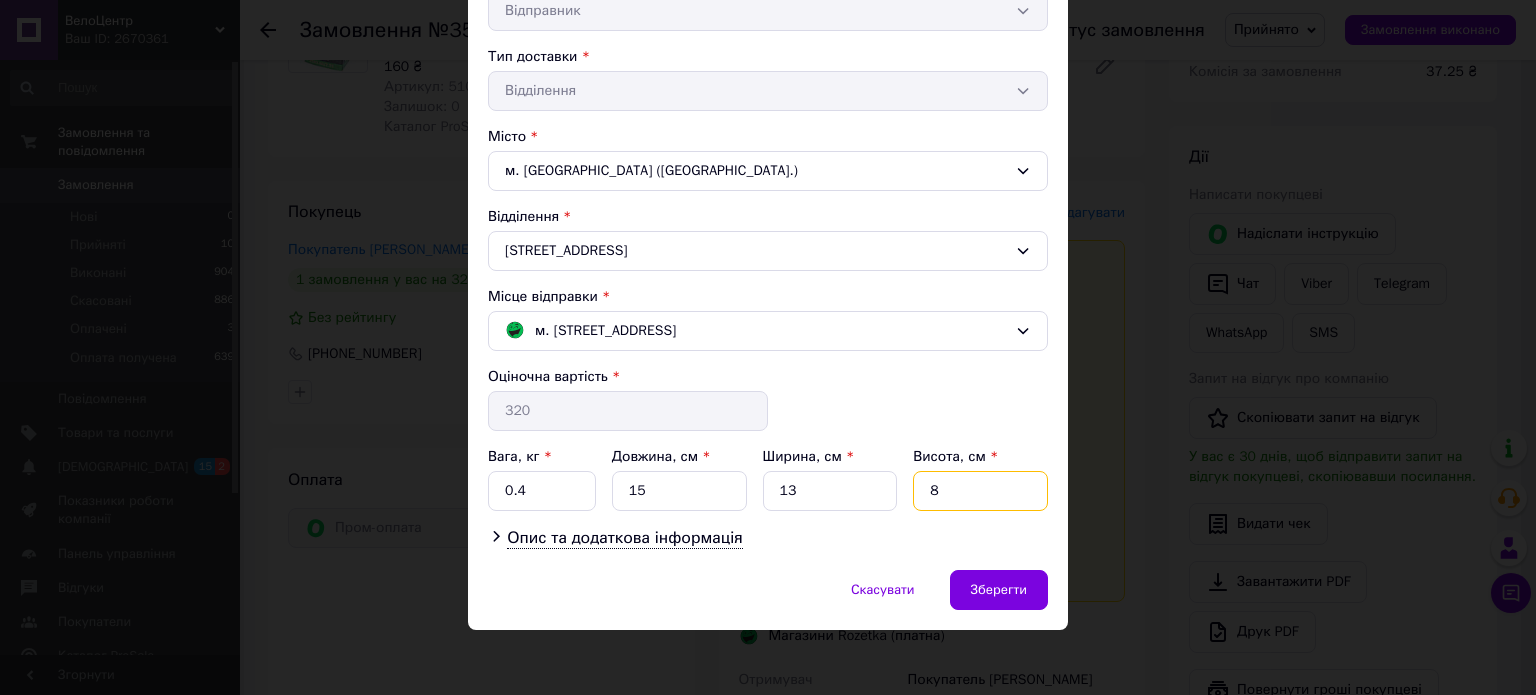 type on "8" 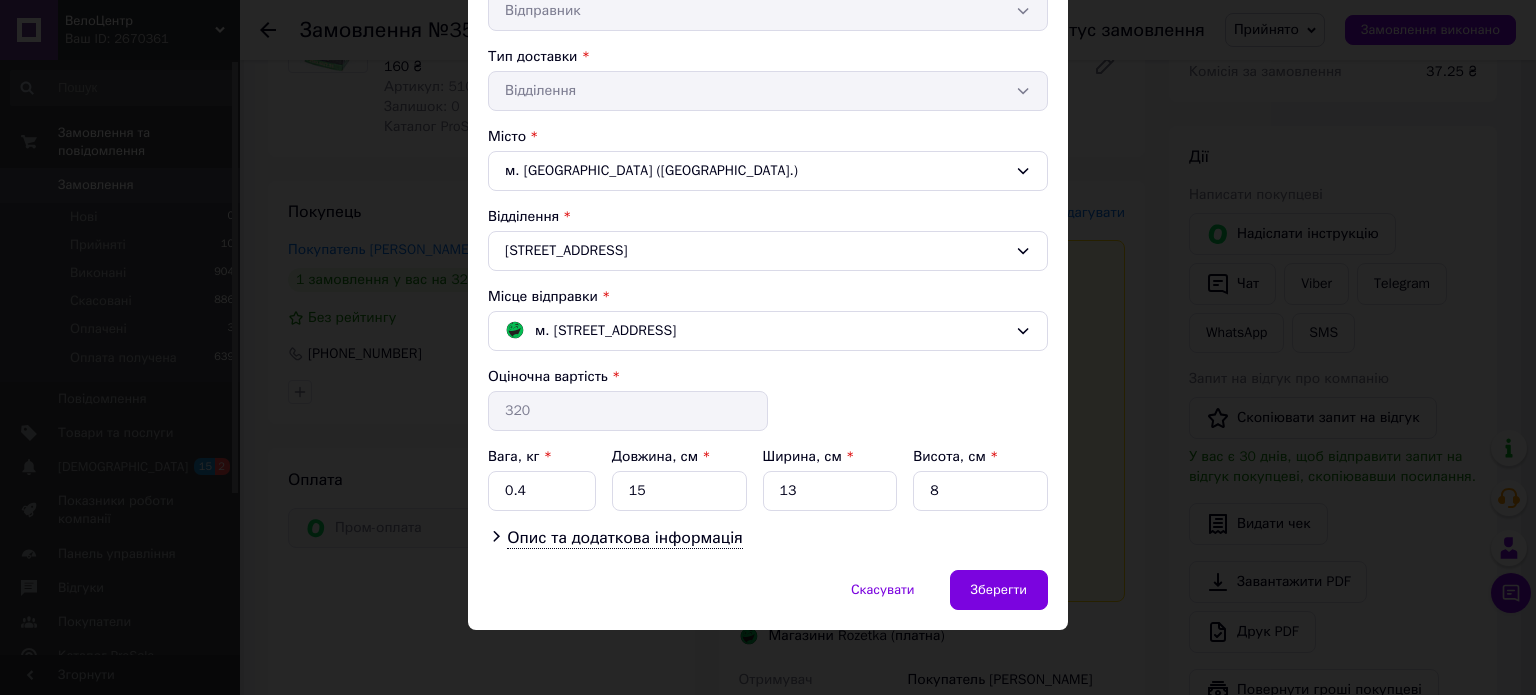 click on "Прізвище отримувача   * Покупатель Ім'я отримувача   * Юрий По батькові отримувача Телефон отримувача   * +380973953547 Платник   * Відправник Тип доставки   * Відділення Місто м. Київ (Київська обл.) Відділення Русанівська набережна, 4 Місце відправки   * м. Київ (Київська обл.); Броварський, 17 Оціночна вартість   * 320 Вага, кг   * 0.4 Довжина, см   * 15 Ширина, см   * 13 Висота, см   * 8   Опис та додаткова інформація" at bounding box center (768, 178) 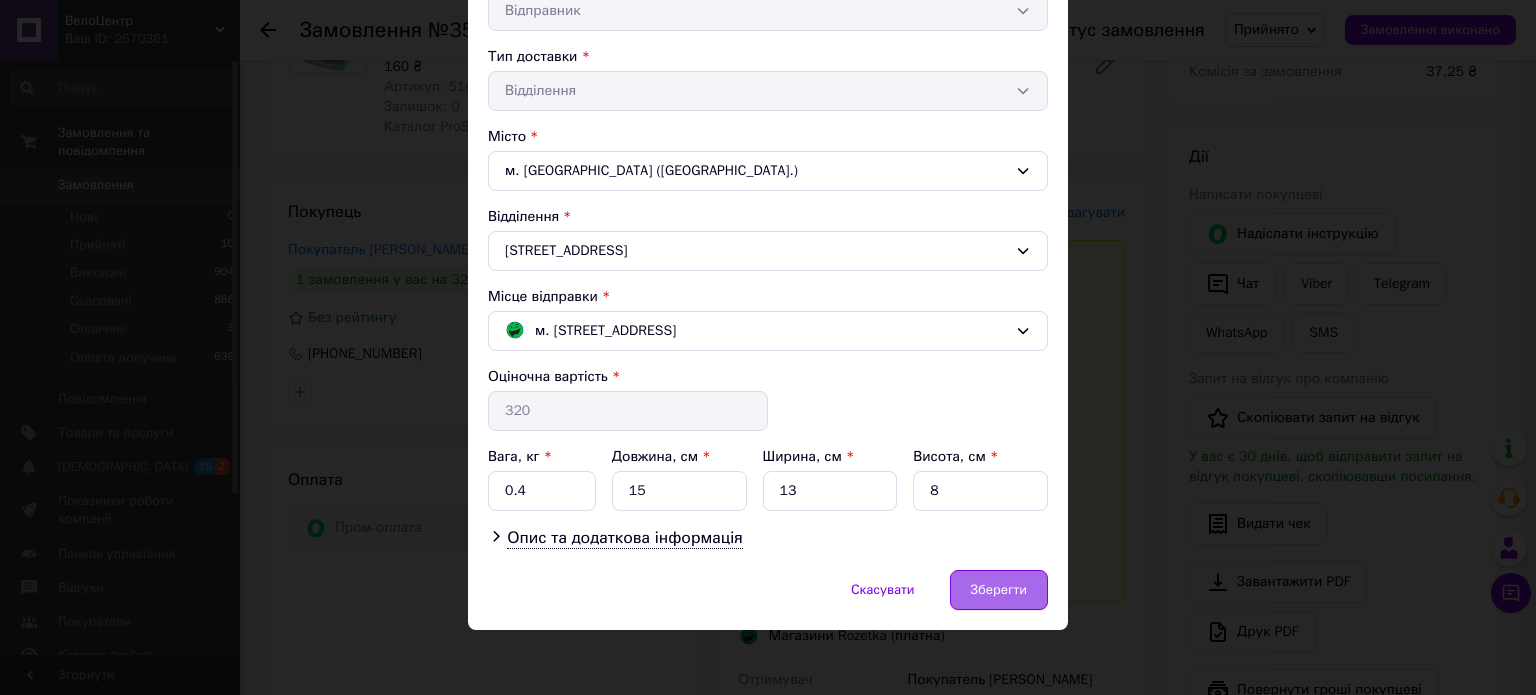 click on "Зберегти" at bounding box center [999, 590] 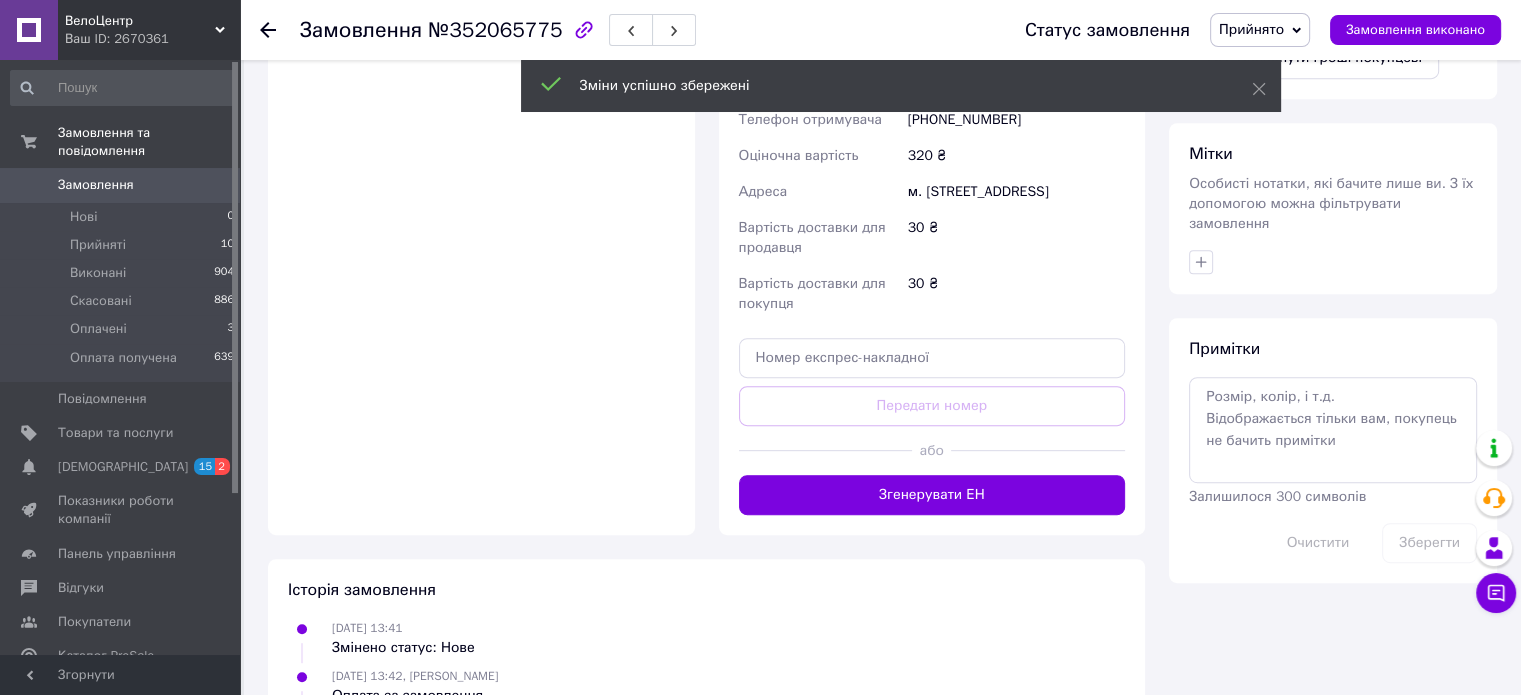 scroll, scrollTop: 900, scrollLeft: 0, axis: vertical 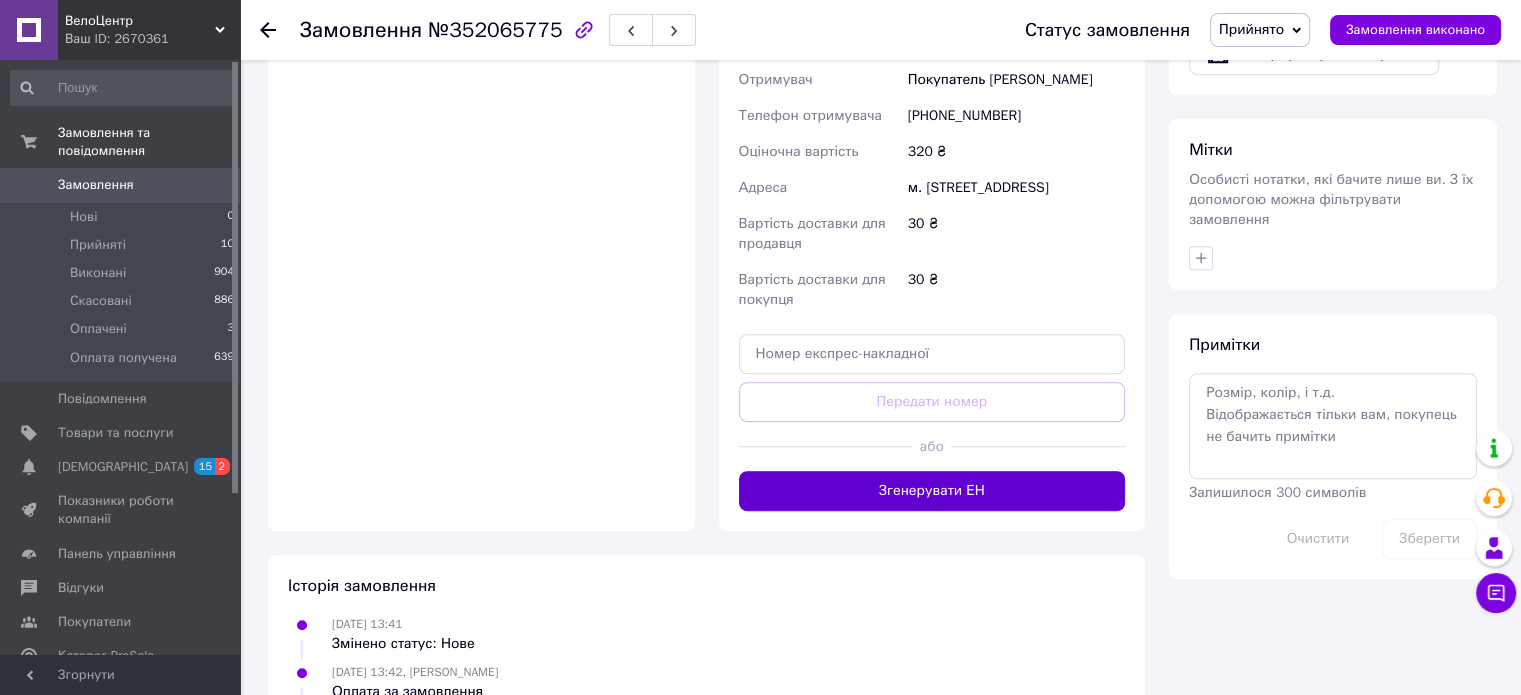 click on "Згенерувати ЕН" at bounding box center [932, 491] 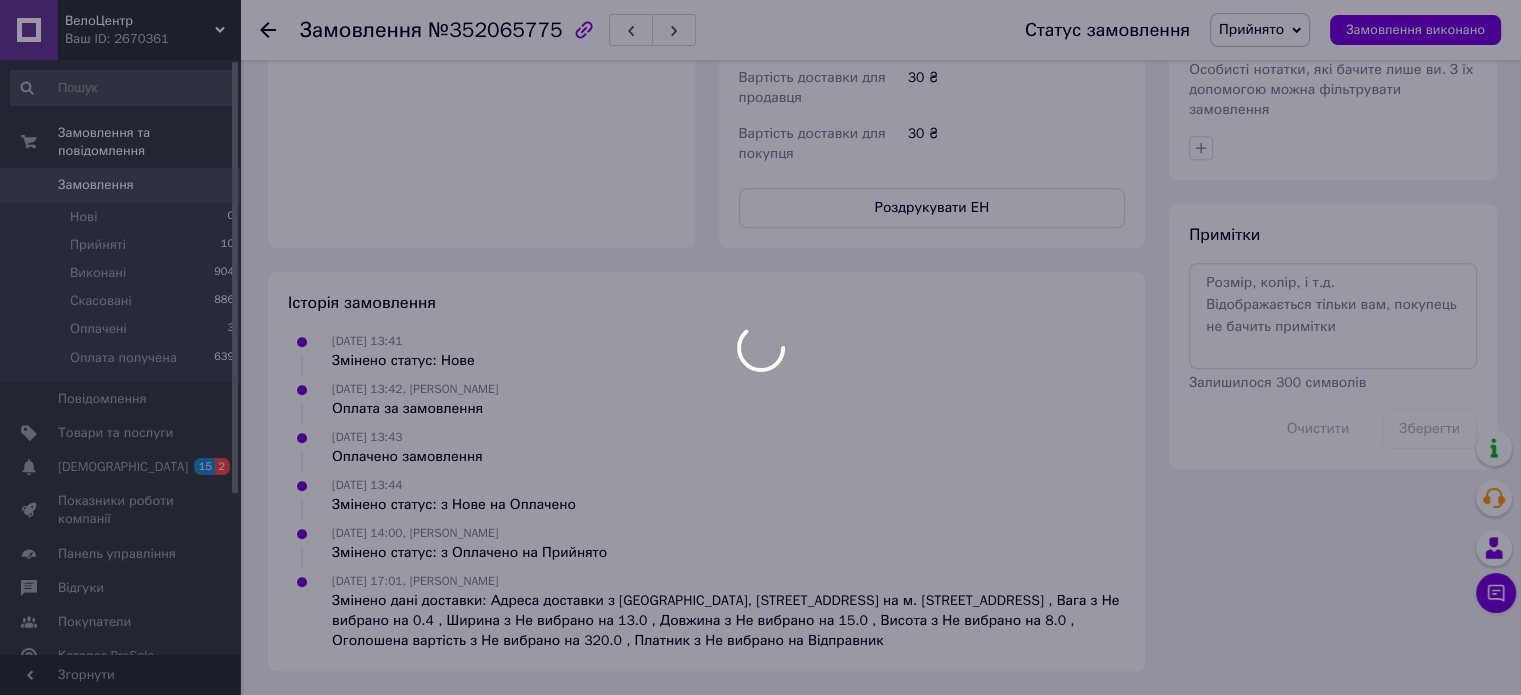 scroll, scrollTop: 1048, scrollLeft: 0, axis: vertical 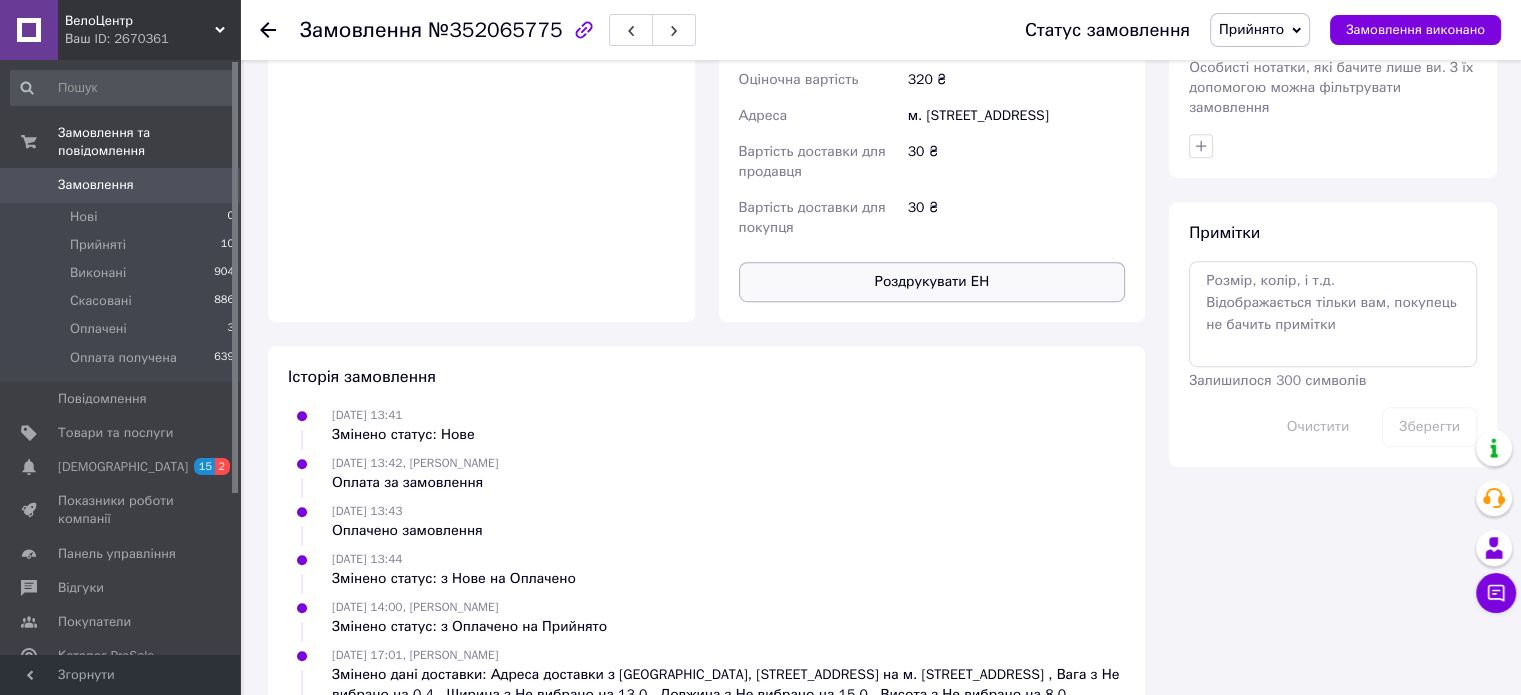 click on "Роздрукувати ЕН" at bounding box center (932, 282) 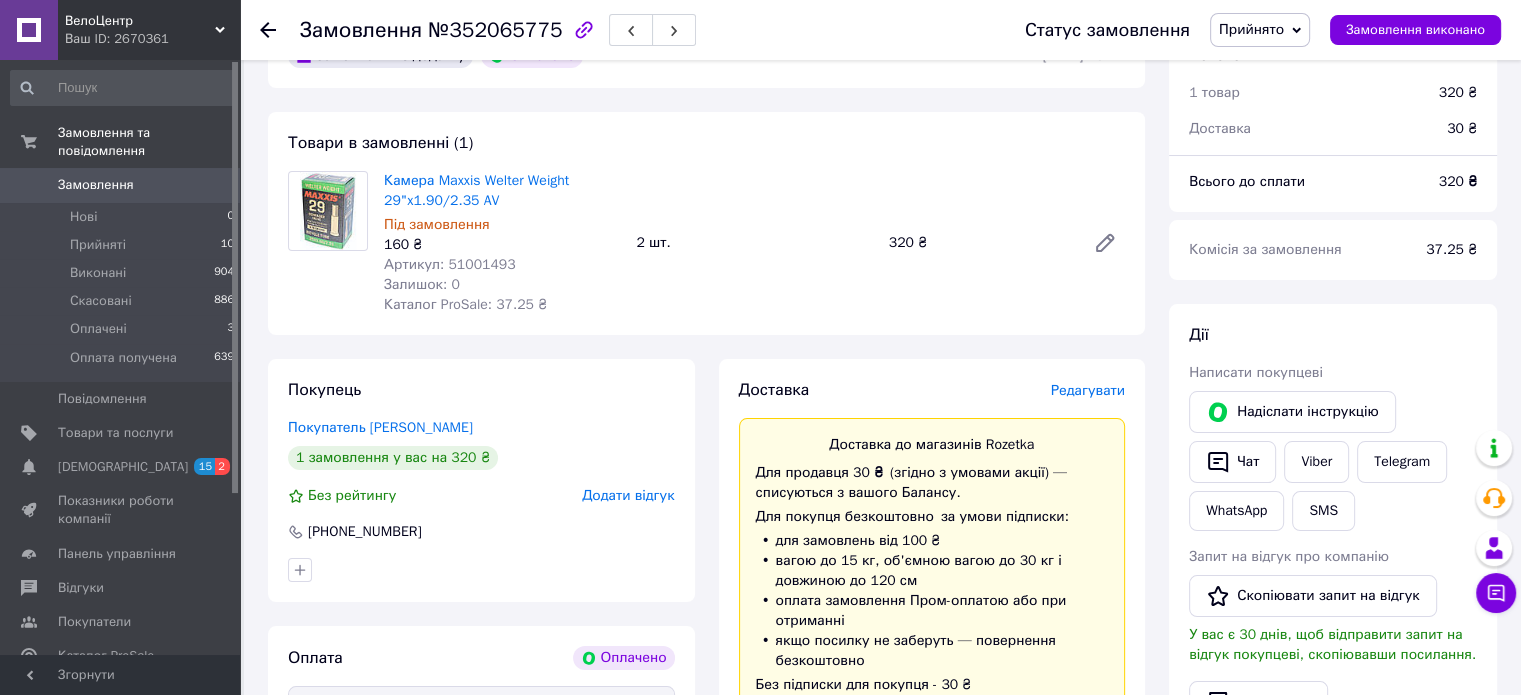 scroll, scrollTop: 0, scrollLeft: 0, axis: both 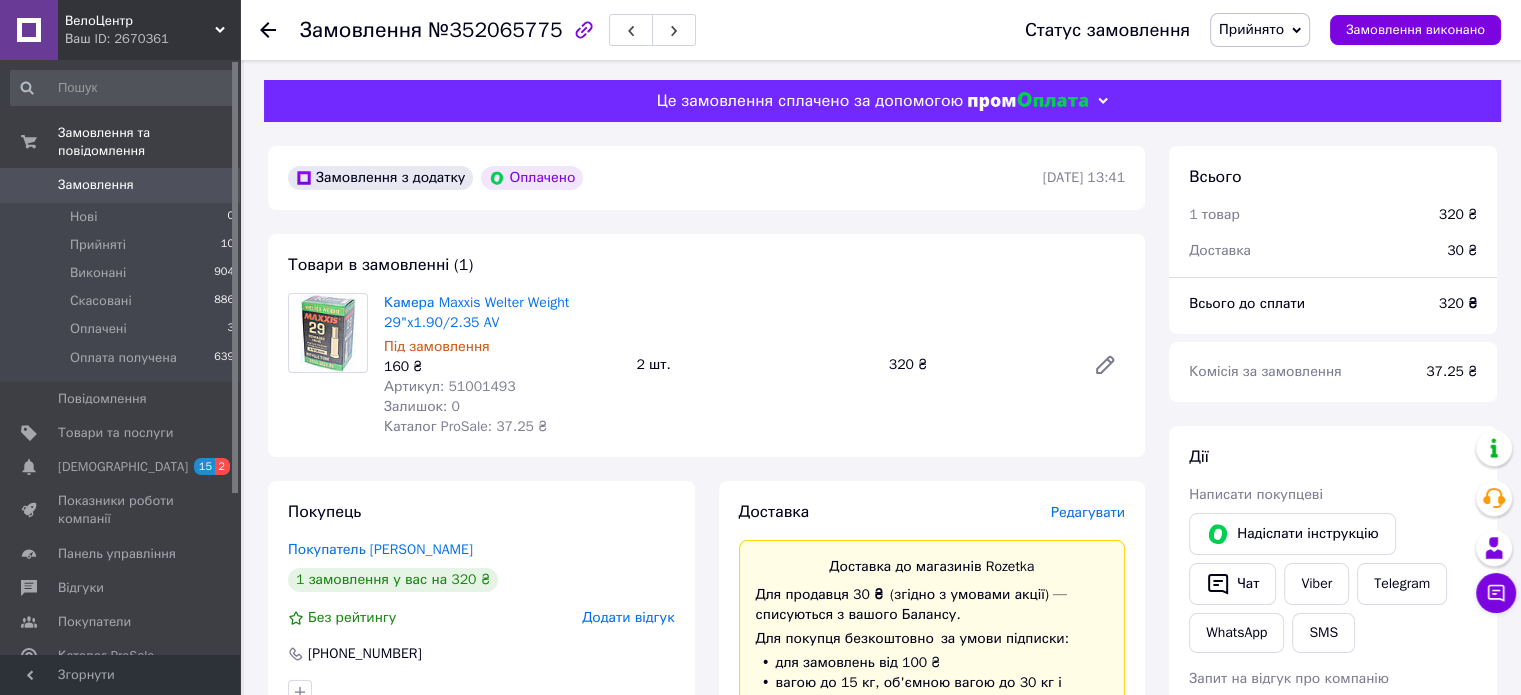 click 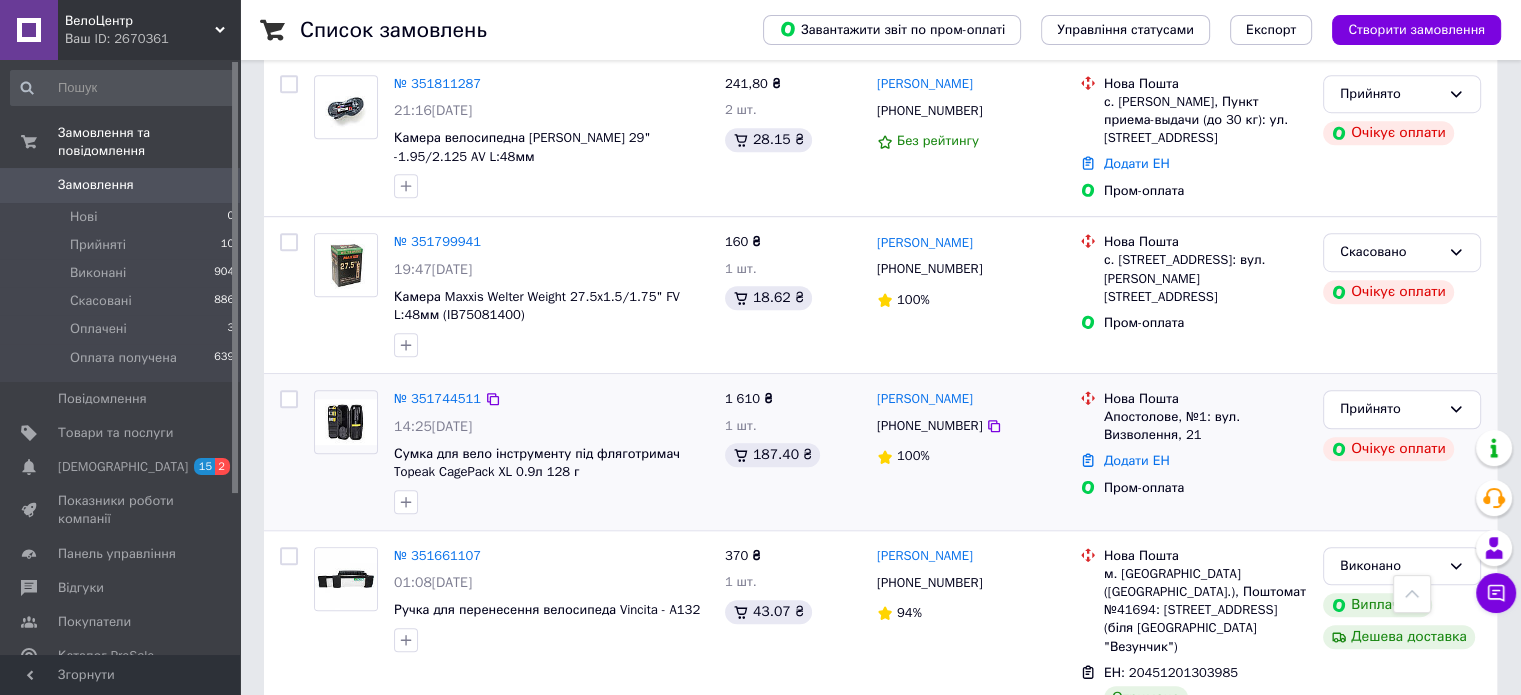 scroll, scrollTop: 1300, scrollLeft: 0, axis: vertical 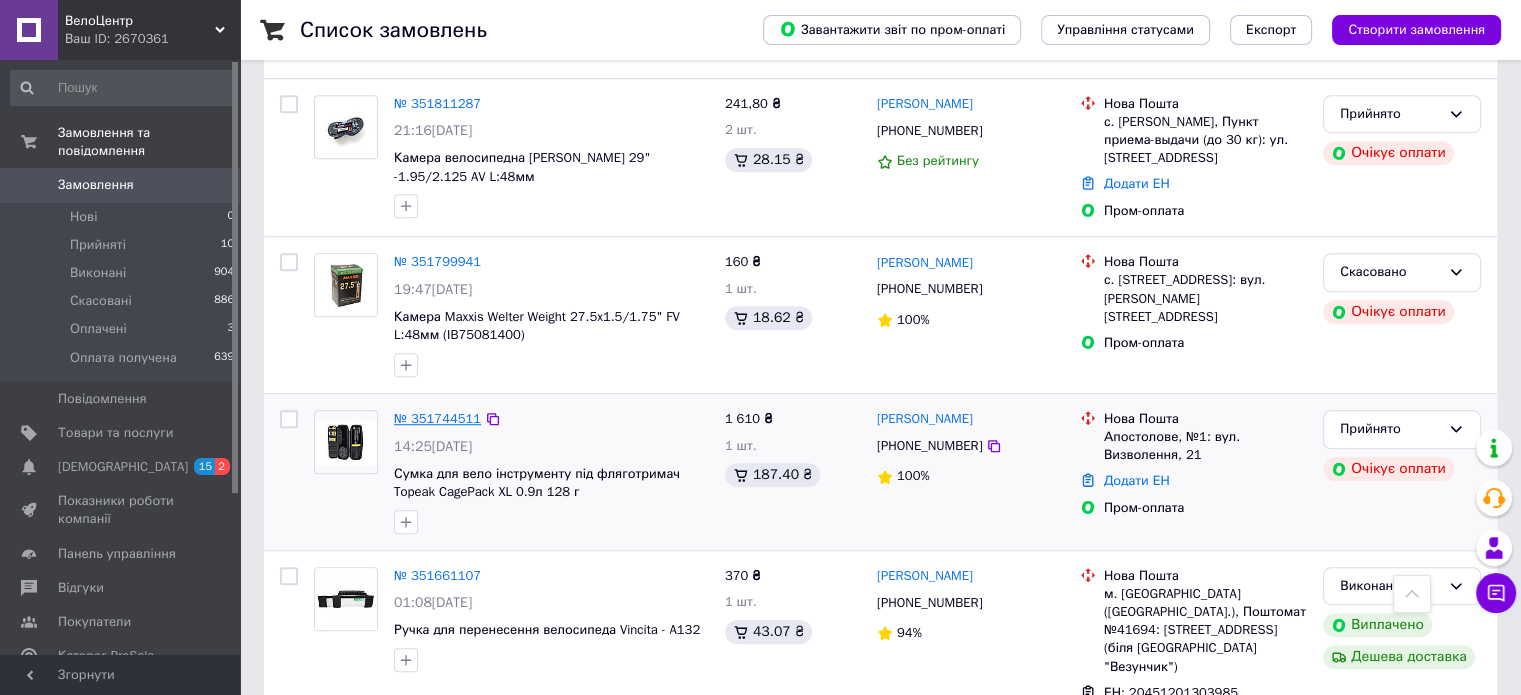 click on "№ 351744511" at bounding box center (437, 418) 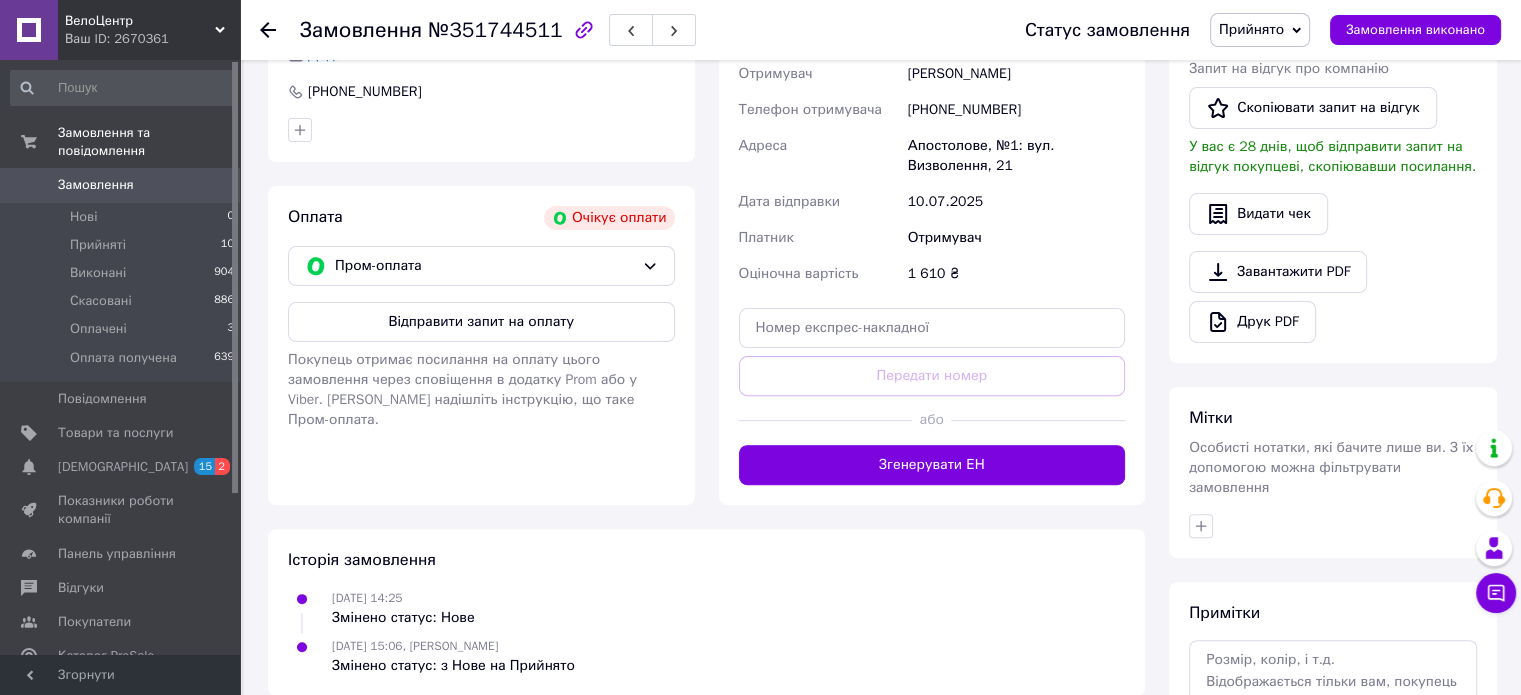 scroll, scrollTop: 536, scrollLeft: 0, axis: vertical 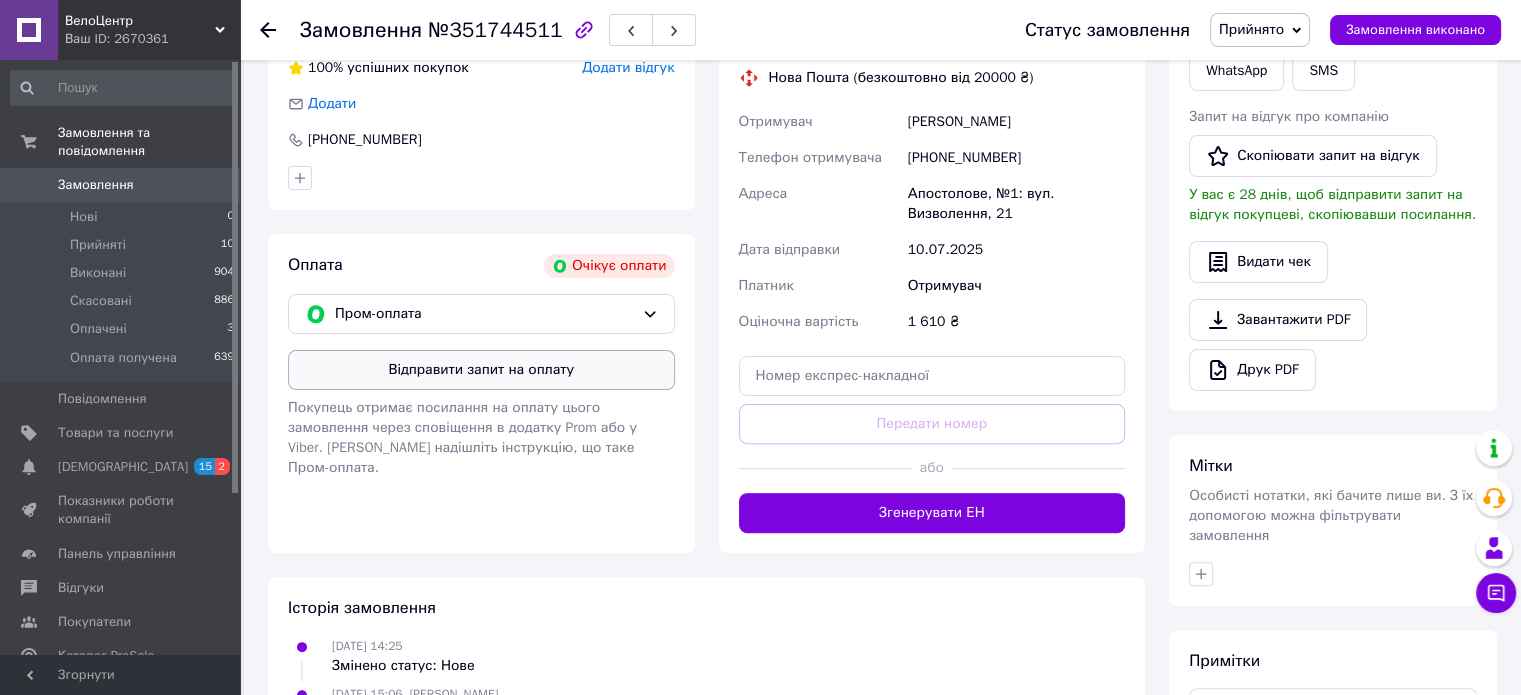 click on "Відправити запит на оплату" at bounding box center (481, 370) 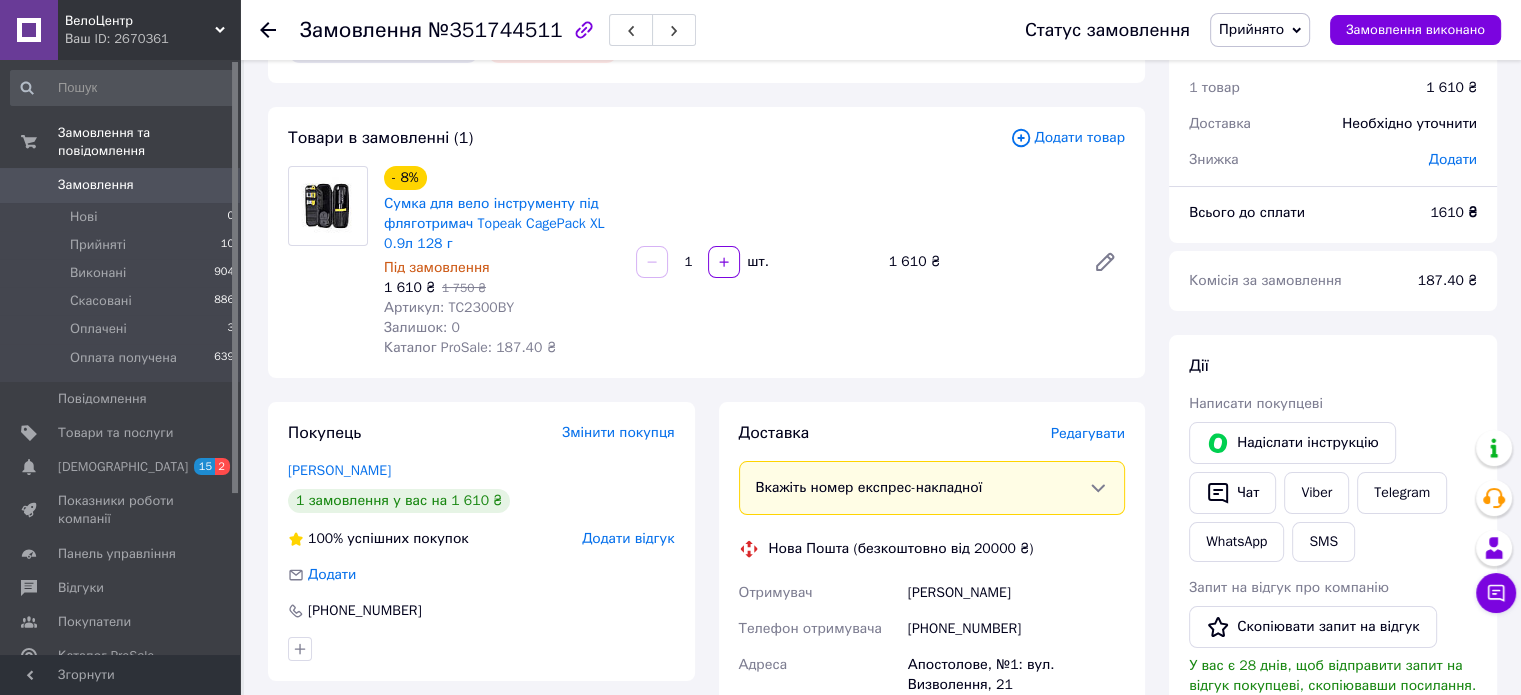 scroll, scrollTop: 36, scrollLeft: 0, axis: vertical 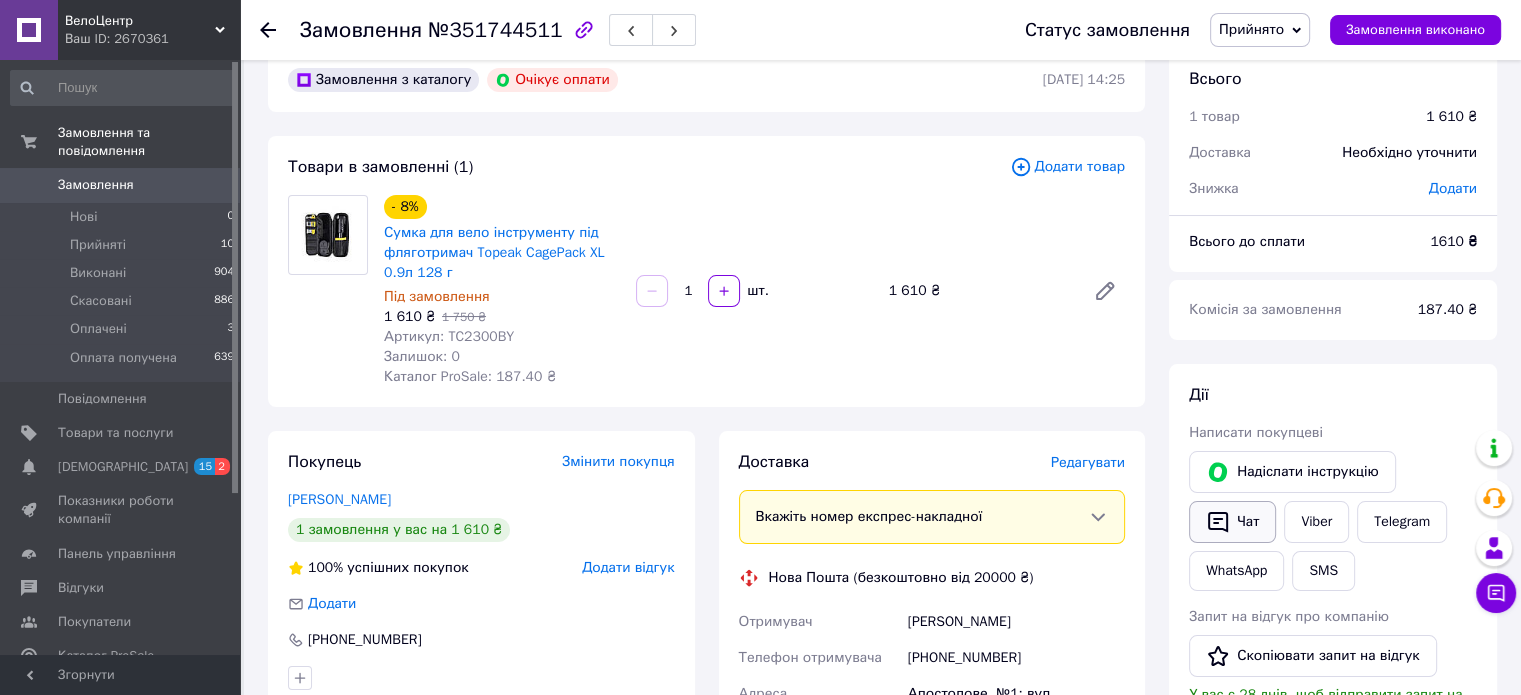 click on "Чат" at bounding box center (1232, 522) 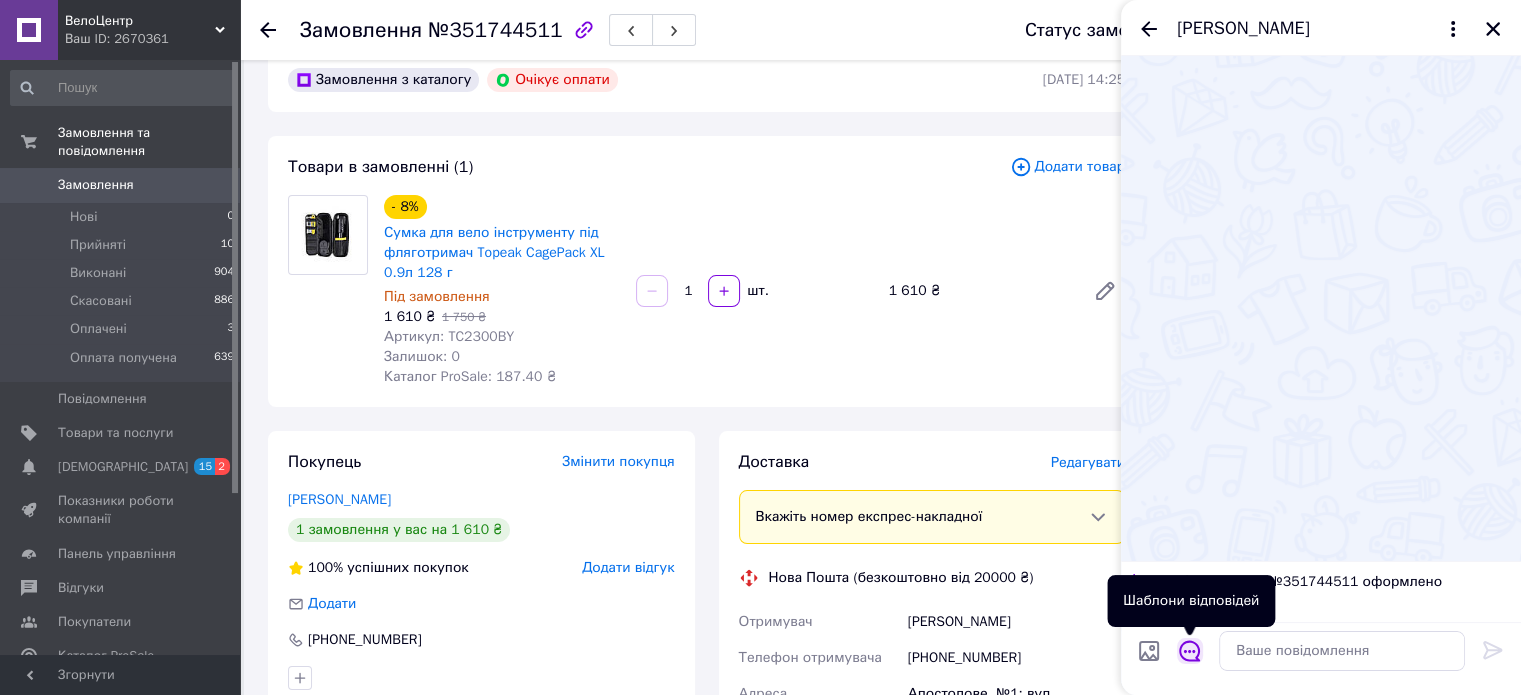 click 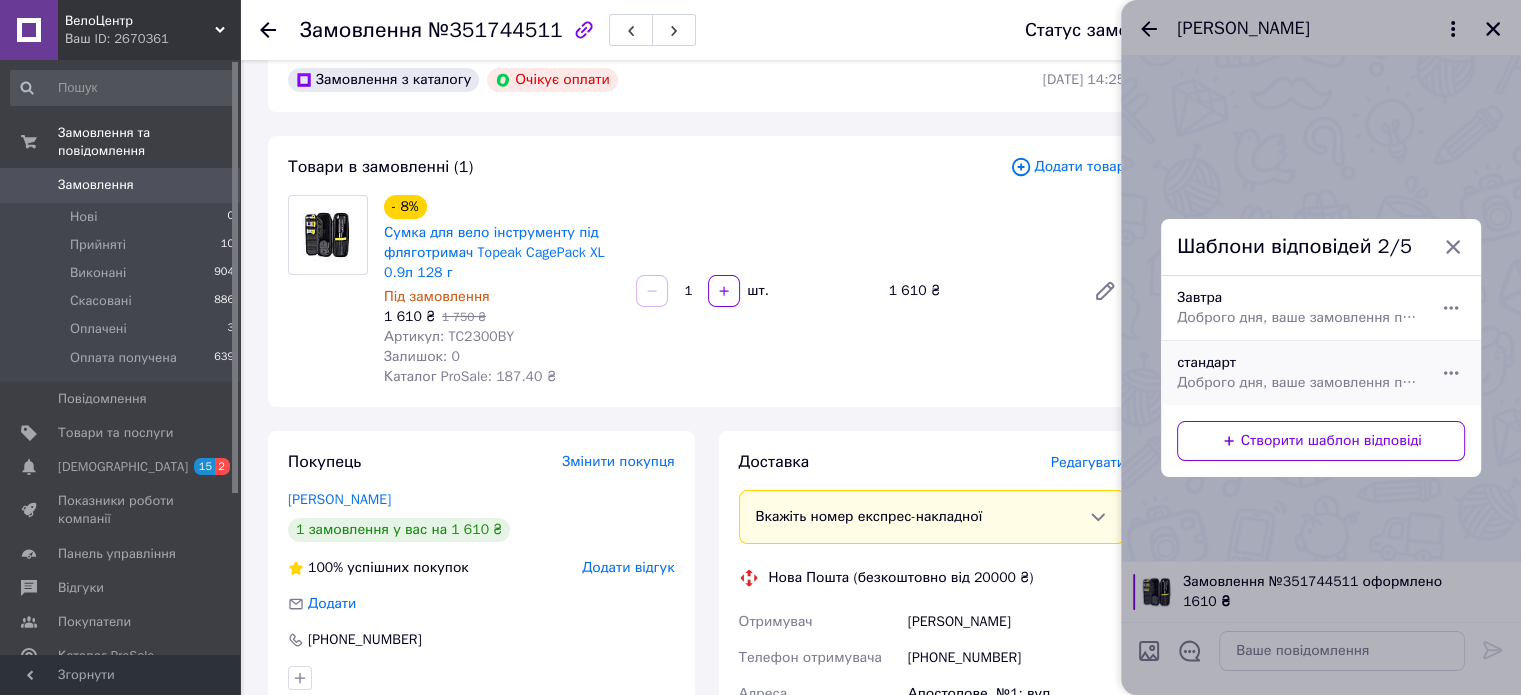 click on "стандарт Доброго дня, ваше замовлення прийнято та готується до відправки. Гарного дня!" at bounding box center [1299, 373] 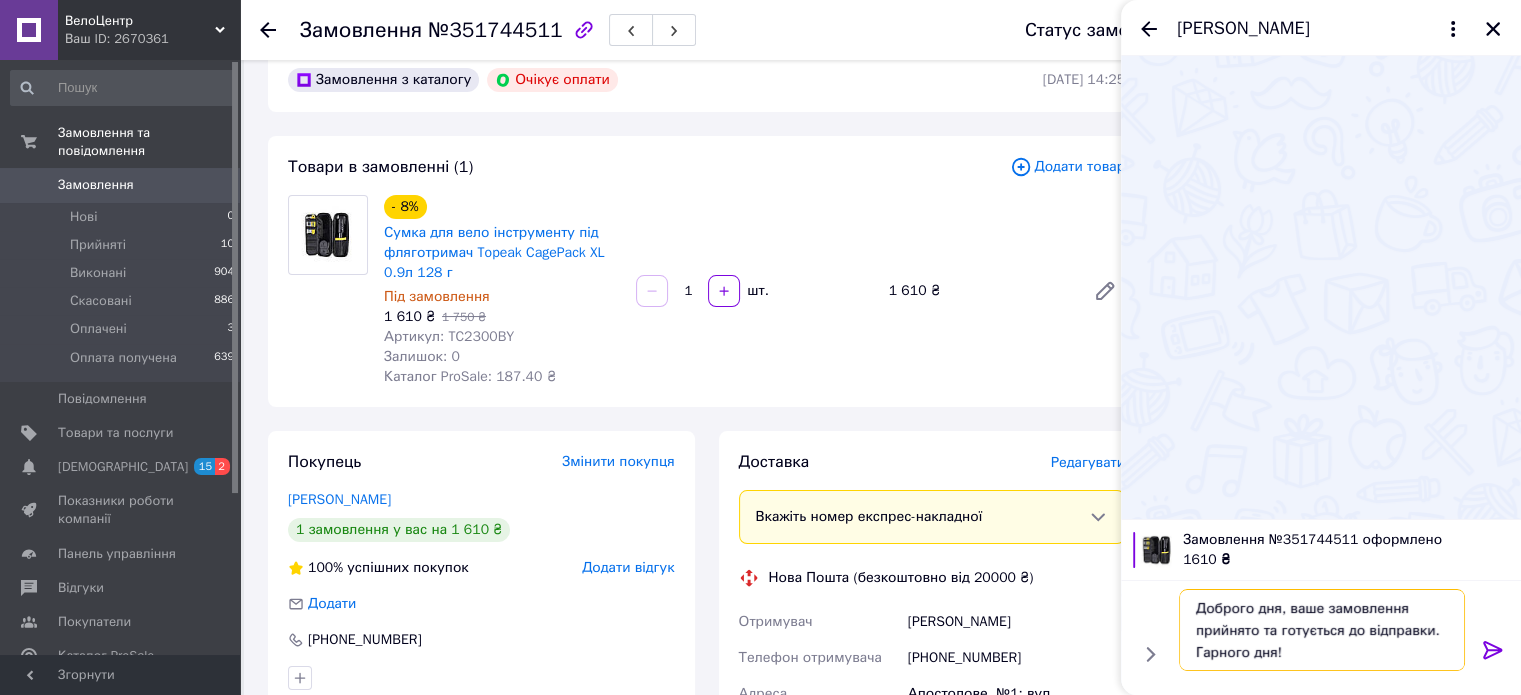 click on "Доброго дня, ваше замовлення прийнято та готується до відправки. Гарного дня!" at bounding box center (1322, 630) 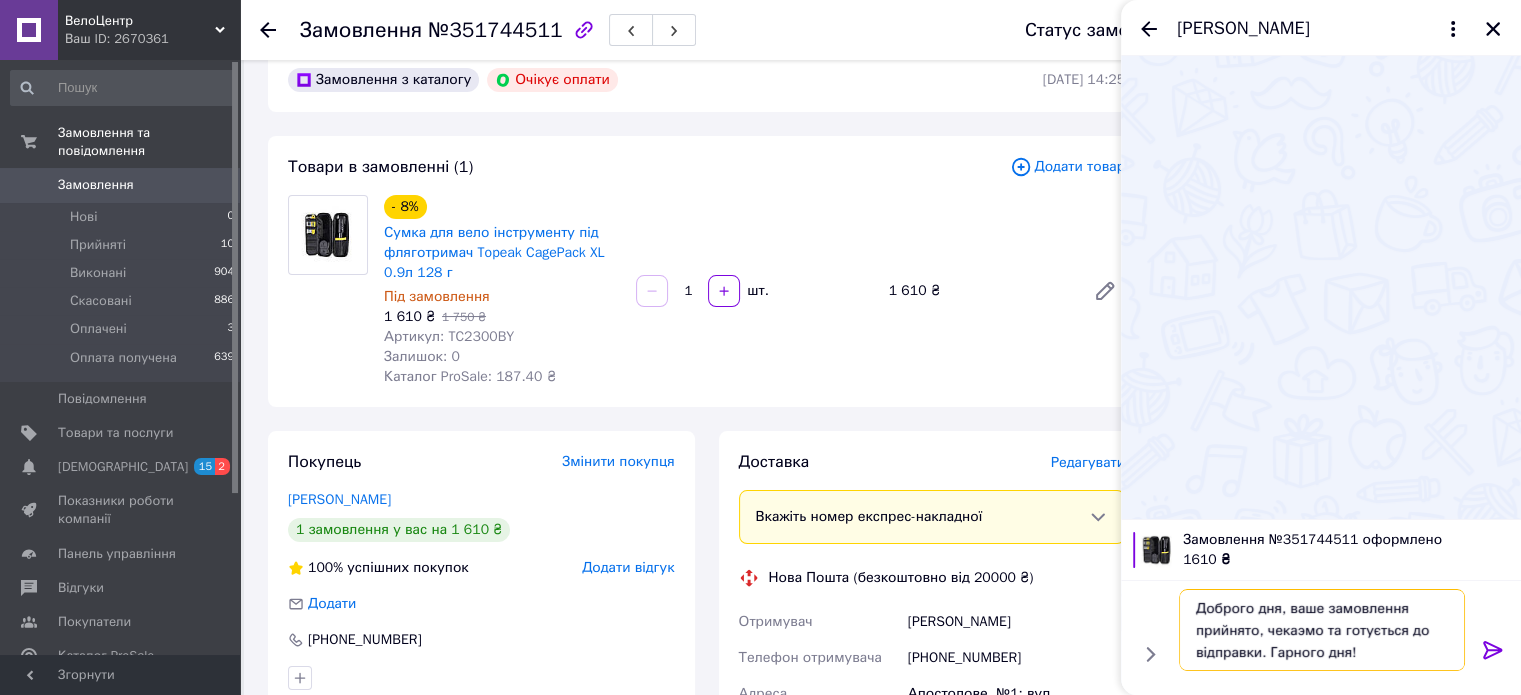 click on "Доброго дня, ваше замовлення прийнято, чекаэмо та готується до відправки. Гарного дня!" at bounding box center [1322, 630] 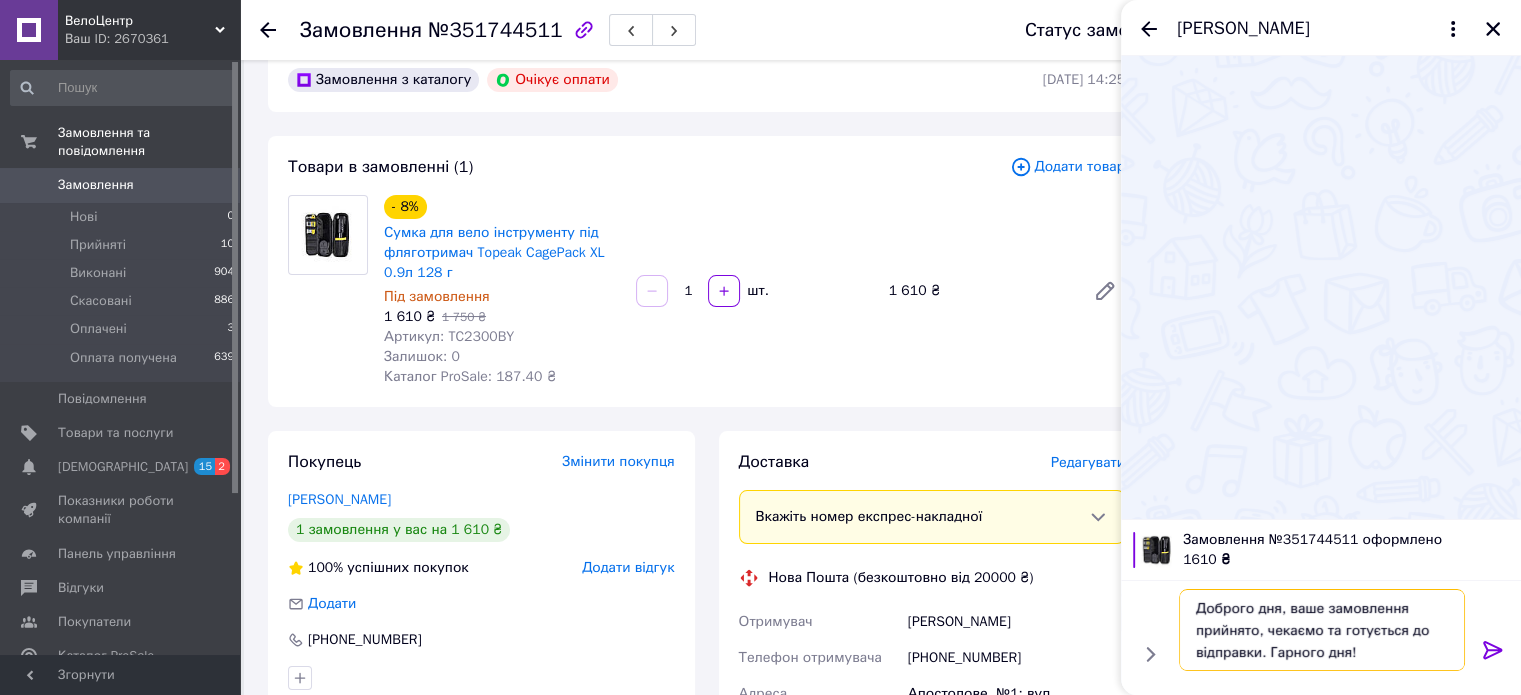 click on "Доброго дня, ваше замовлення прийнято, чекаємо та готується до відправки. Гарного дня!" at bounding box center [1322, 630] 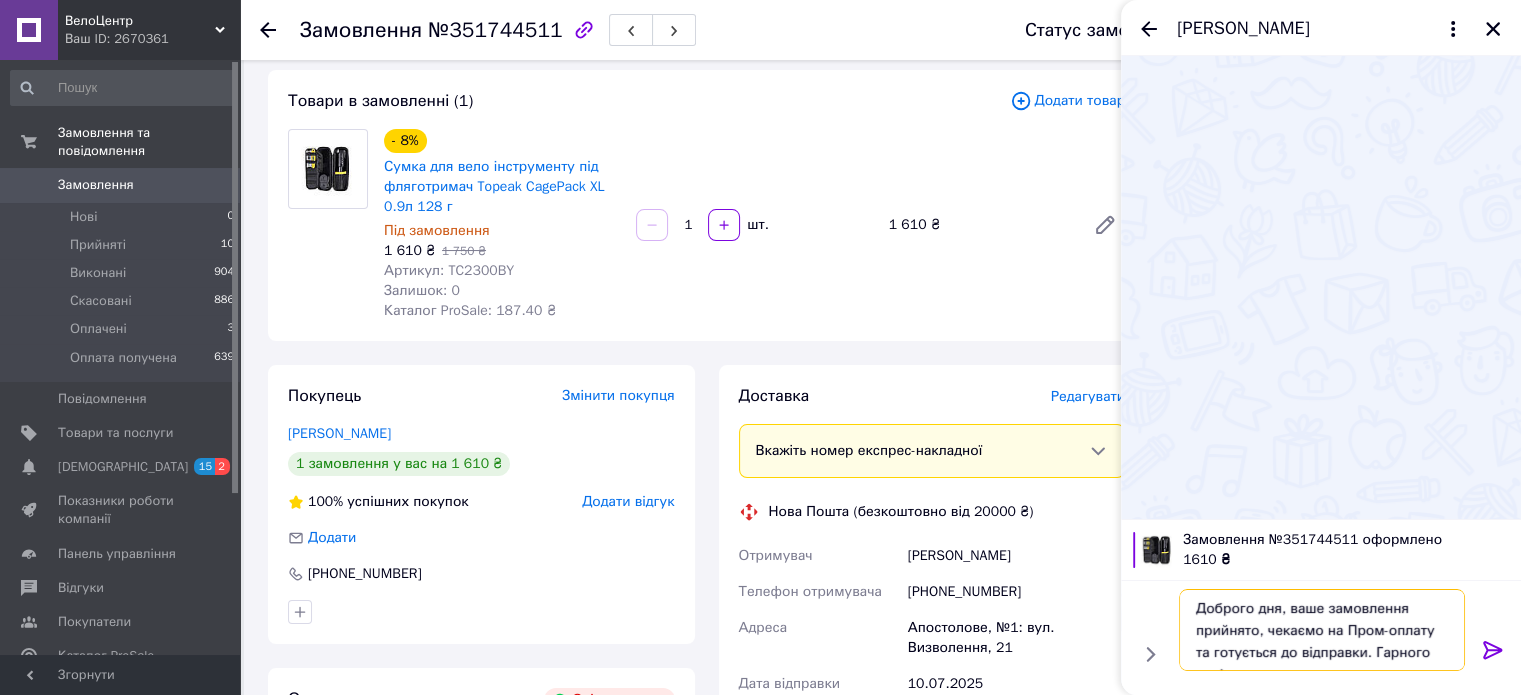scroll, scrollTop: 136, scrollLeft: 0, axis: vertical 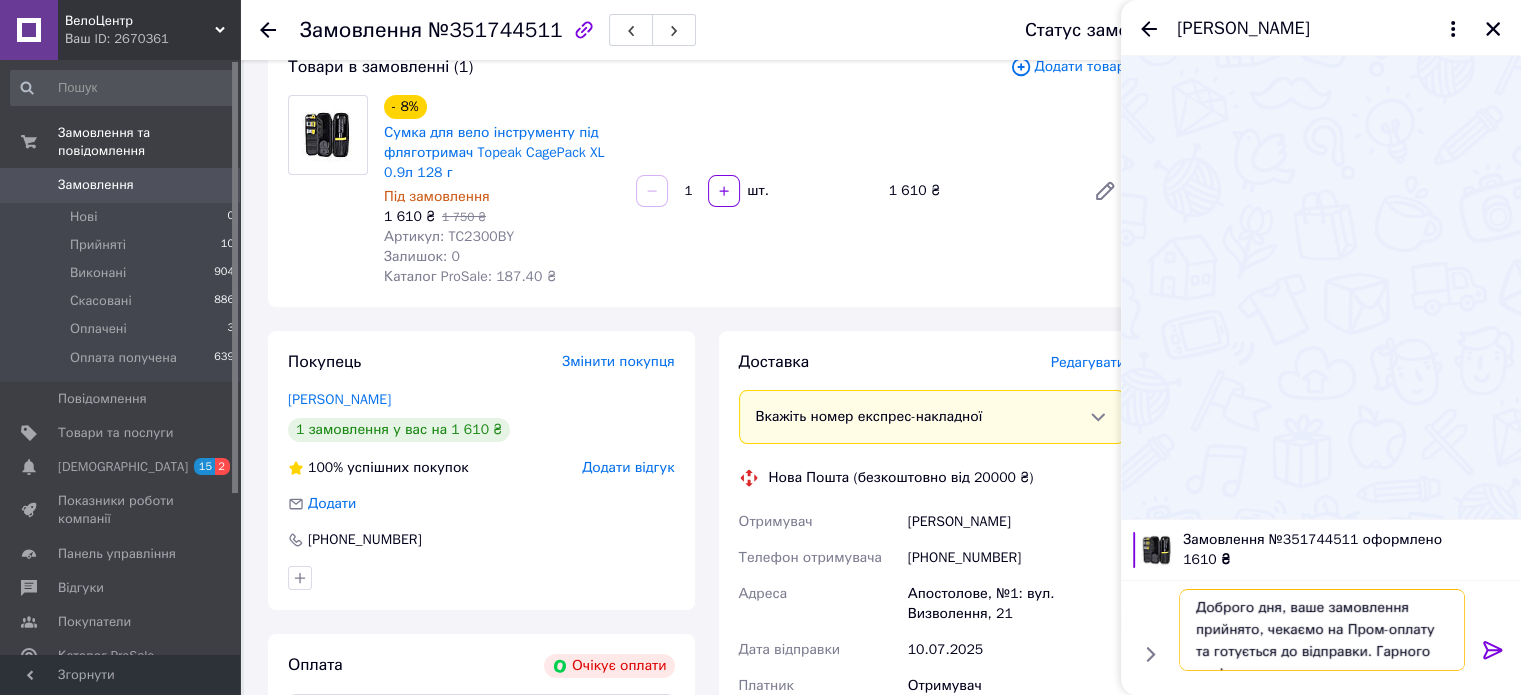 click on "Доброго дня, ваше замовлення прийнято, чекаємо на Пром-оплату та готується до відправки. Гарного дня!" at bounding box center [1322, 630] 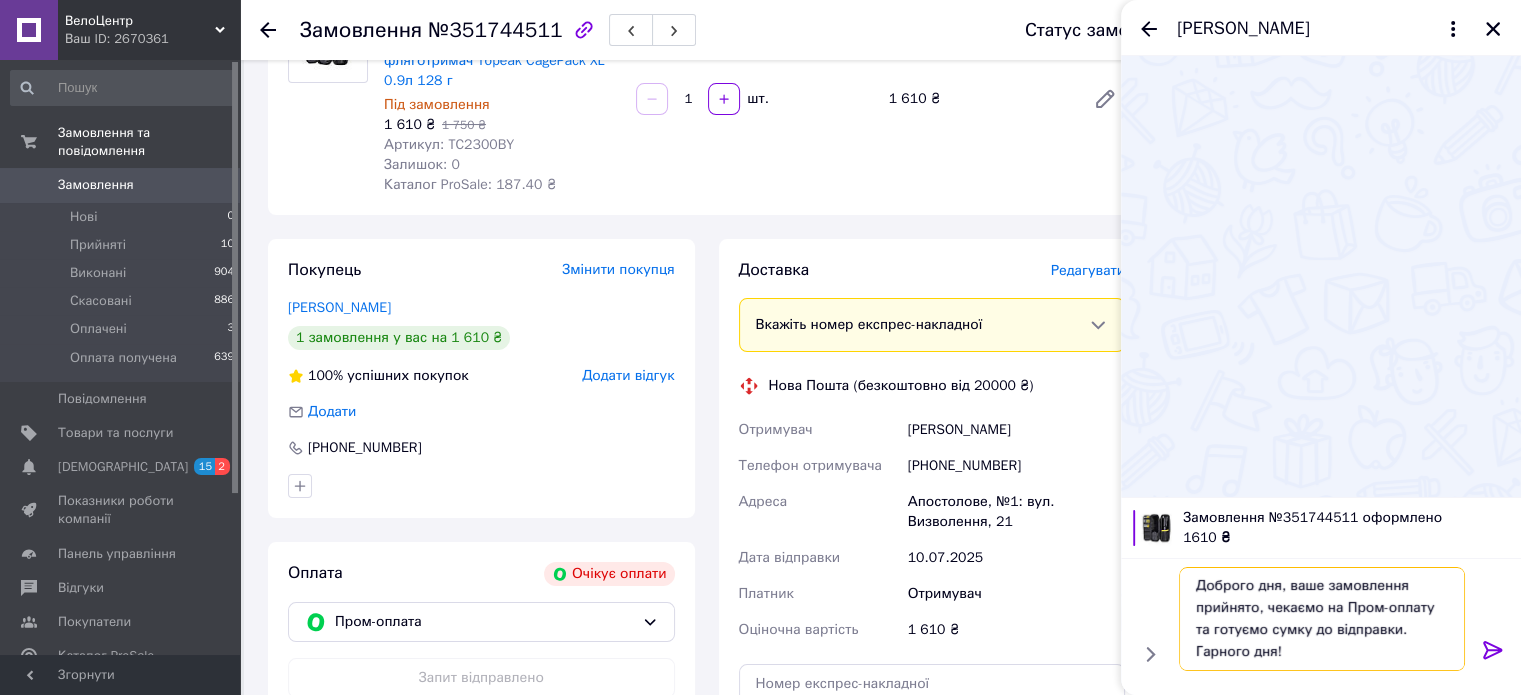 scroll, scrollTop: 236, scrollLeft: 0, axis: vertical 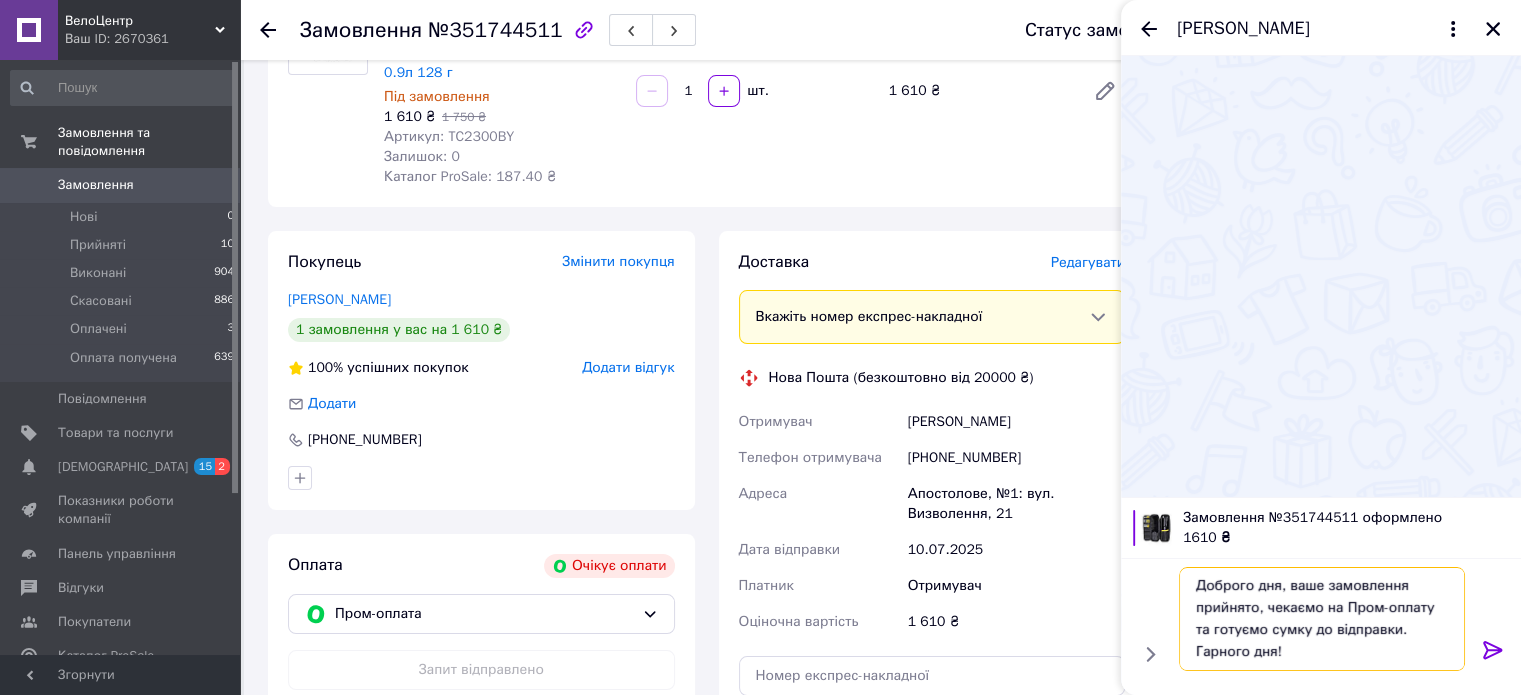 click on "Доброго дня, ваше замовлення прийнято, чекаємо на Пром-оплату та готуємо сумку до відправки. Гарного дня!" at bounding box center [1322, 619] 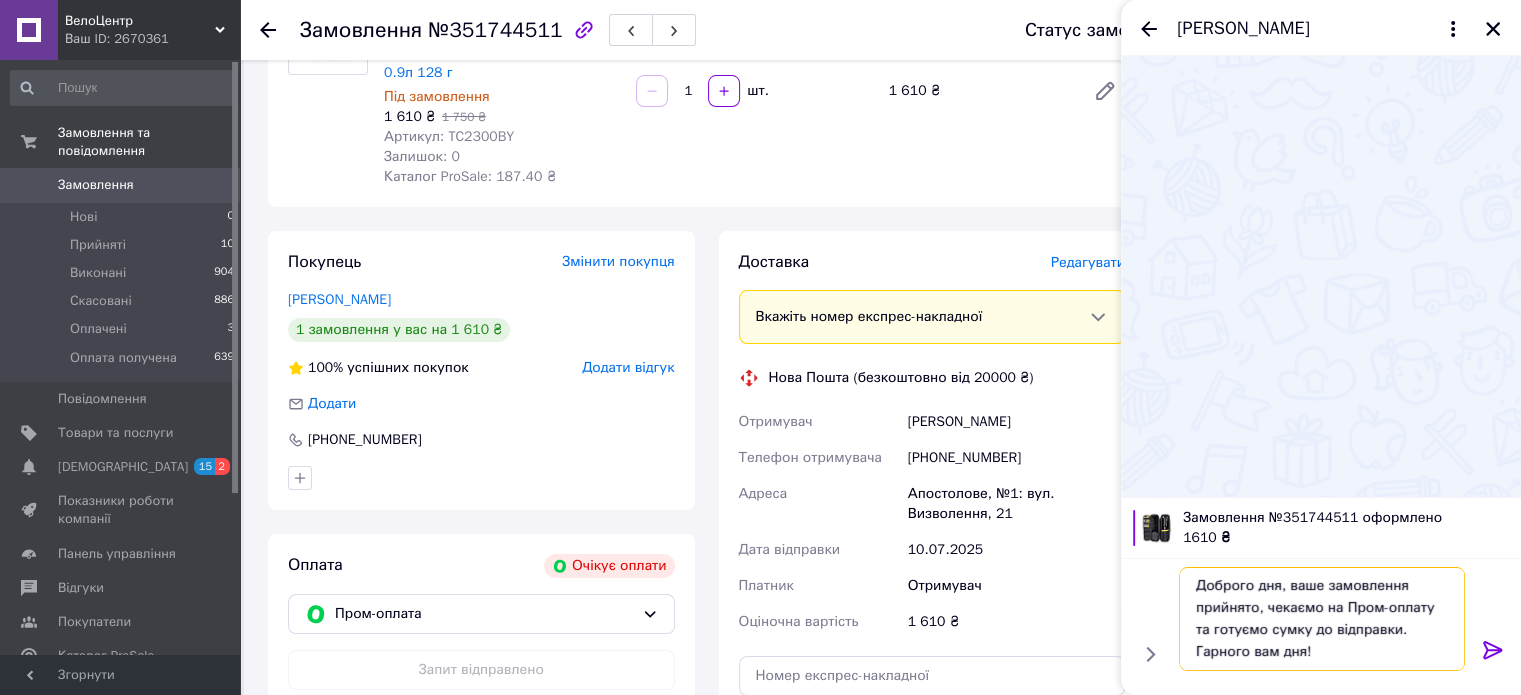 type on "Доброго дня, ваше замовлення прийнято, чекаємо на Пром-оплату та готуємо сумку до відправки. Гарного вам дня!" 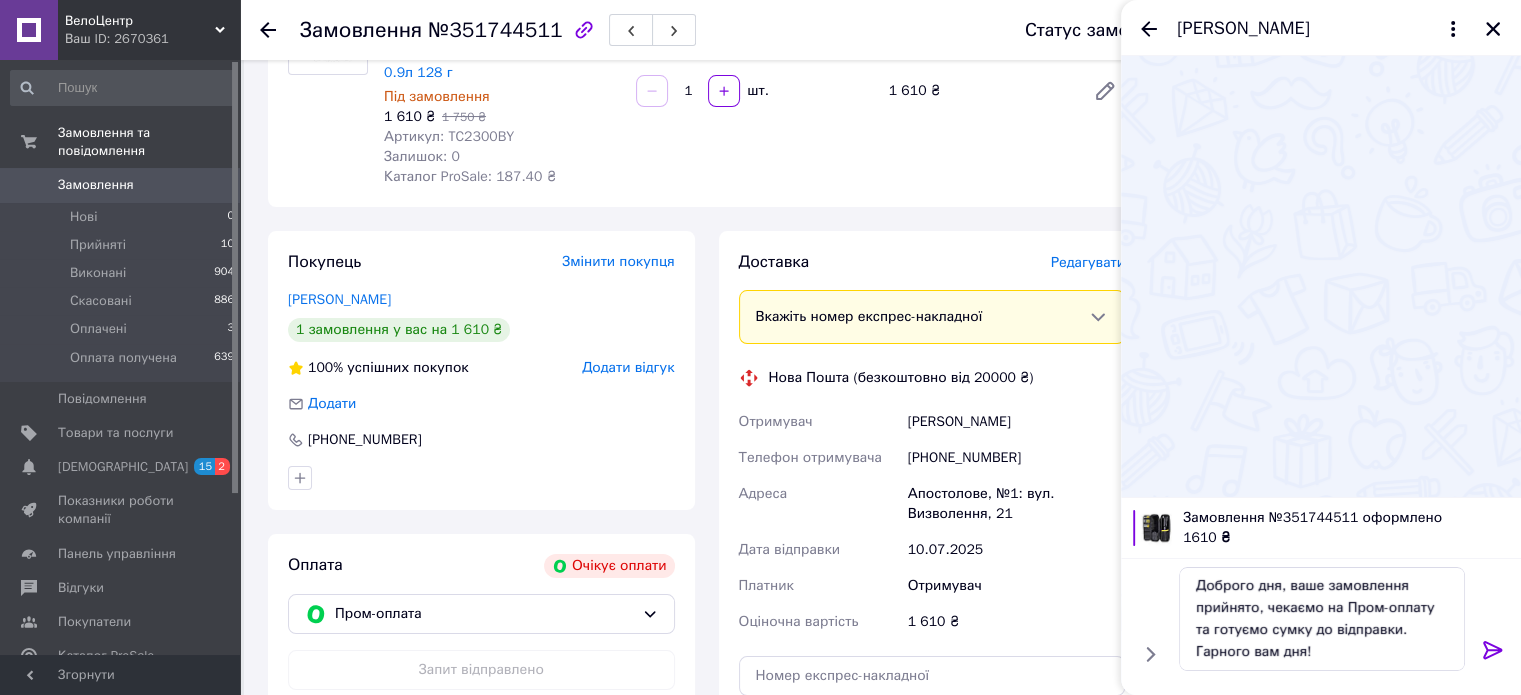 click 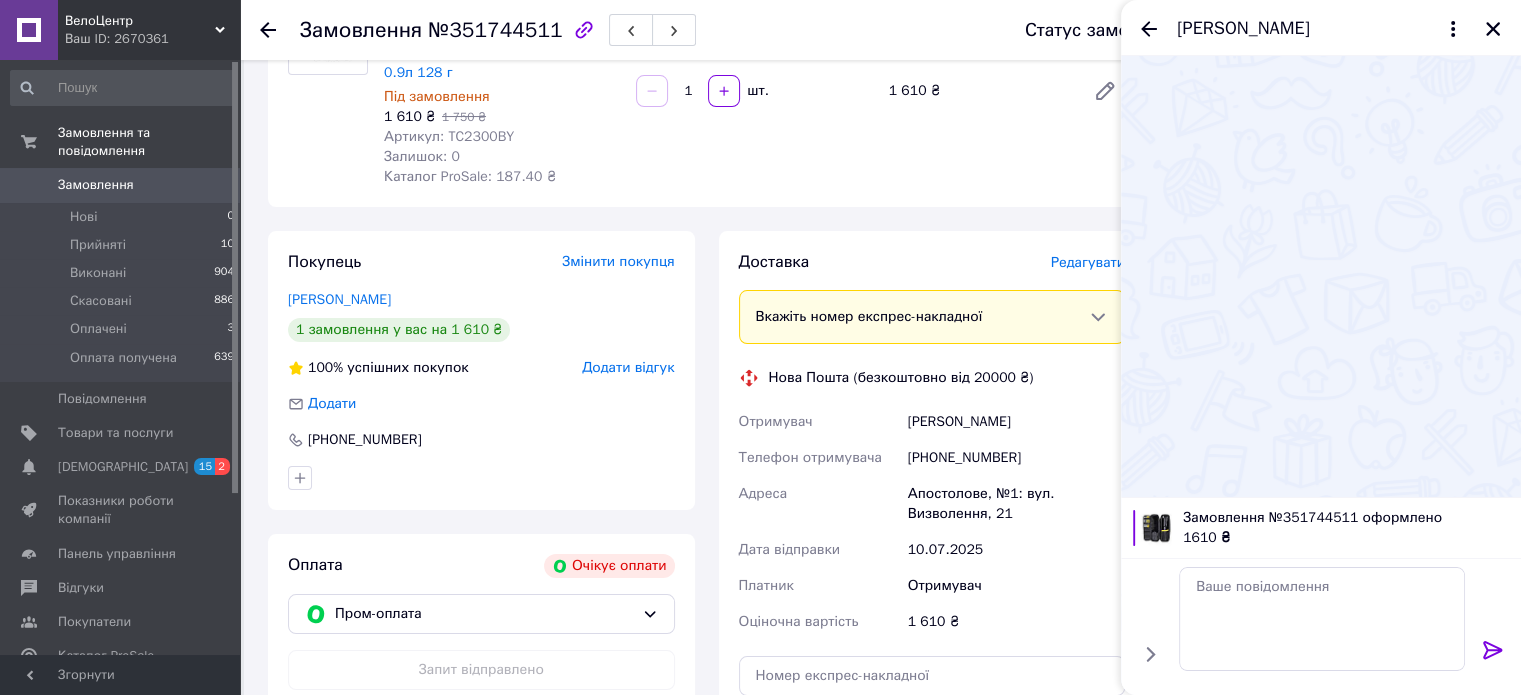 scroll, scrollTop: 0, scrollLeft: 0, axis: both 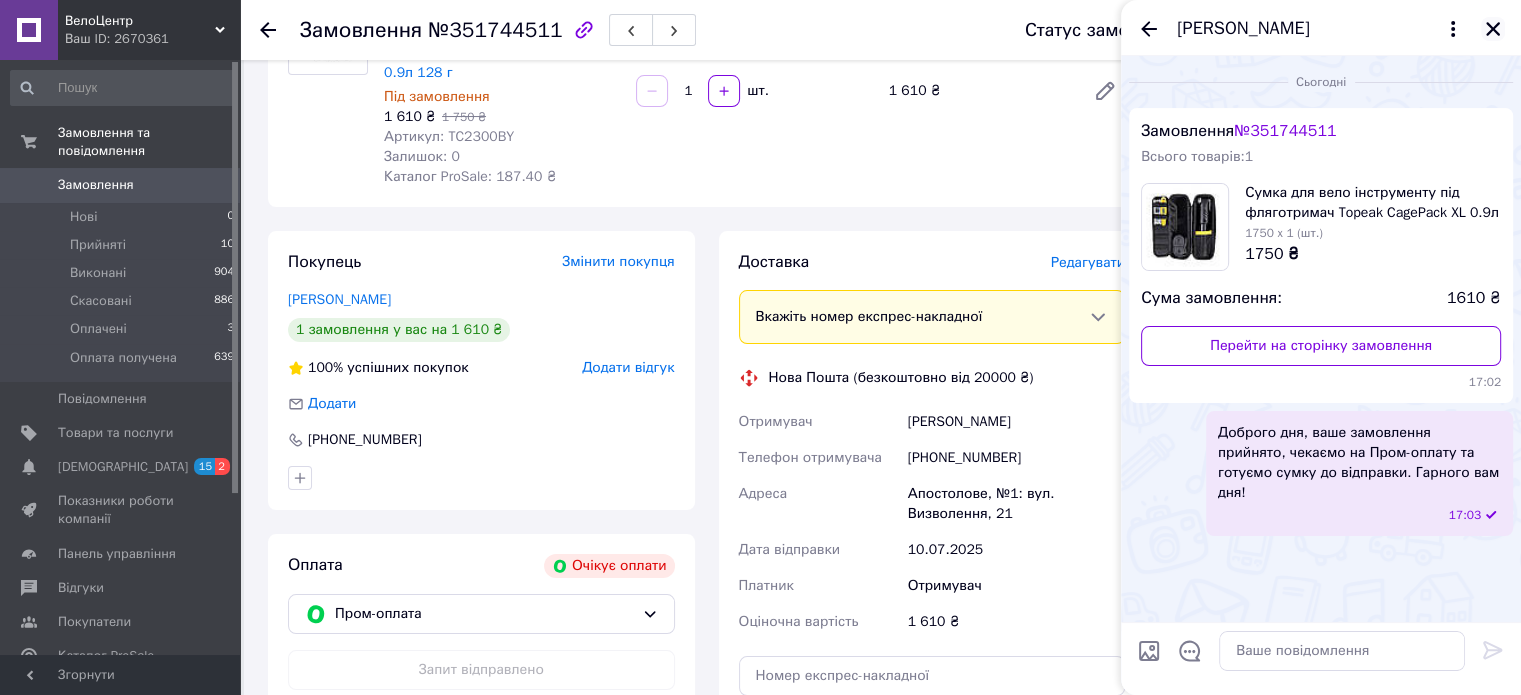 click 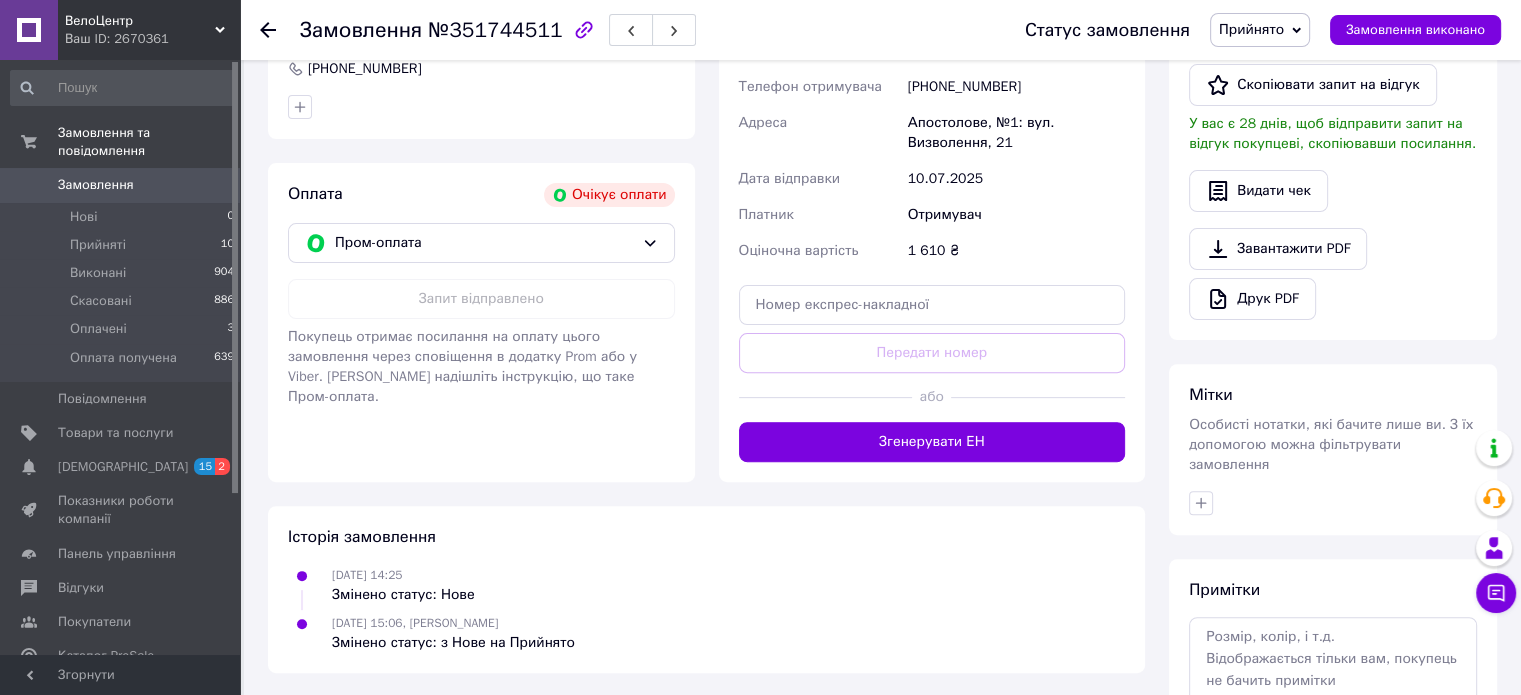 scroll, scrollTop: 636, scrollLeft: 0, axis: vertical 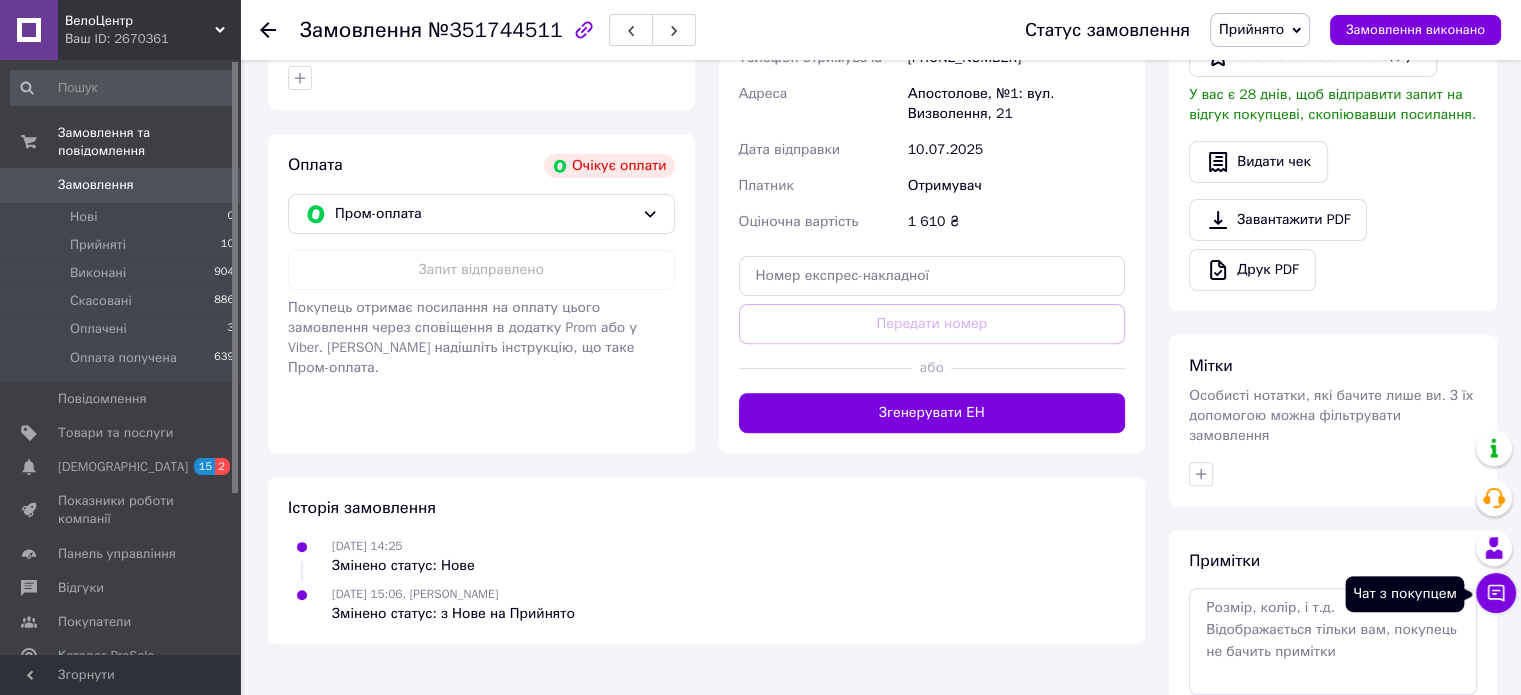 click 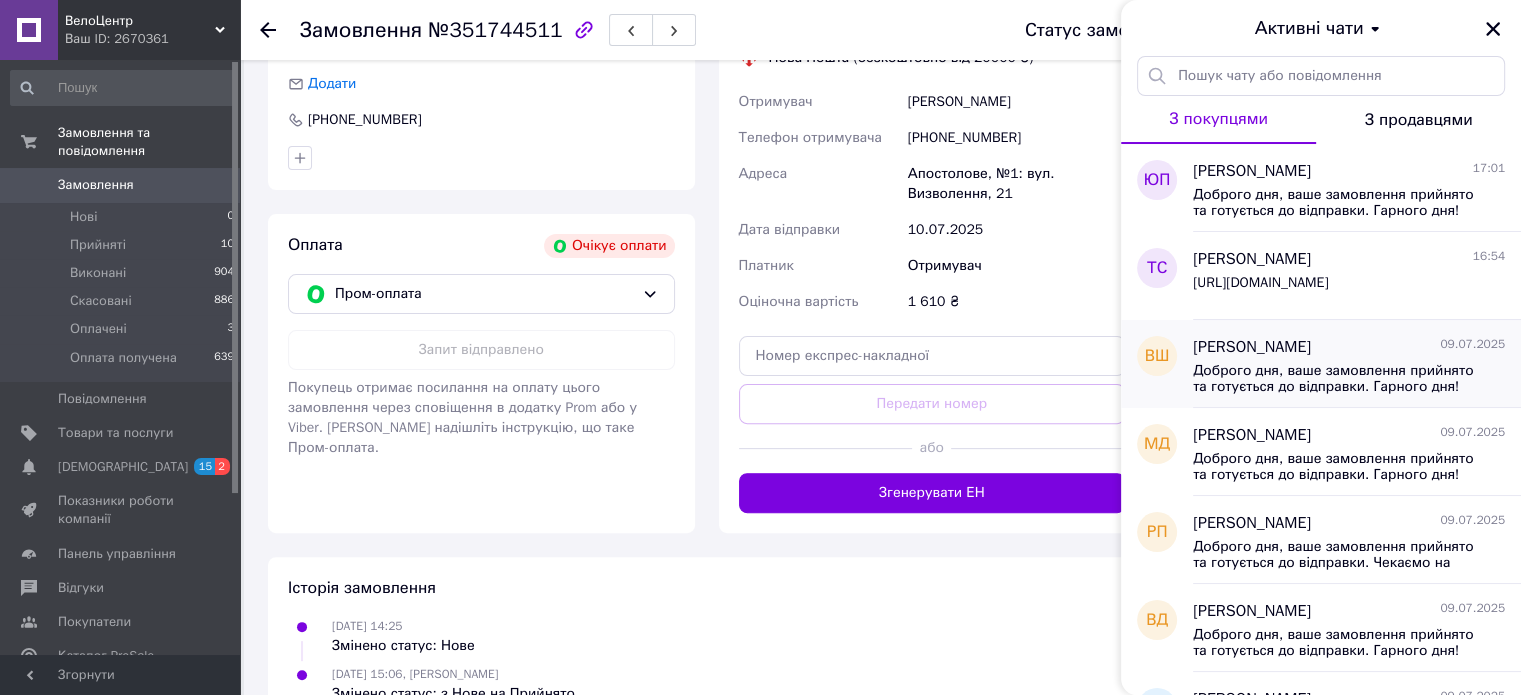 scroll, scrollTop: 436, scrollLeft: 0, axis: vertical 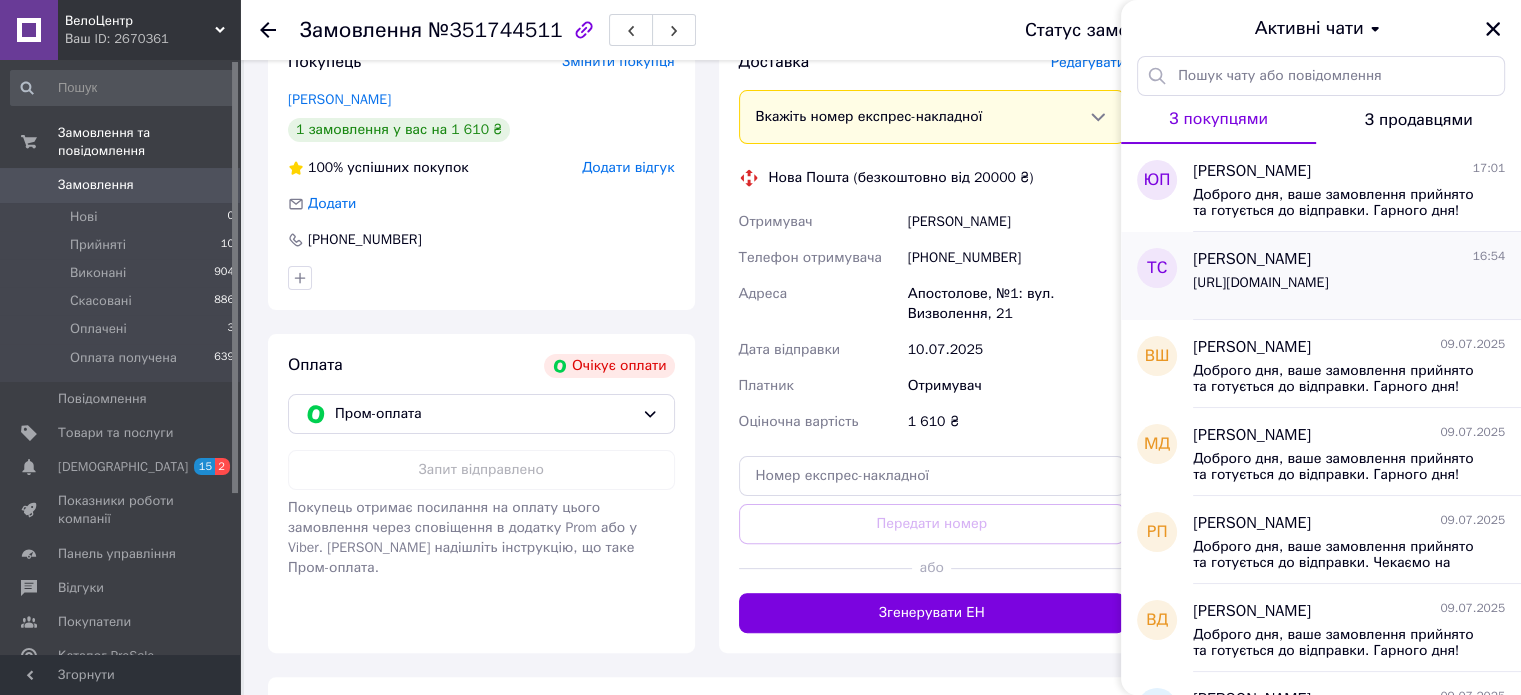 click on "https://krambikes.com.ua/ua/p2599287119-gripsy-onride-strong.html" at bounding box center (1260, 283) 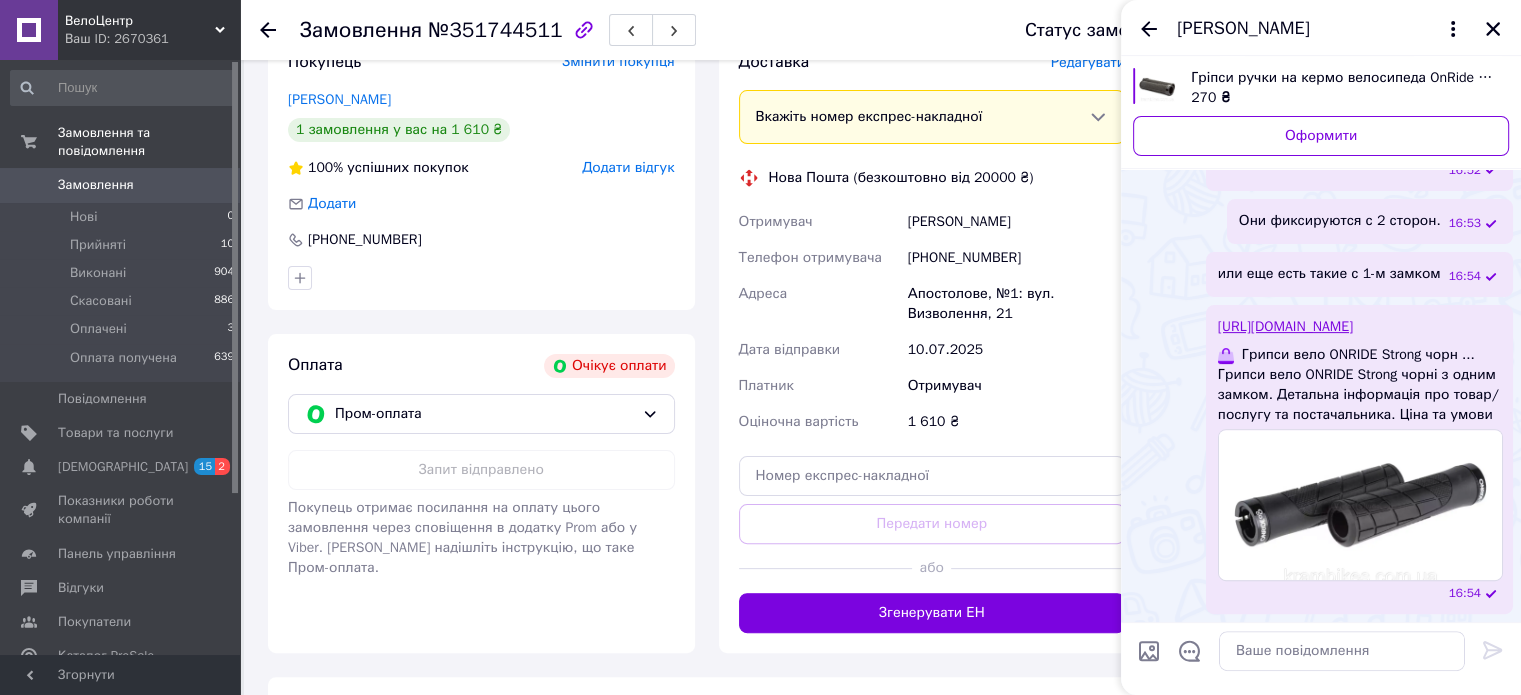 scroll, scrollTop: 646, scrollLeft: 0, axis: vertical 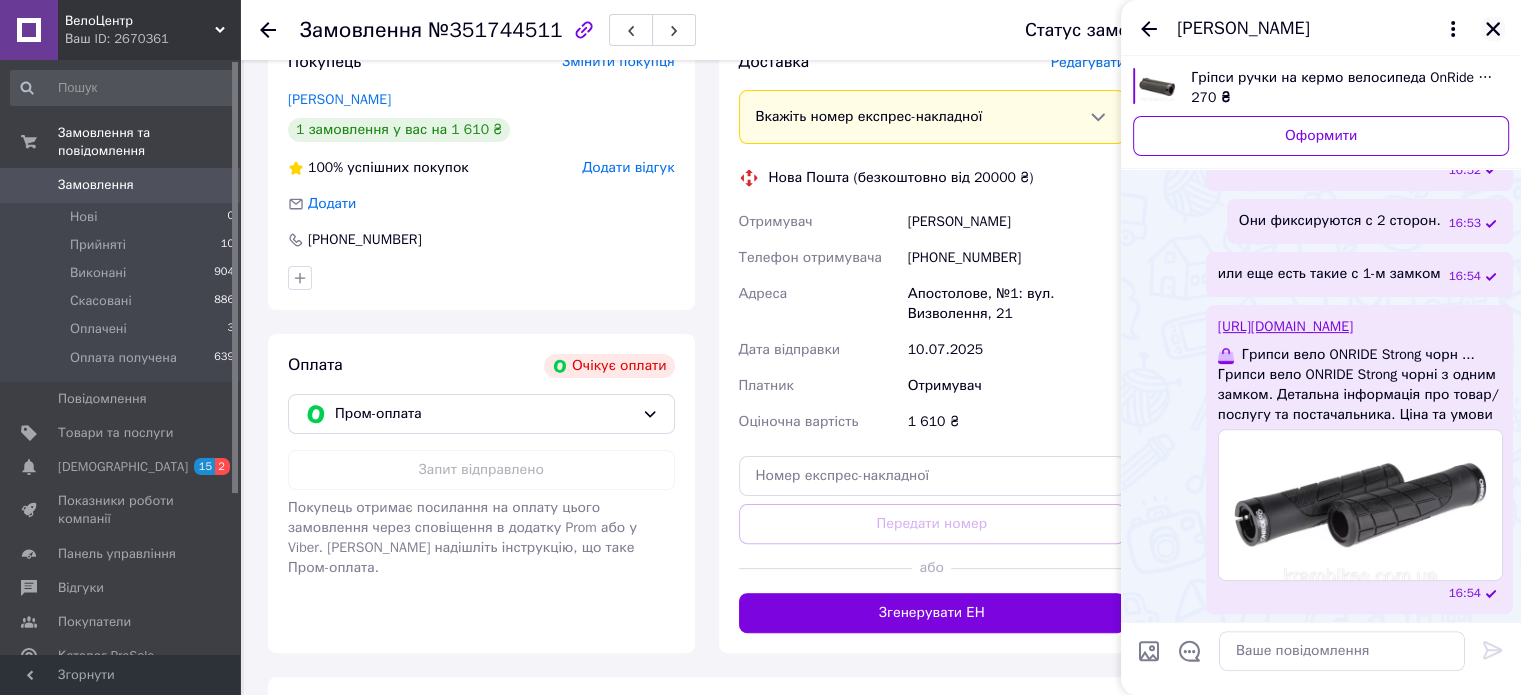 click 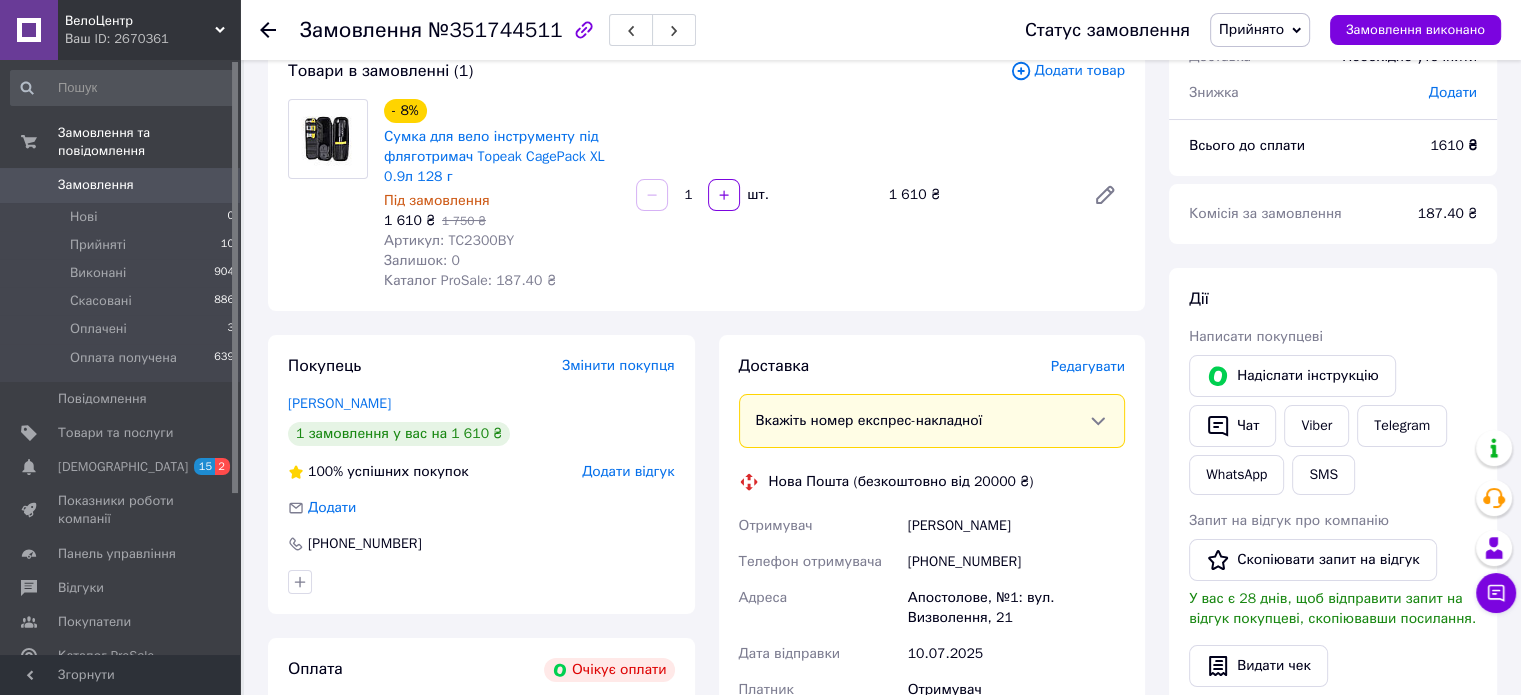 scroll, scrollTop: 0, scrollLeft: 0, axis: both 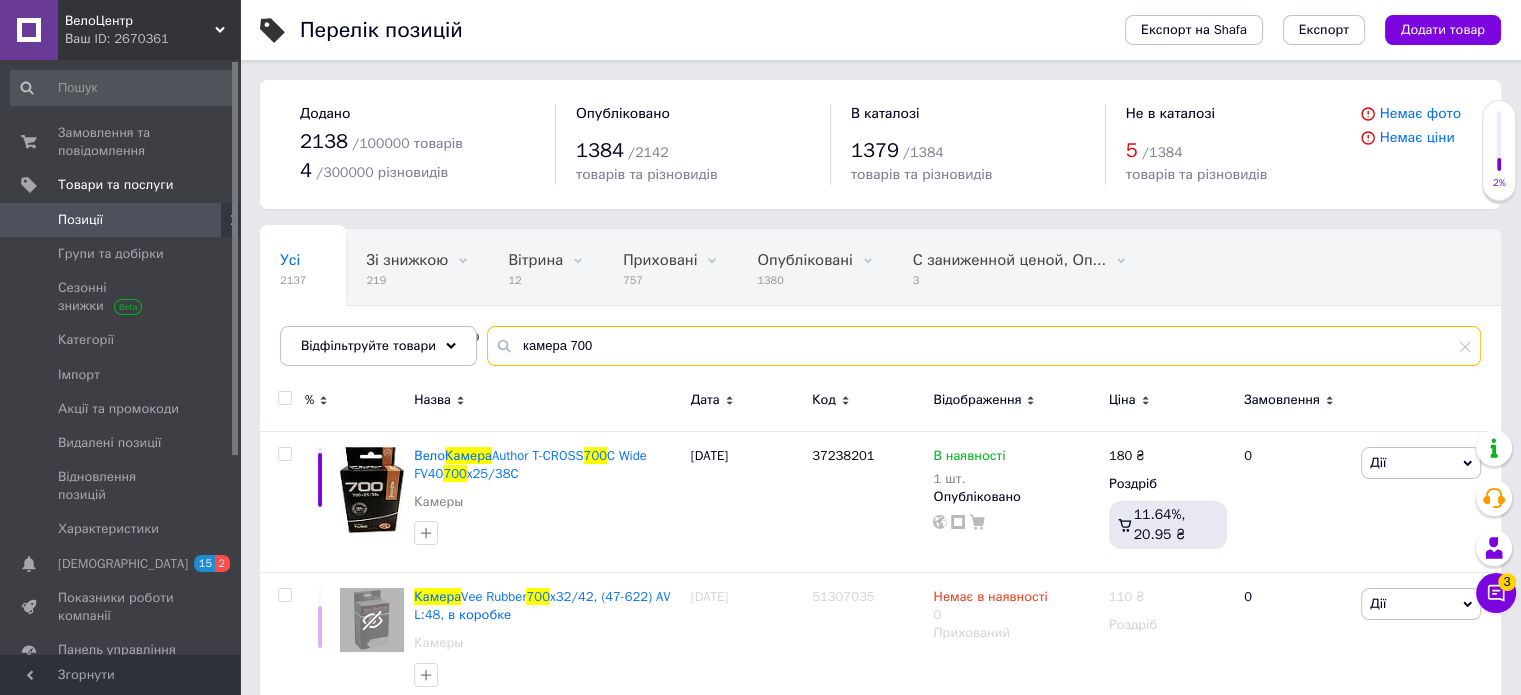 click on "Відфільтруйте товари камера 700" at bounding box center (880, 346) 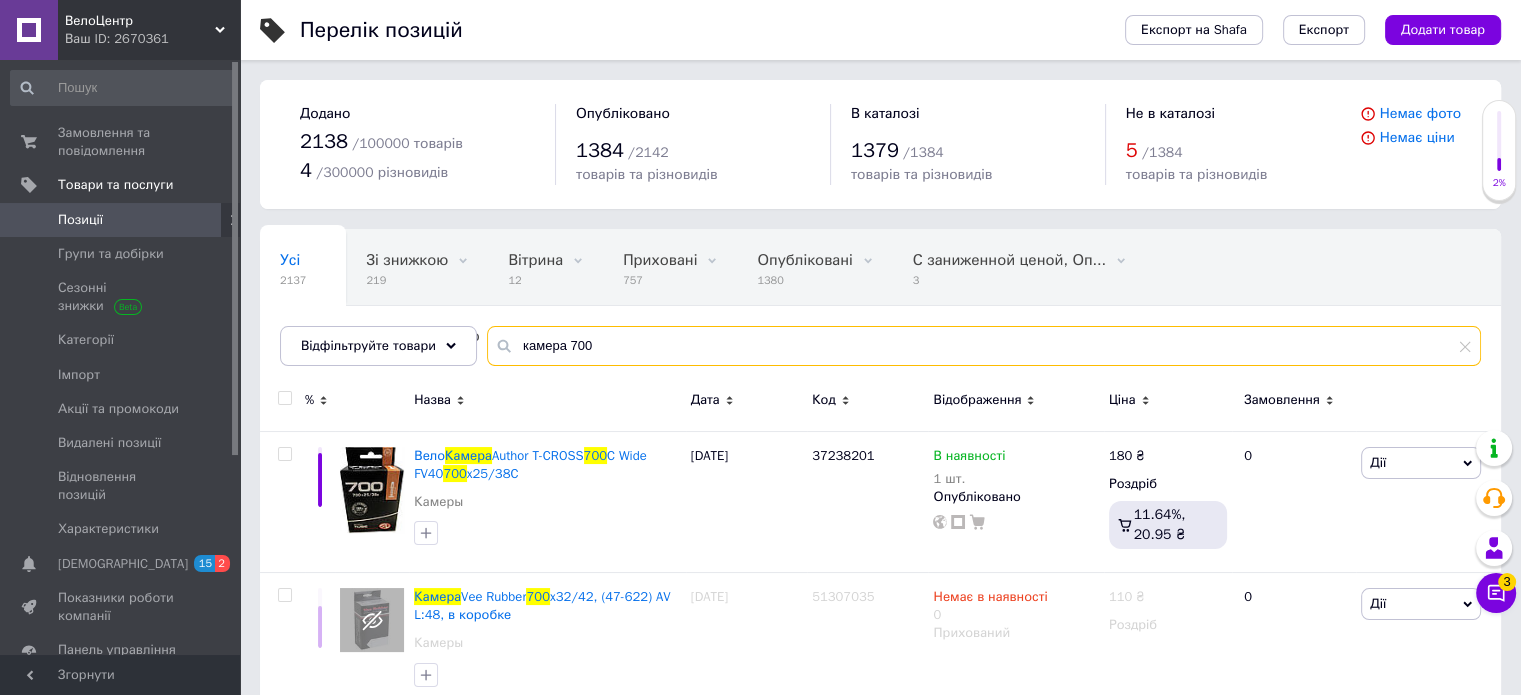 paste on "сумка для вело інструменту під фляготримач Topeak CagePack XL" 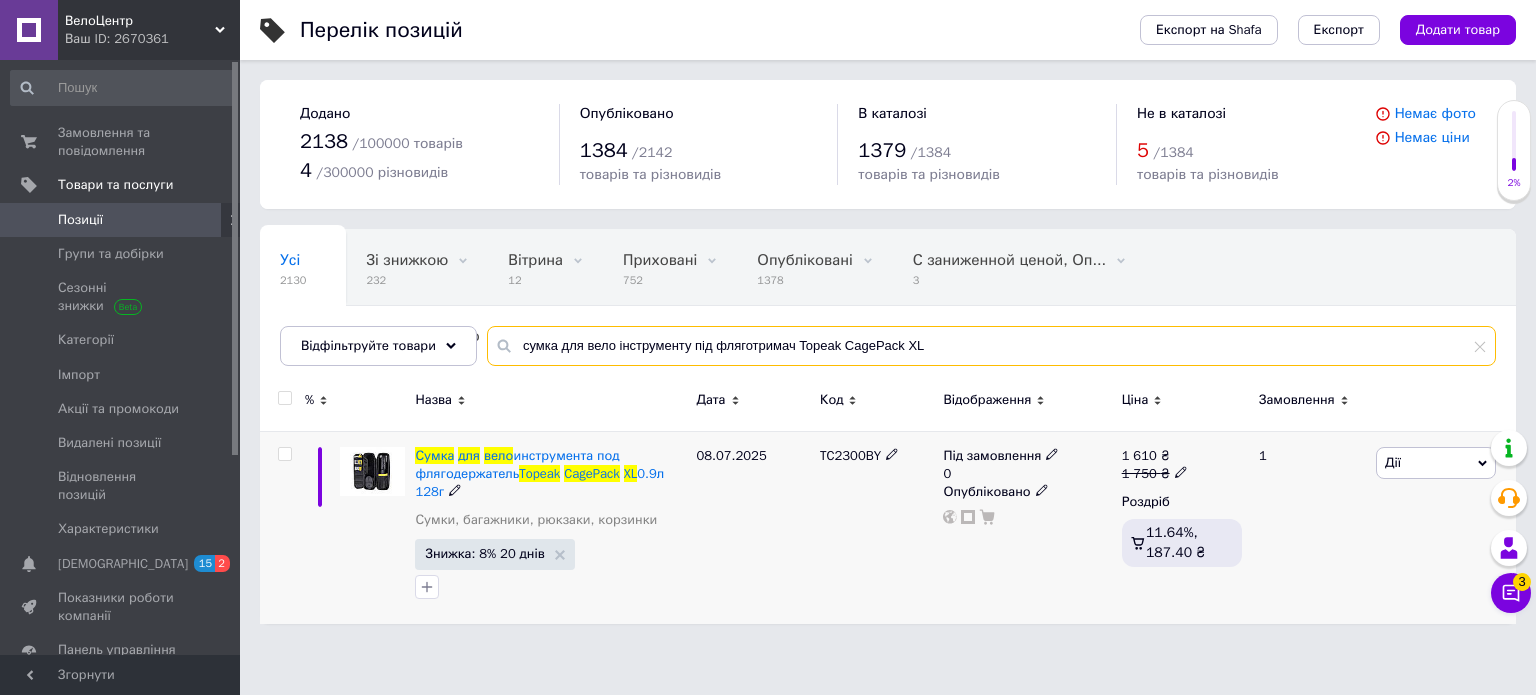 type on "сумка для вело інструменту під фляготримач Topeak CagePack XL" 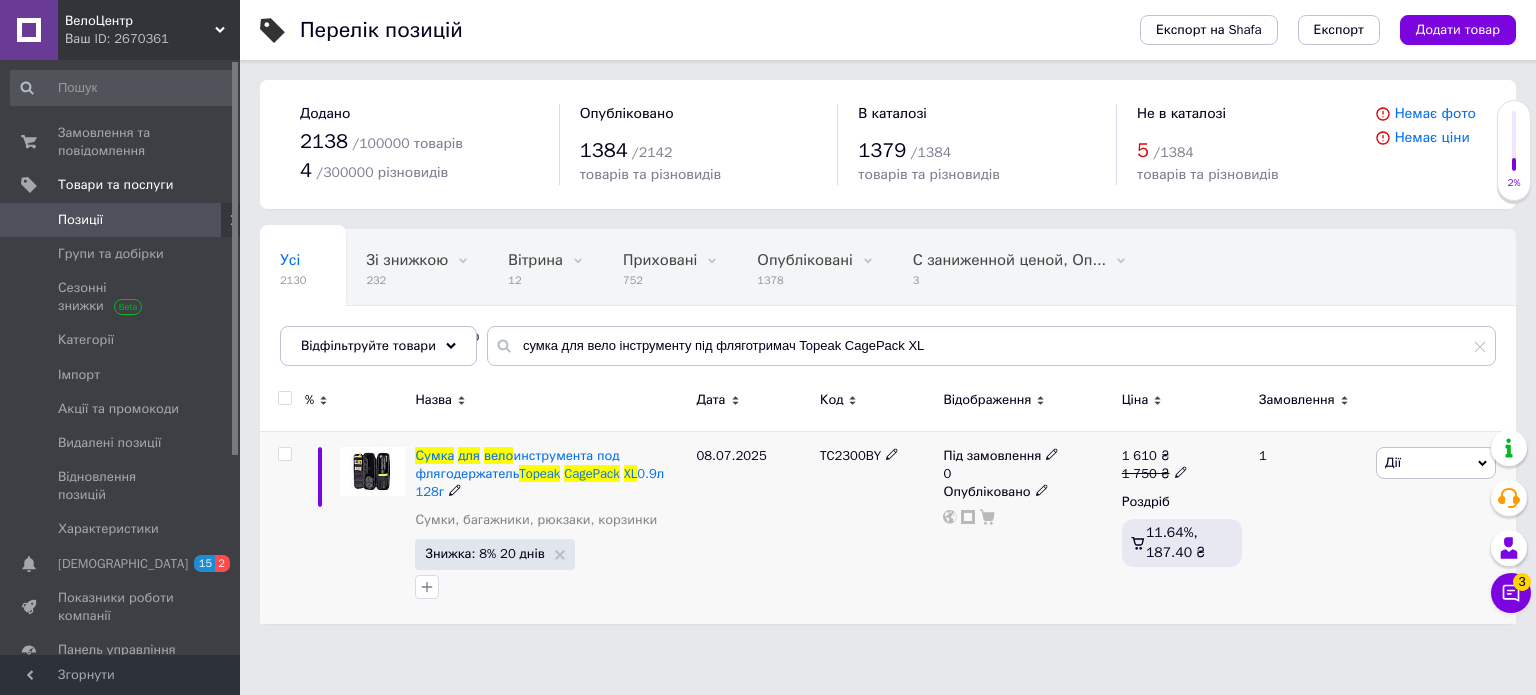 click 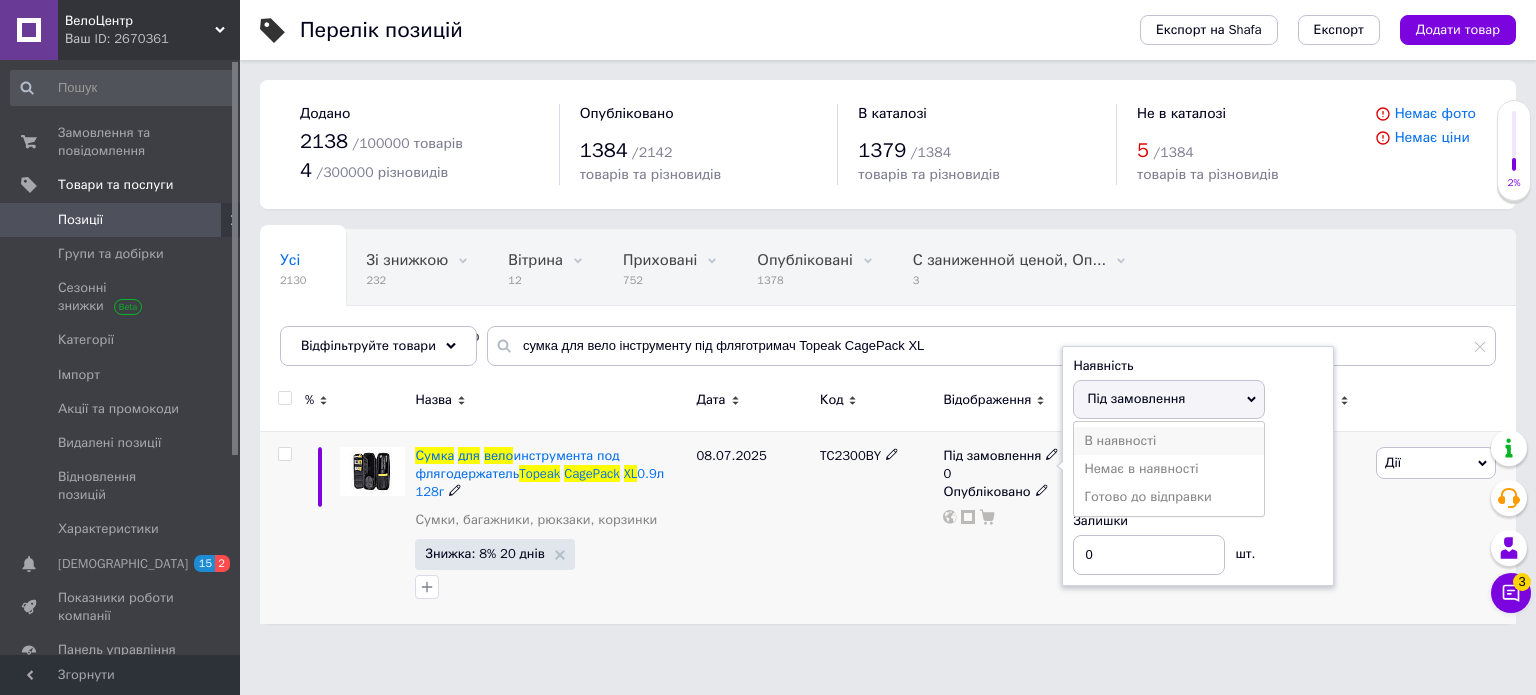 click on "В наявності" at bounding box center (1169, 441) 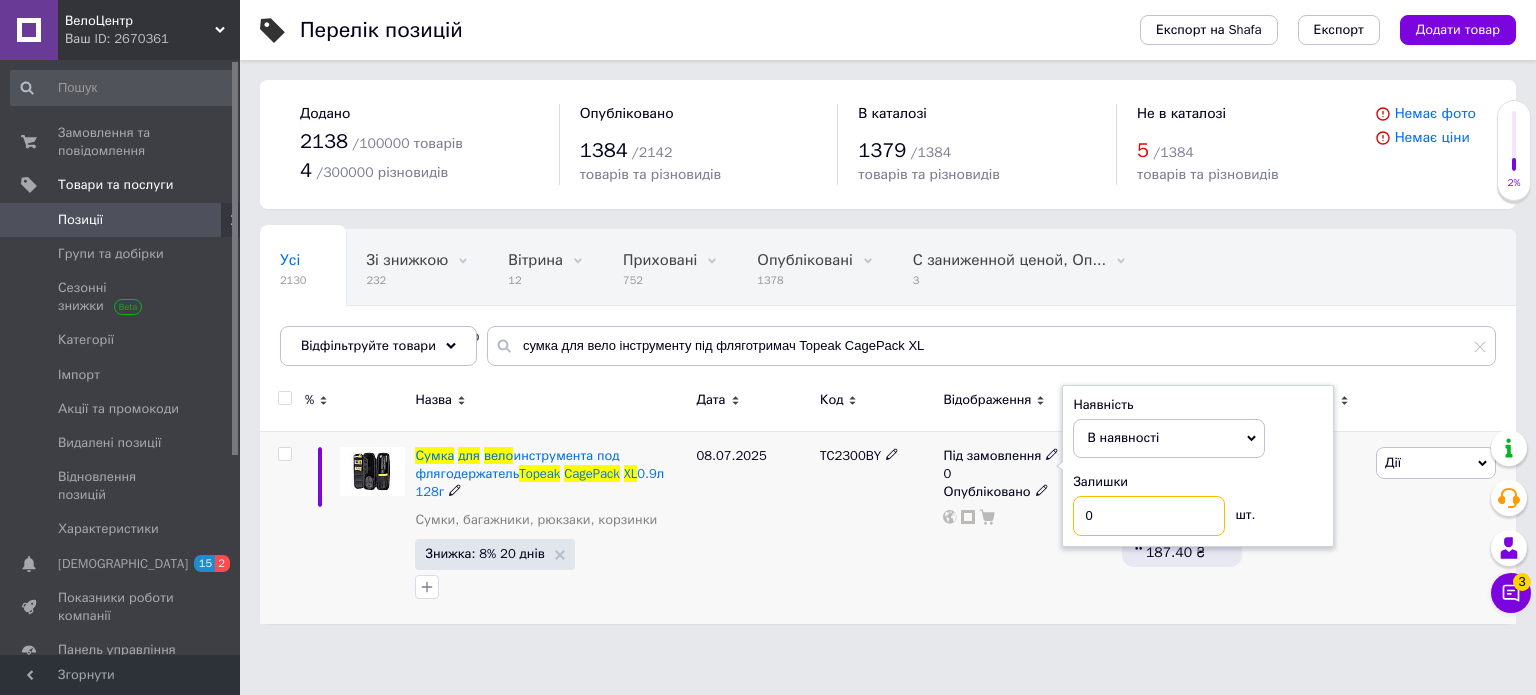 click on "0" at bounding box center (1149, 516) 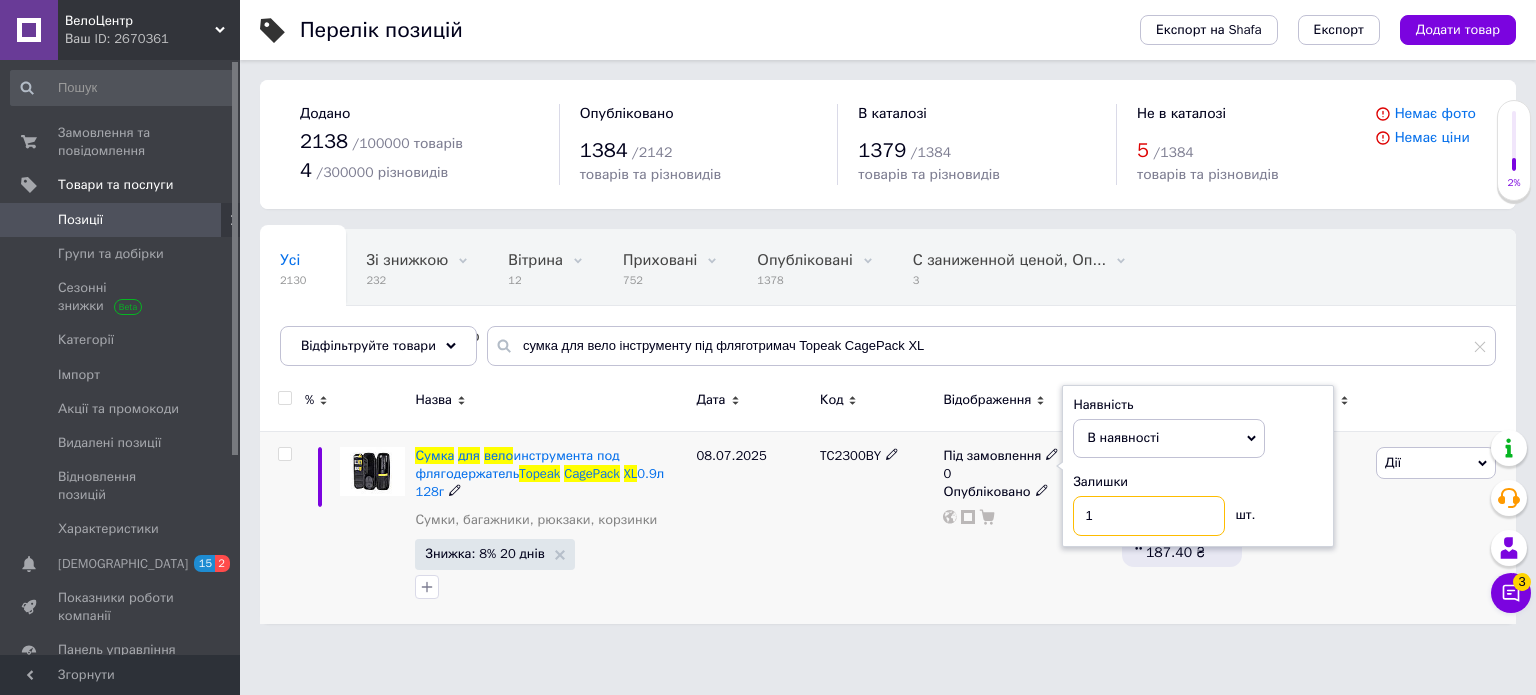 type on "1" 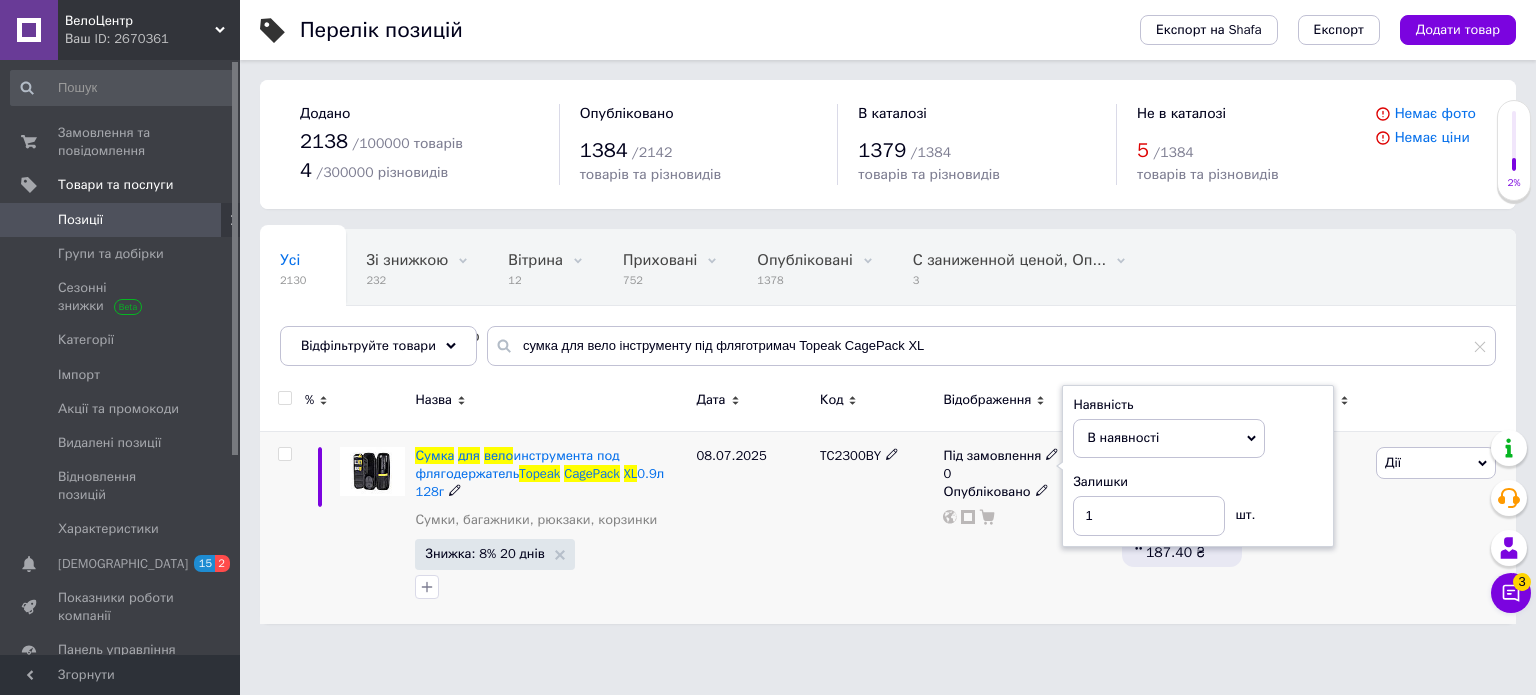 click on "TC2300BY" at bounding box center [876, 527] 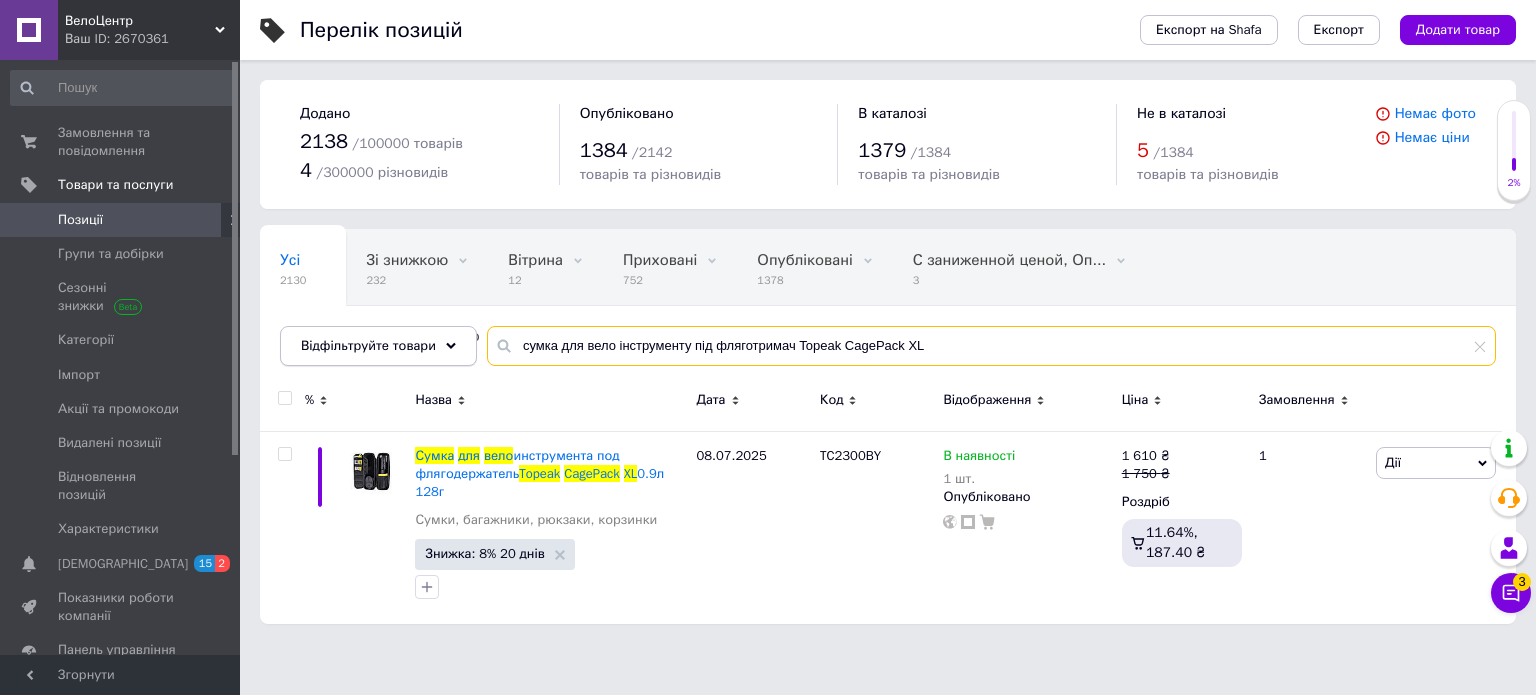 drag, startPoint x: 951, startPoint y: 347, endPoint x: 411, endPoint y: 354, distance: 540.04535 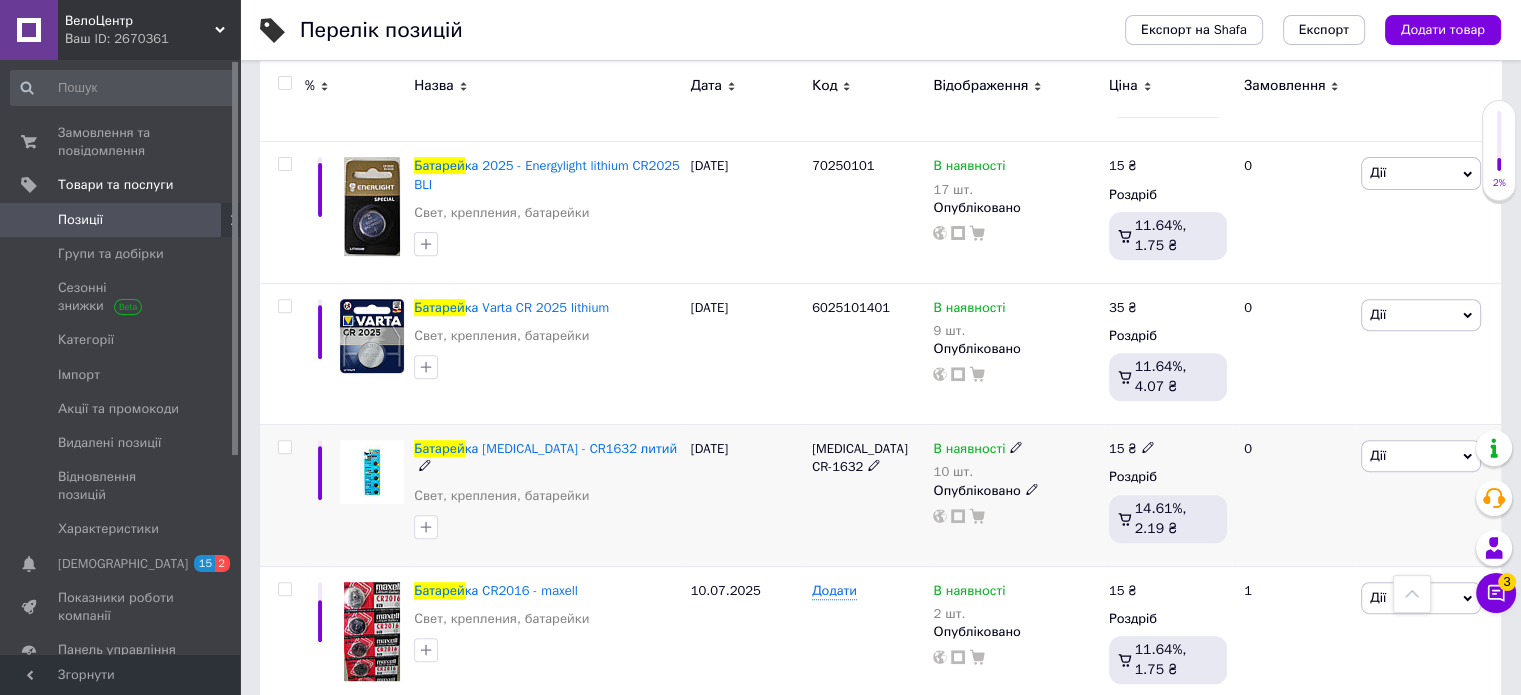 scroll, scrollTop: 729, scrollLeft: 0, axis: vertical 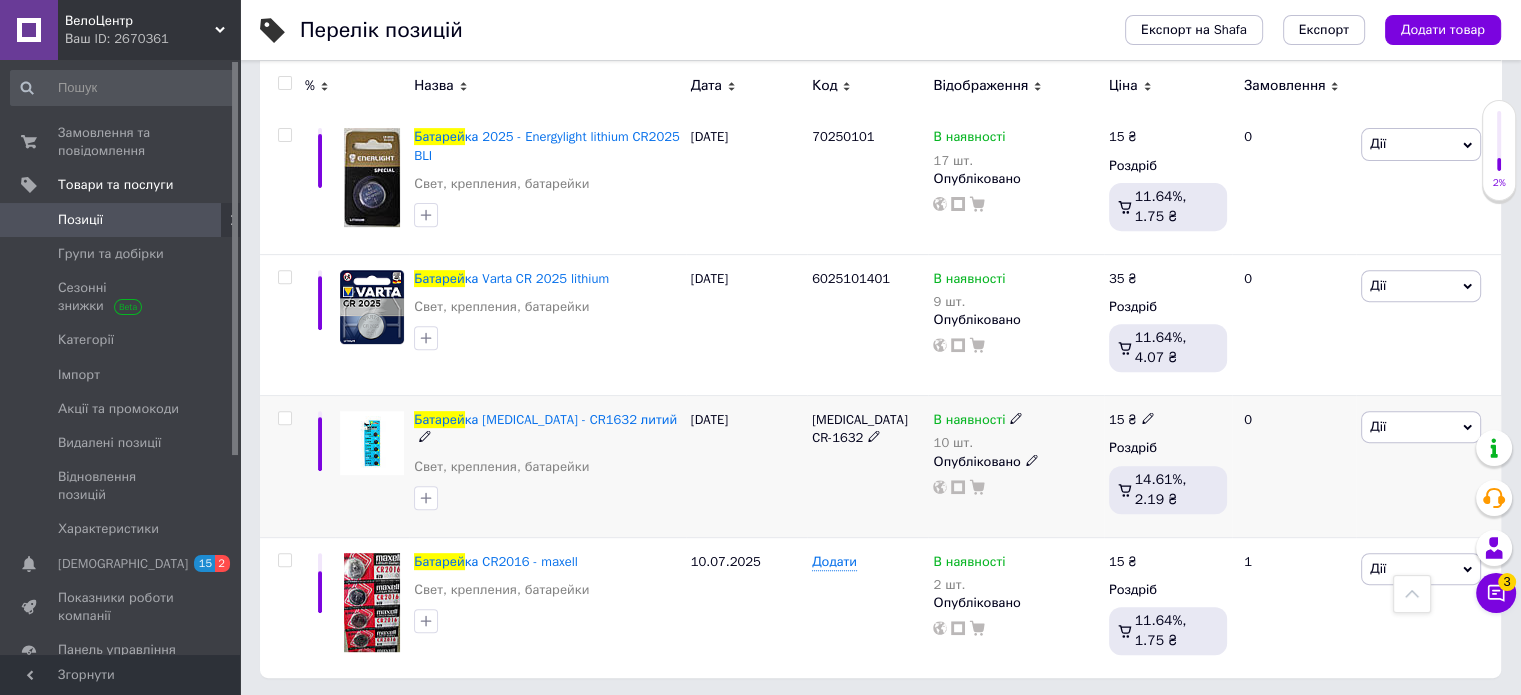 type on "батарей" 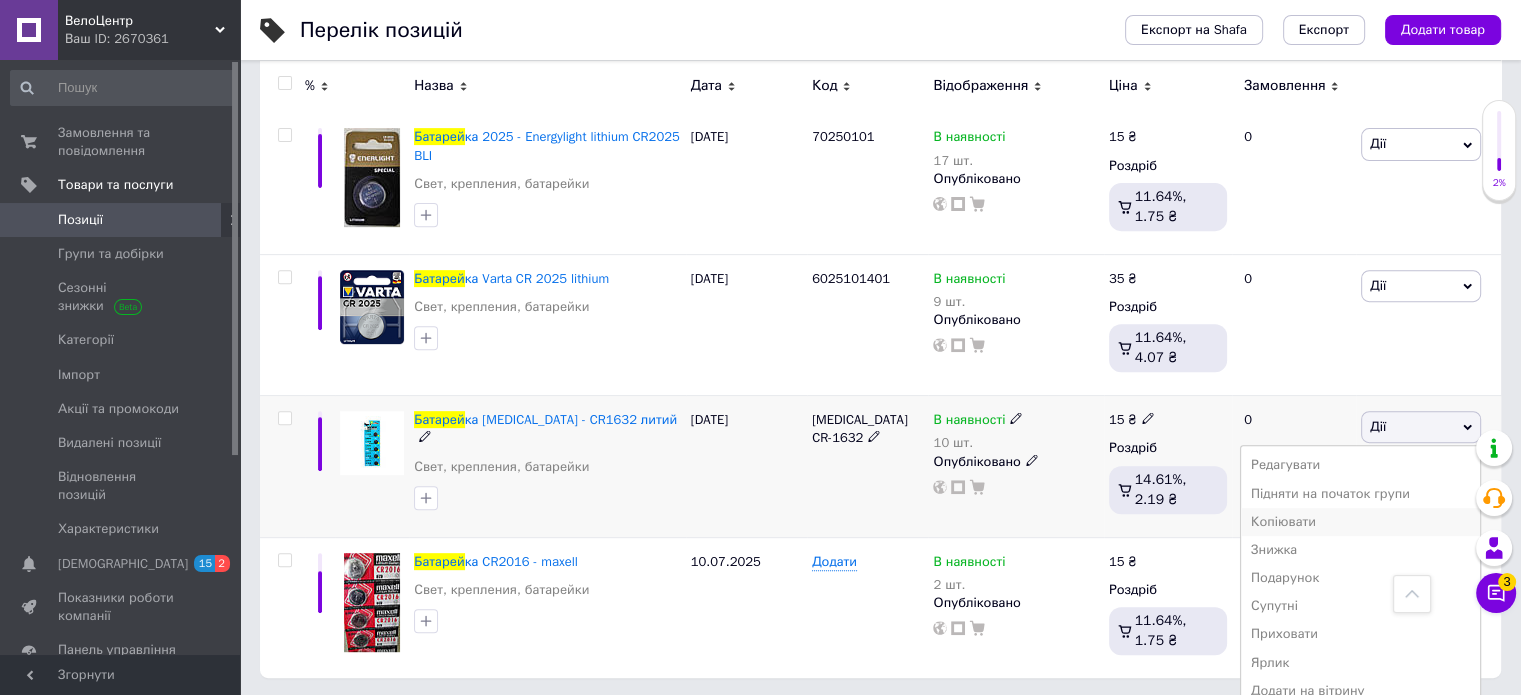 scroll, scrollTop: 798, scrollLeft: 0, axis: vertical 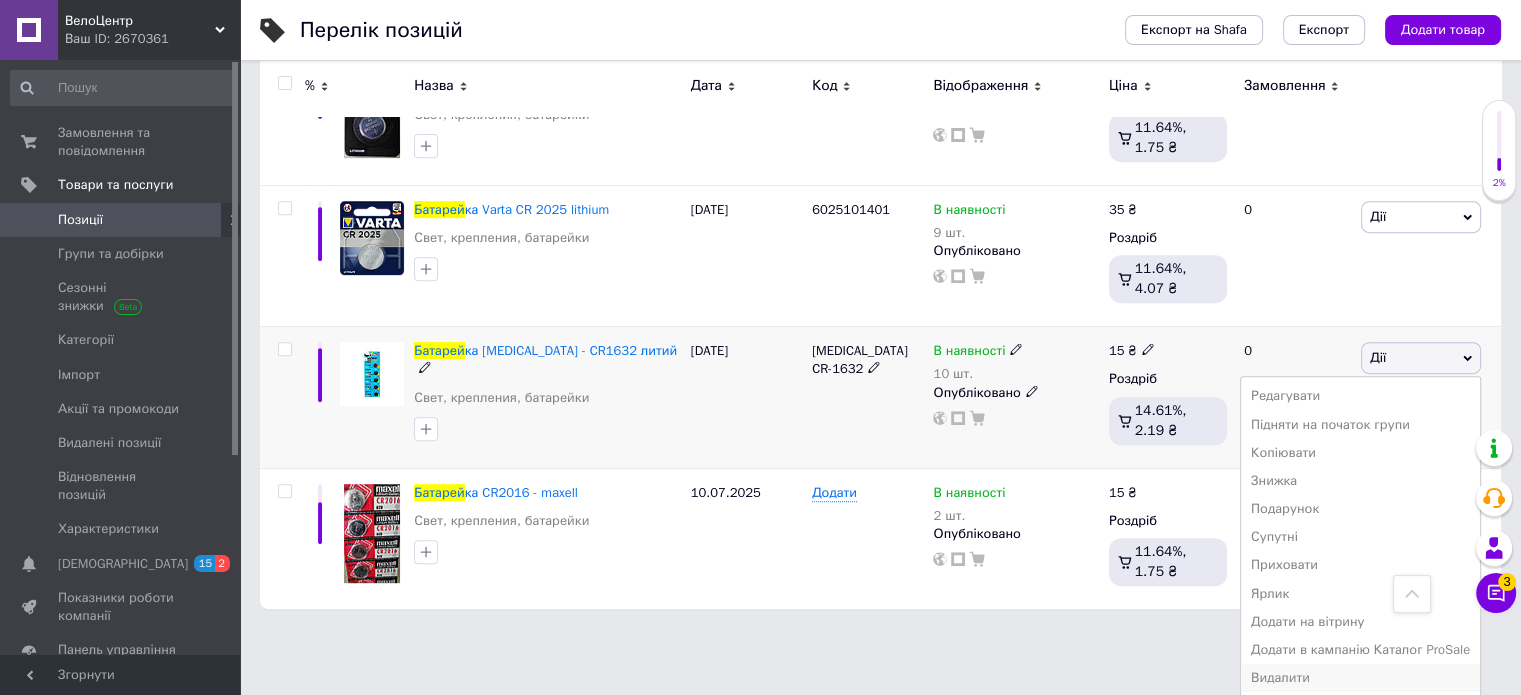 click on "Видалити" at bounding box center (1360, 678) 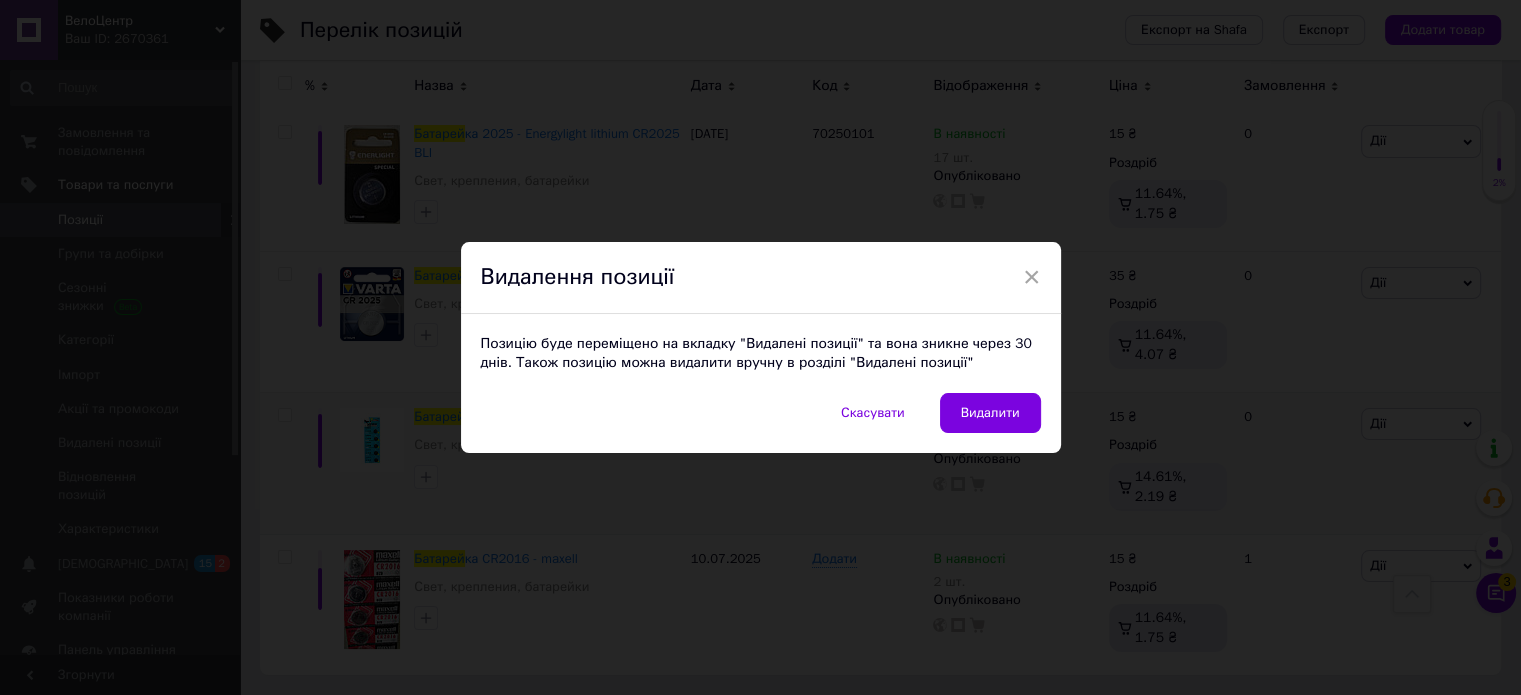 scroll, scrollTop: 729, scrollLeft: 0, axis: vertical 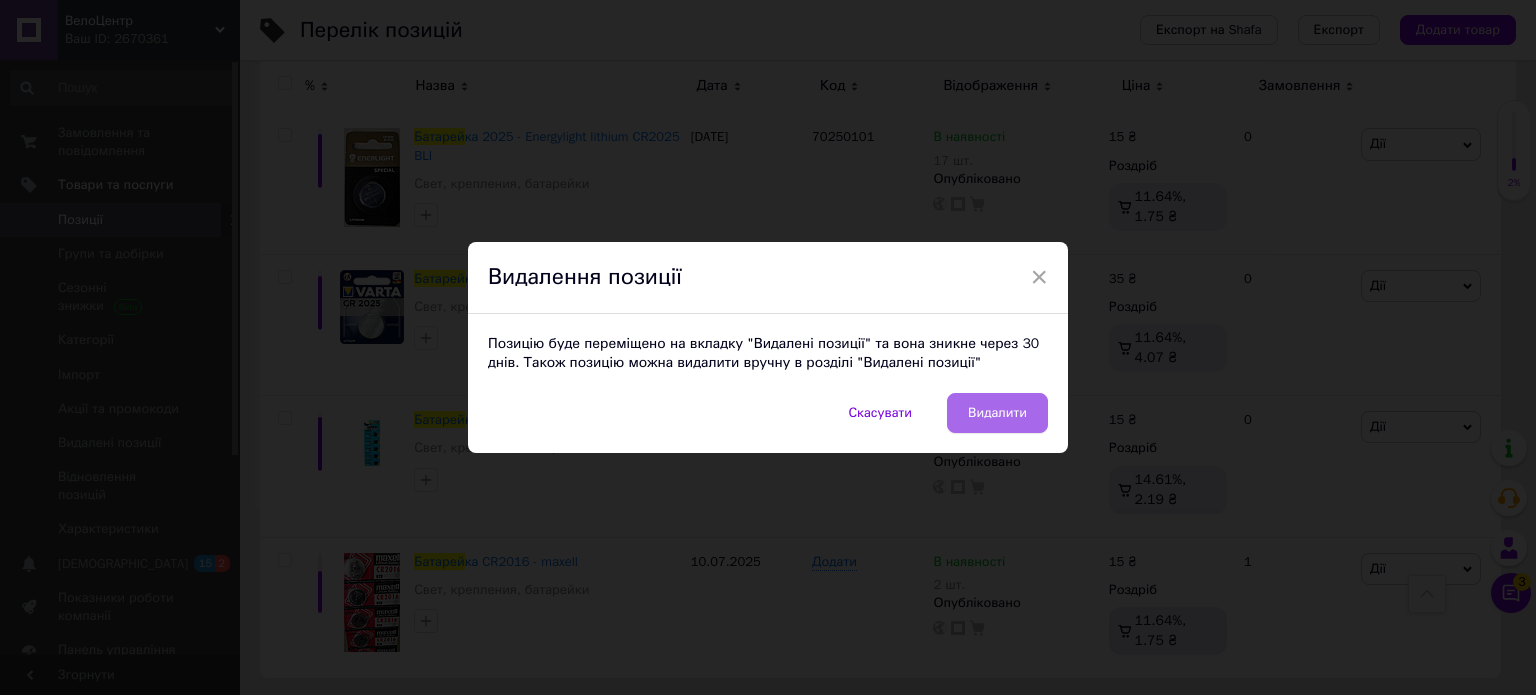 click on "Видалити" at bounding box center (997, 413) 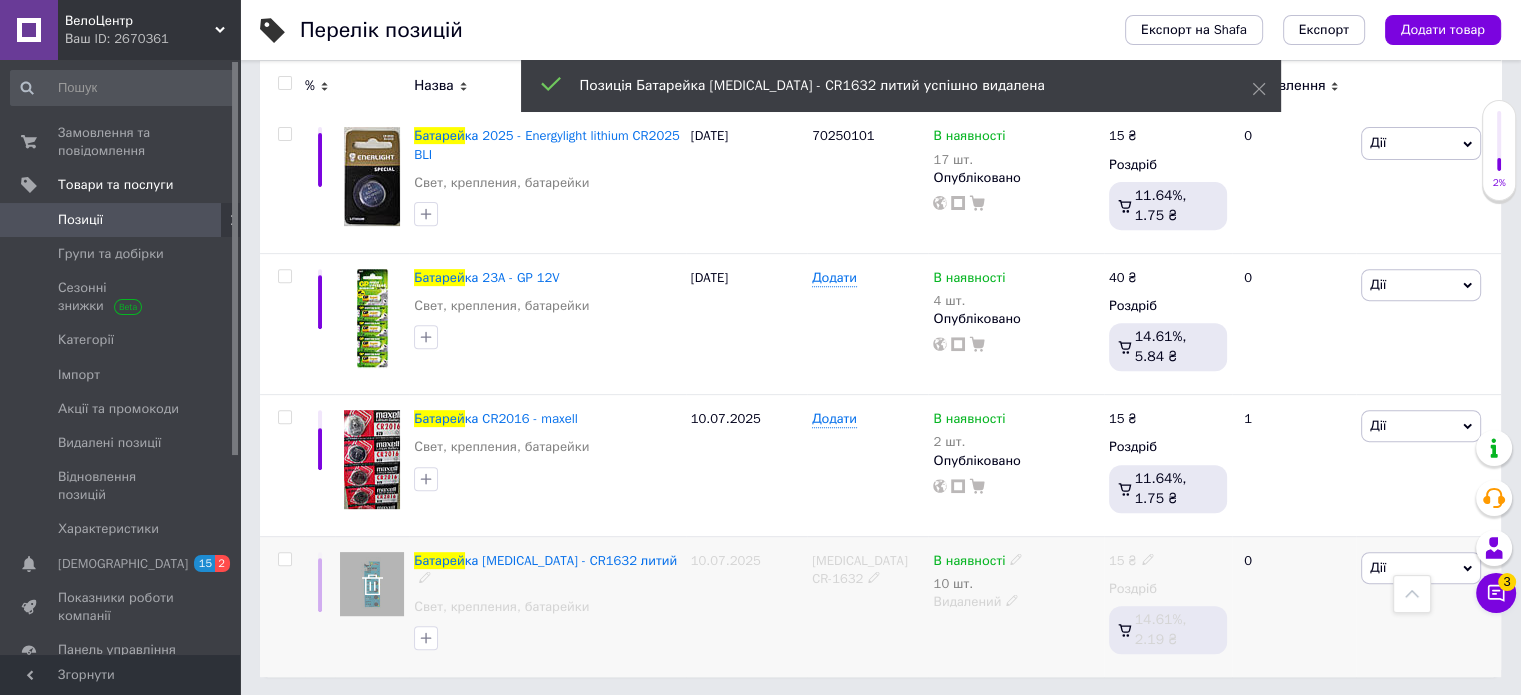 scroll, scrollTop: 729, scrollLeft: 0, axis: vertical 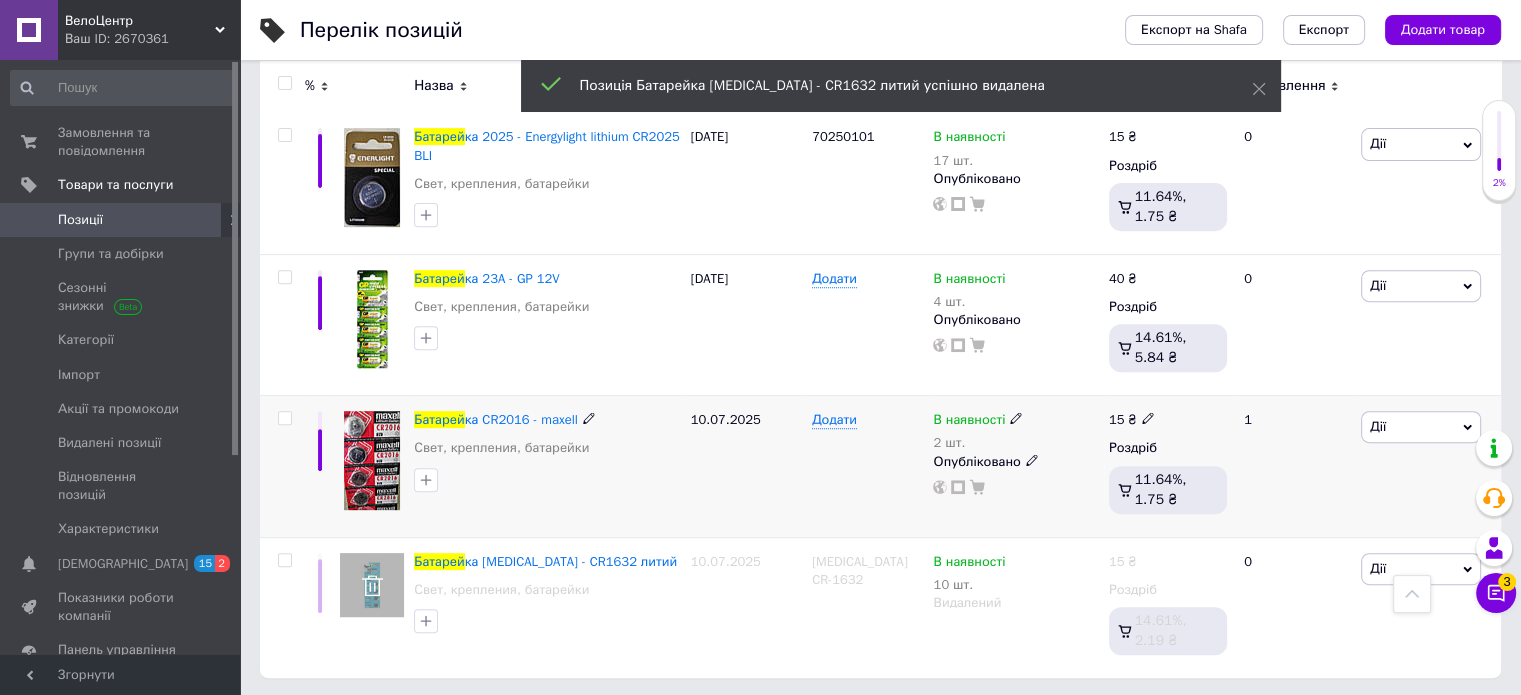 click on "Дії" at bounding box center (1421, 427) 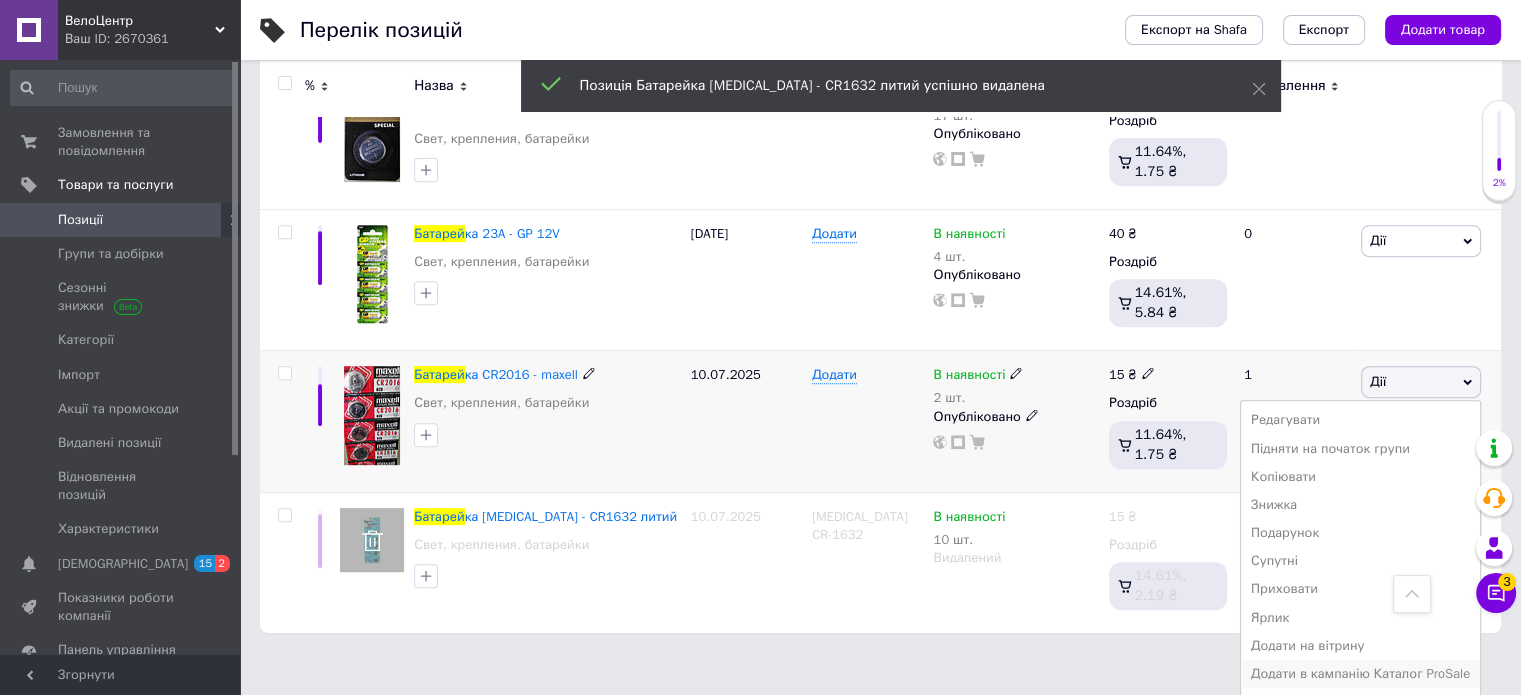 scroll, scrollTop: 798, scrollLeft: 0, axis: vertical 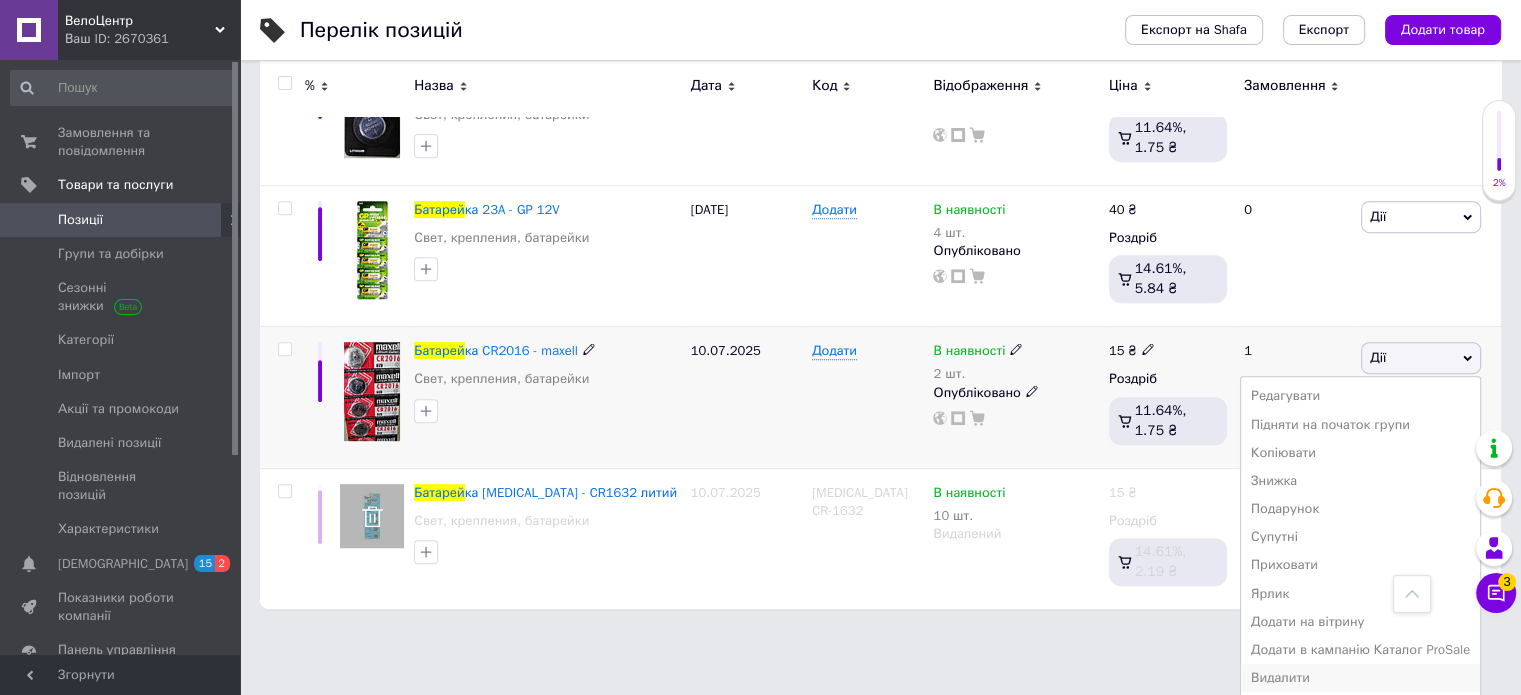 click on "Видалити" at bounding box center [1360, 678] 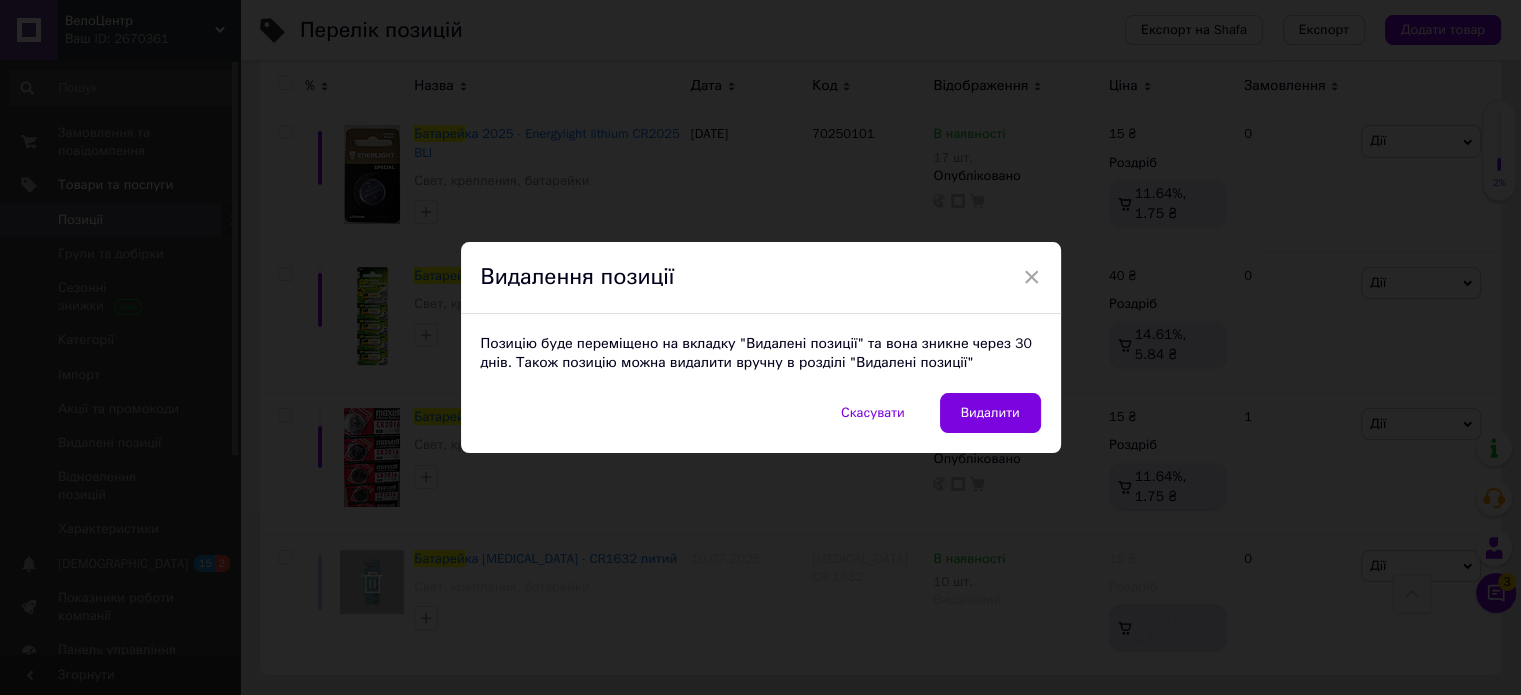 scroll, scrollTop: 729, scrollLeft: 0, axis: vertical 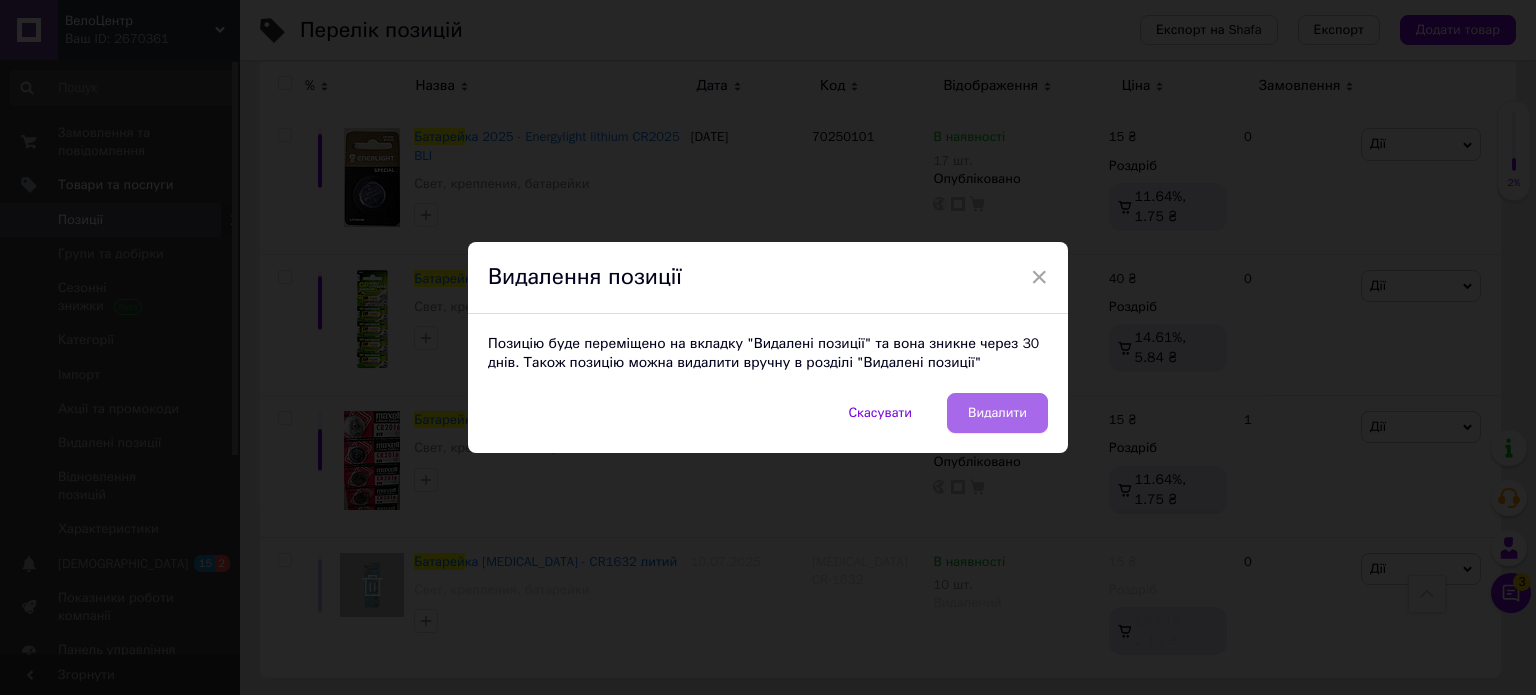 click on "Видалити" at bounding box center (997, 413) 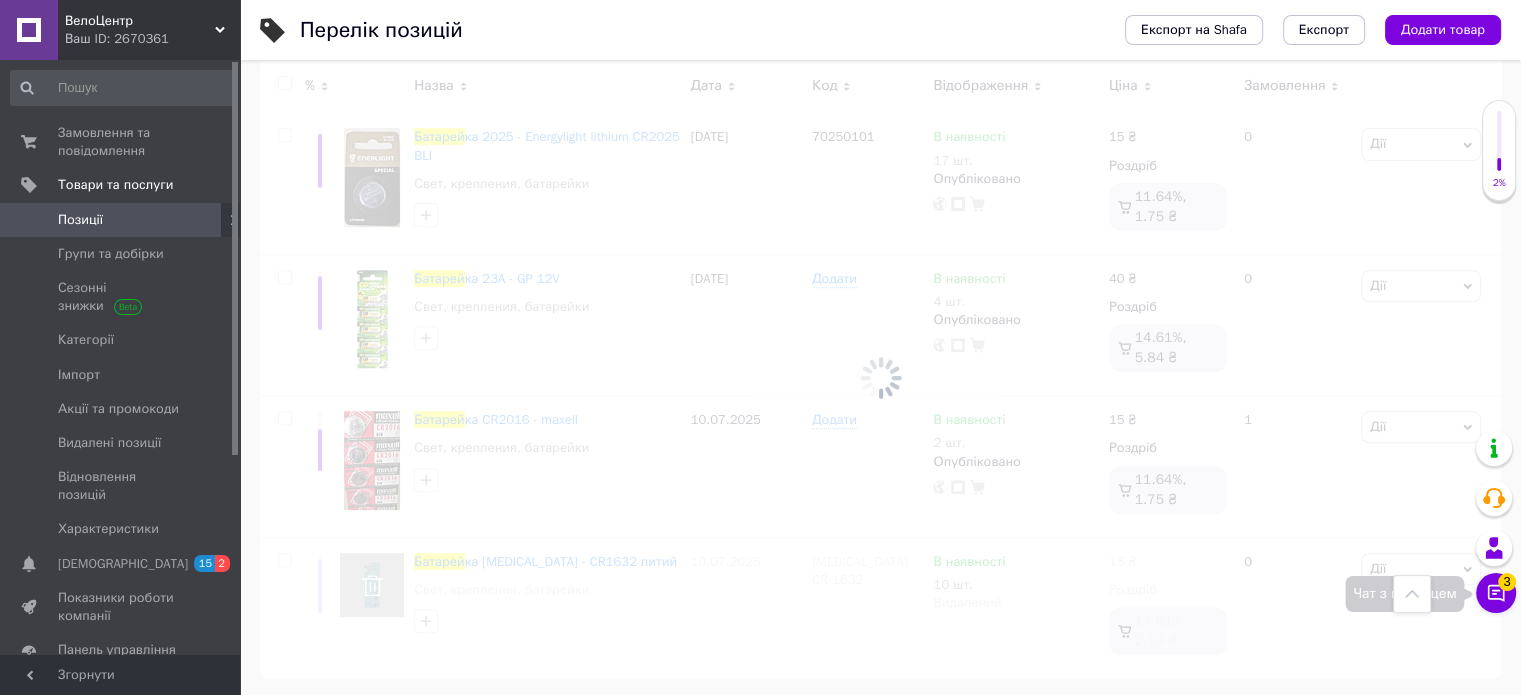 click 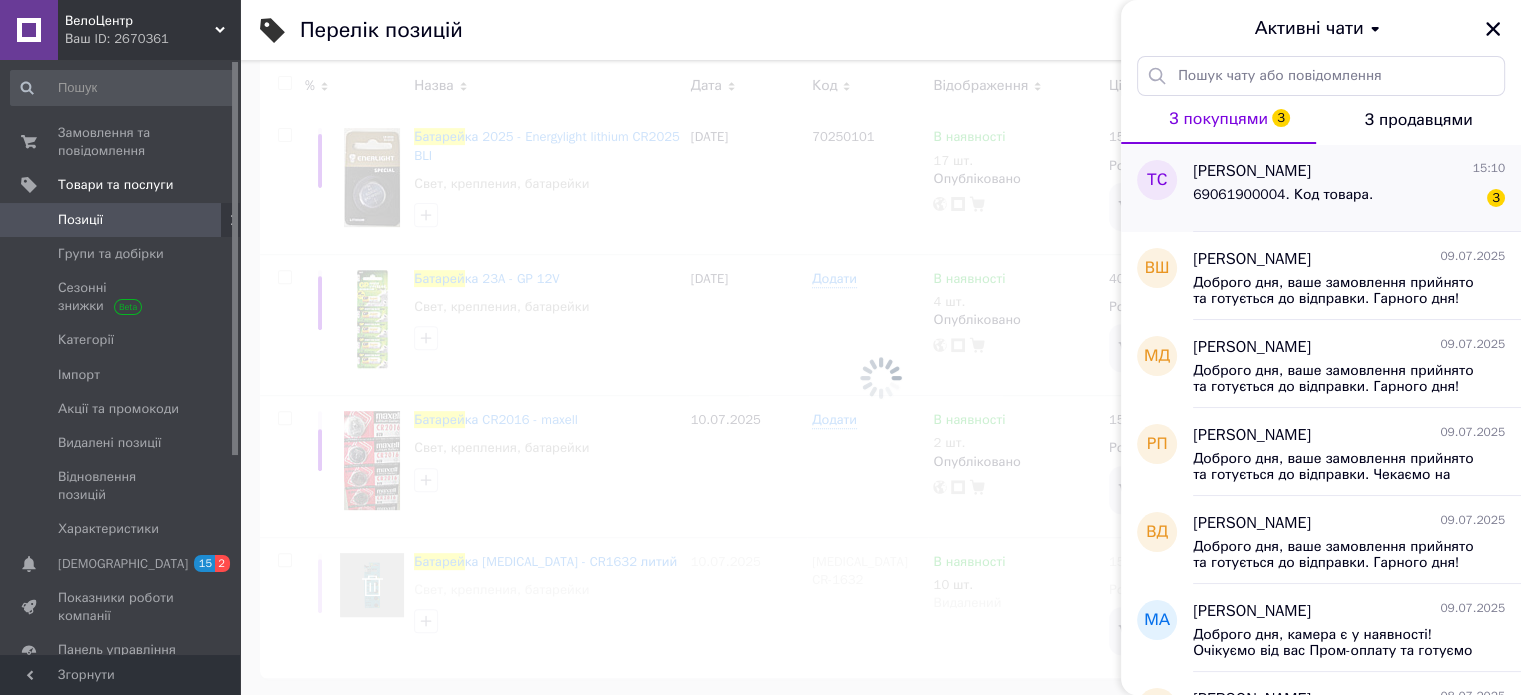 scroll, scrollTop: 588, scrollLeft: 0, axis: vertical 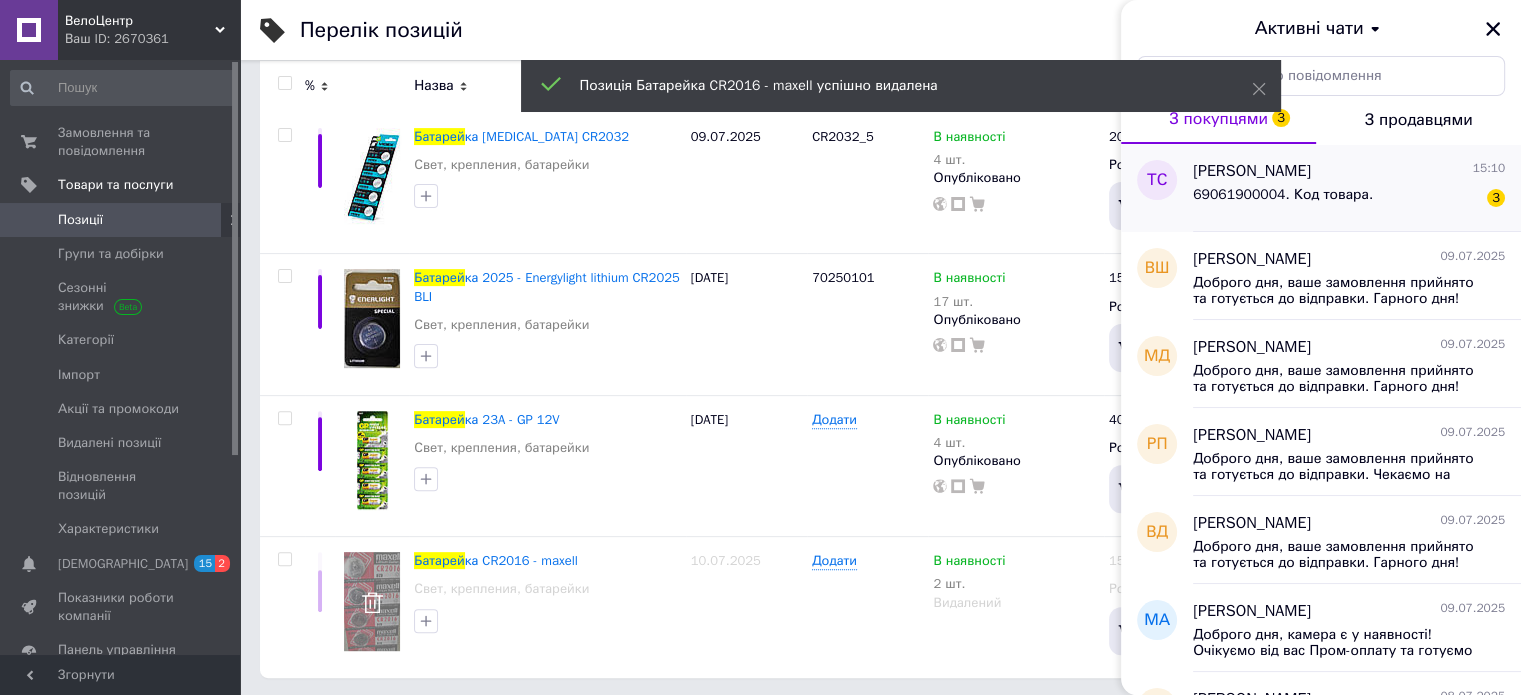 click on "69061900004. Код товара." at bounding box center (1283, 195) 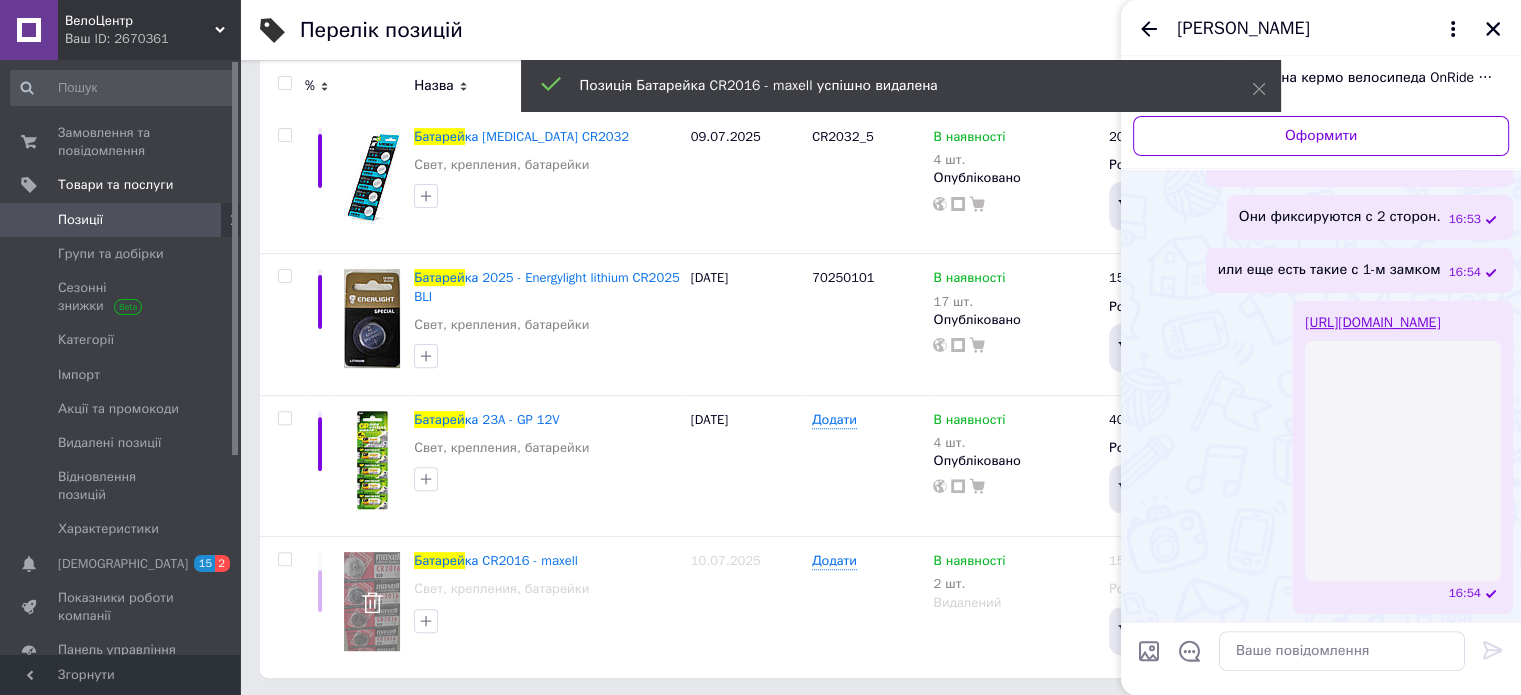 scroll, scrollTop: 687, scrollLeft: 0, axis: vertical 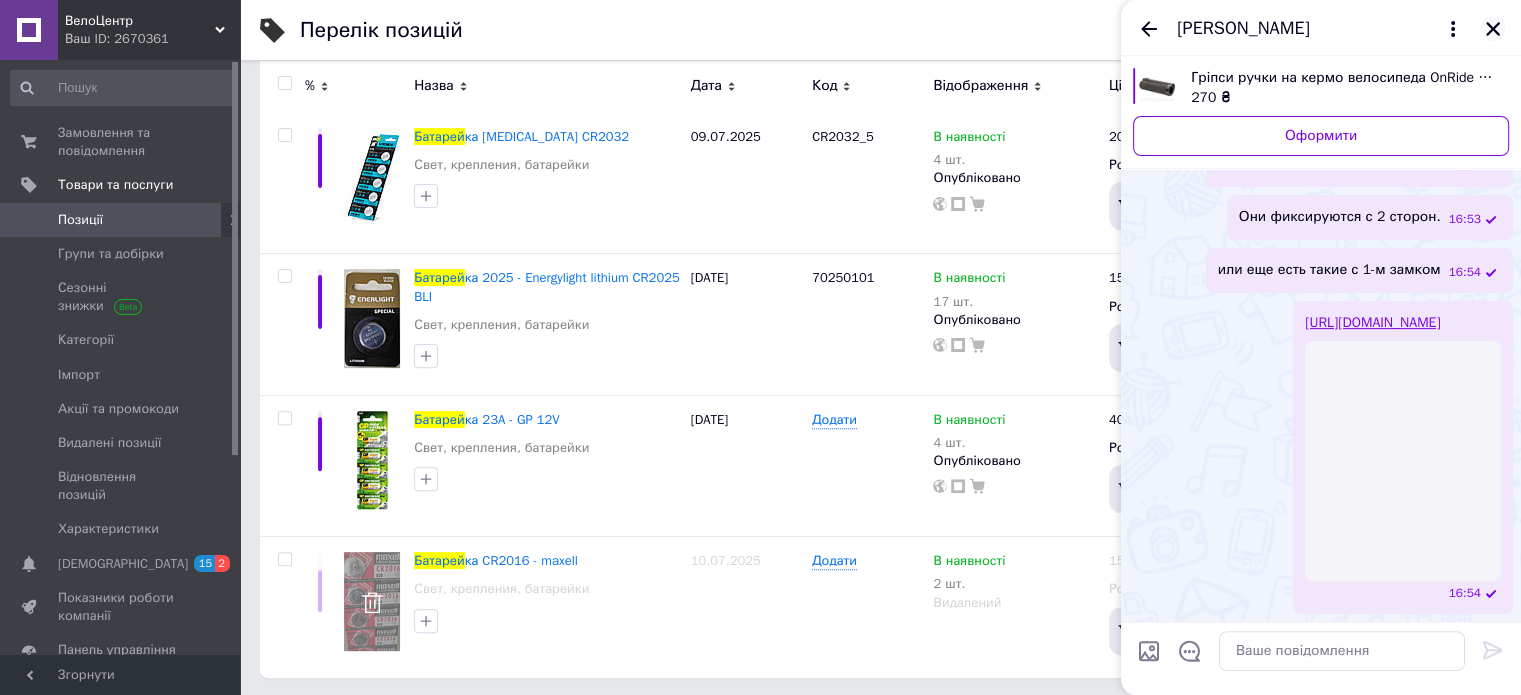 click 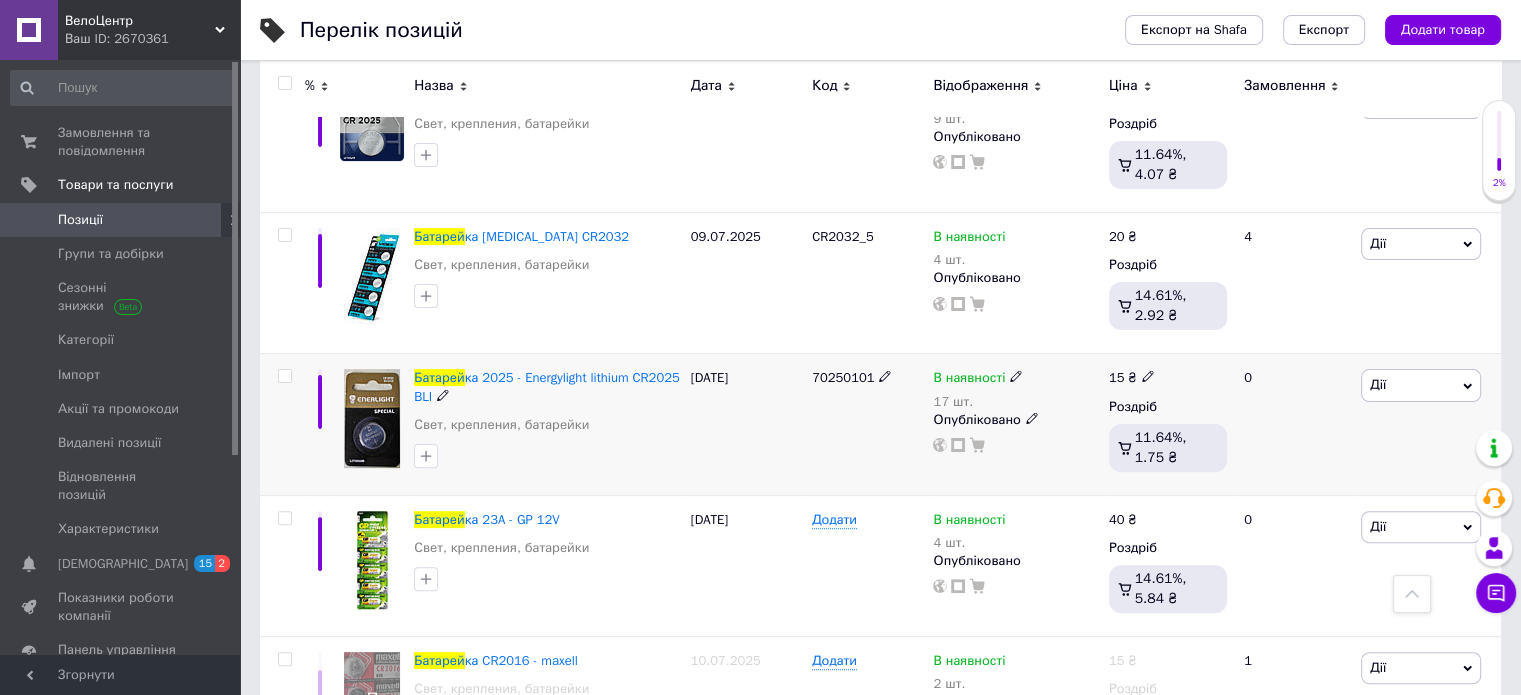 scroll, scrollTop: 588, scrollLeft: 0, axis: vertical 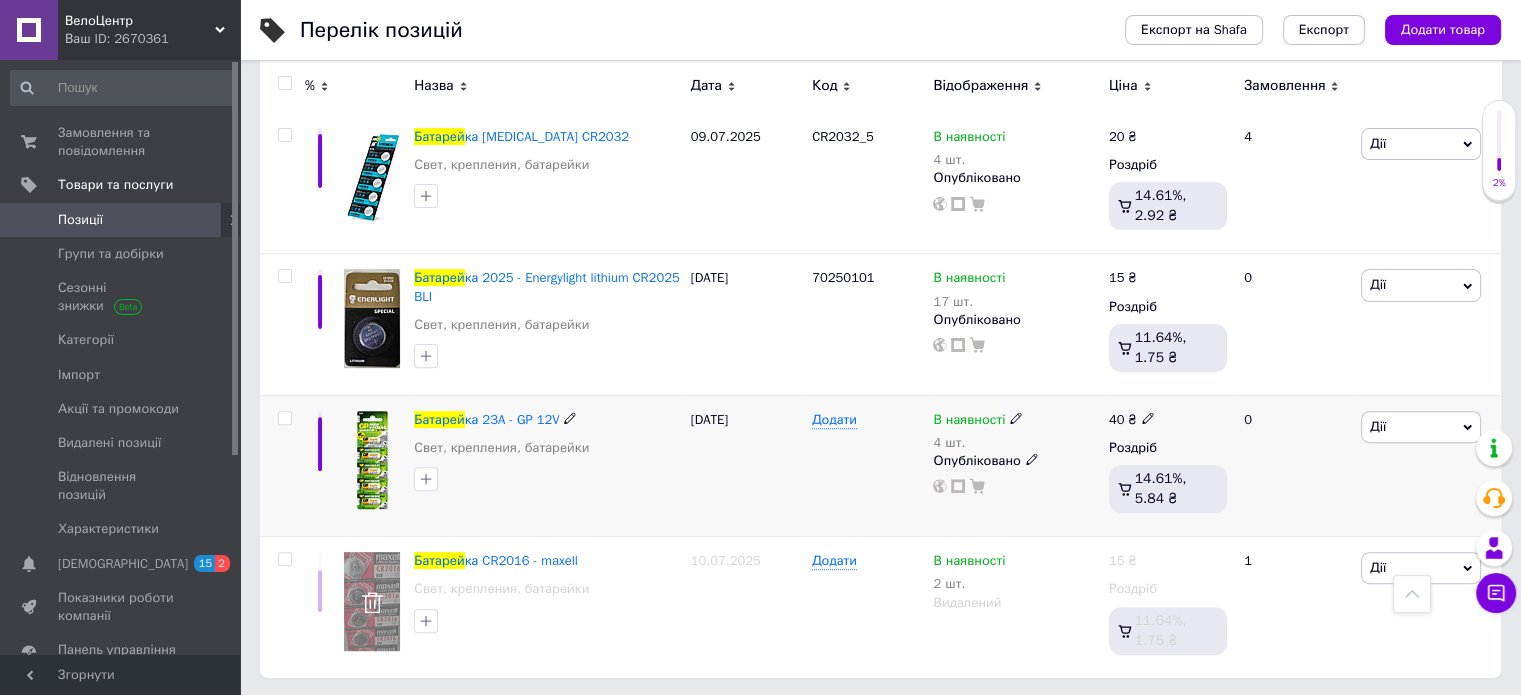 click on "Дії" at bounding box center (1421, 427) 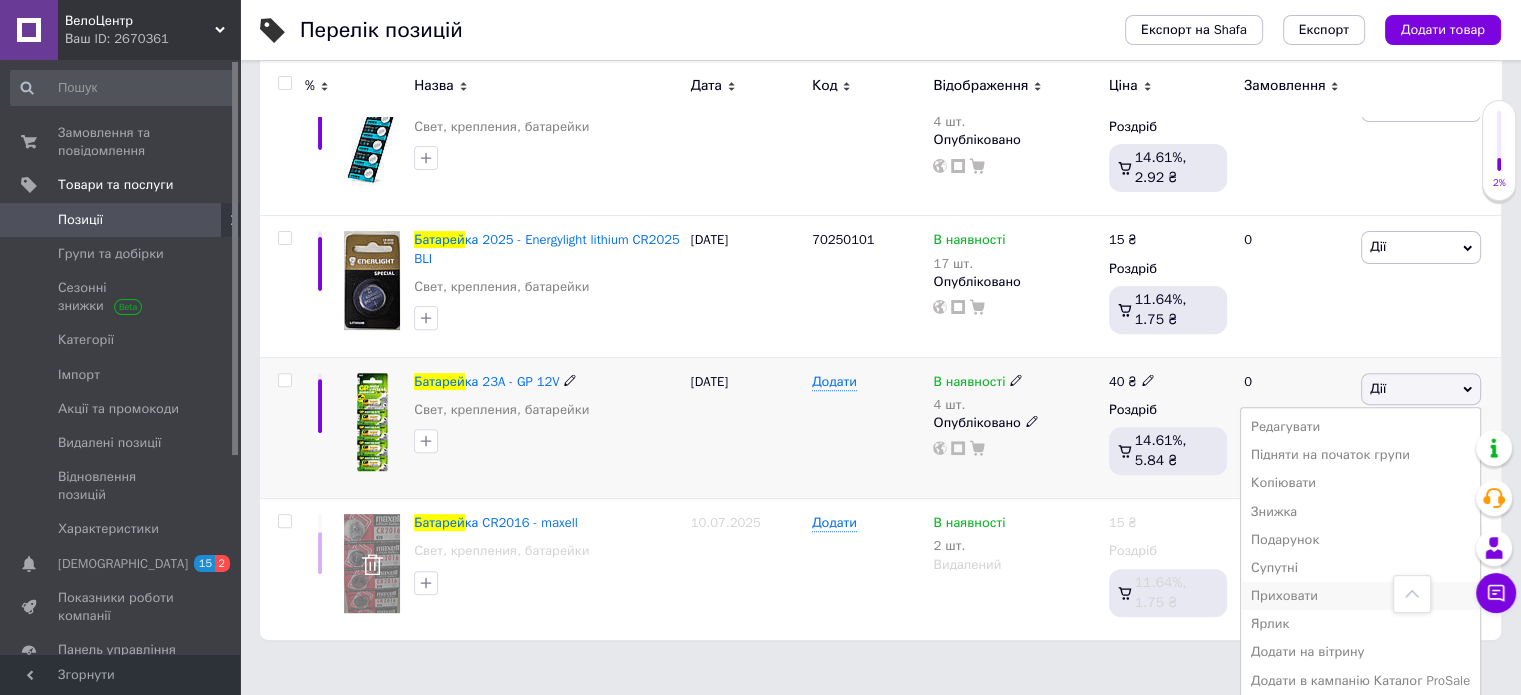 scroll, scrollTop: 657, scrollLeft: 0, axis: vertical 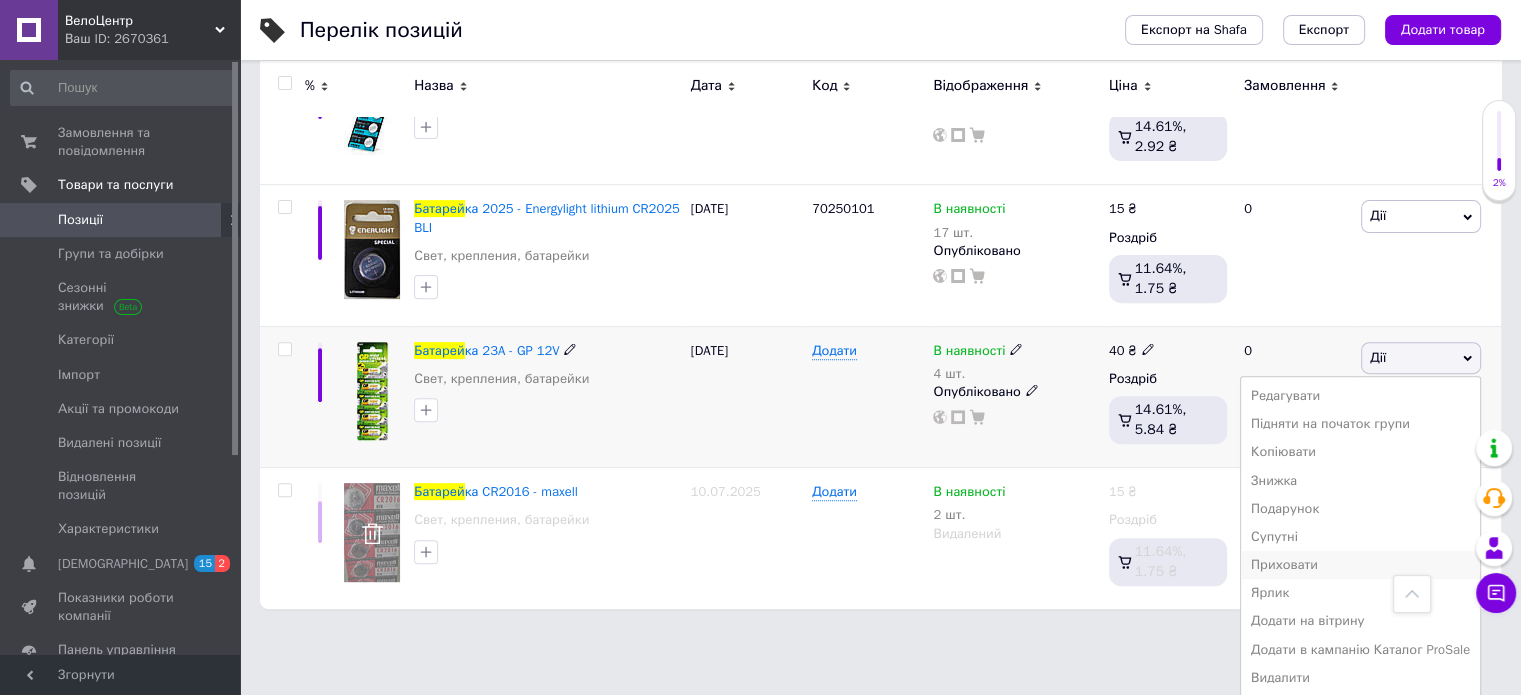 click on "Приховати" at bounding box center [1360, 565] 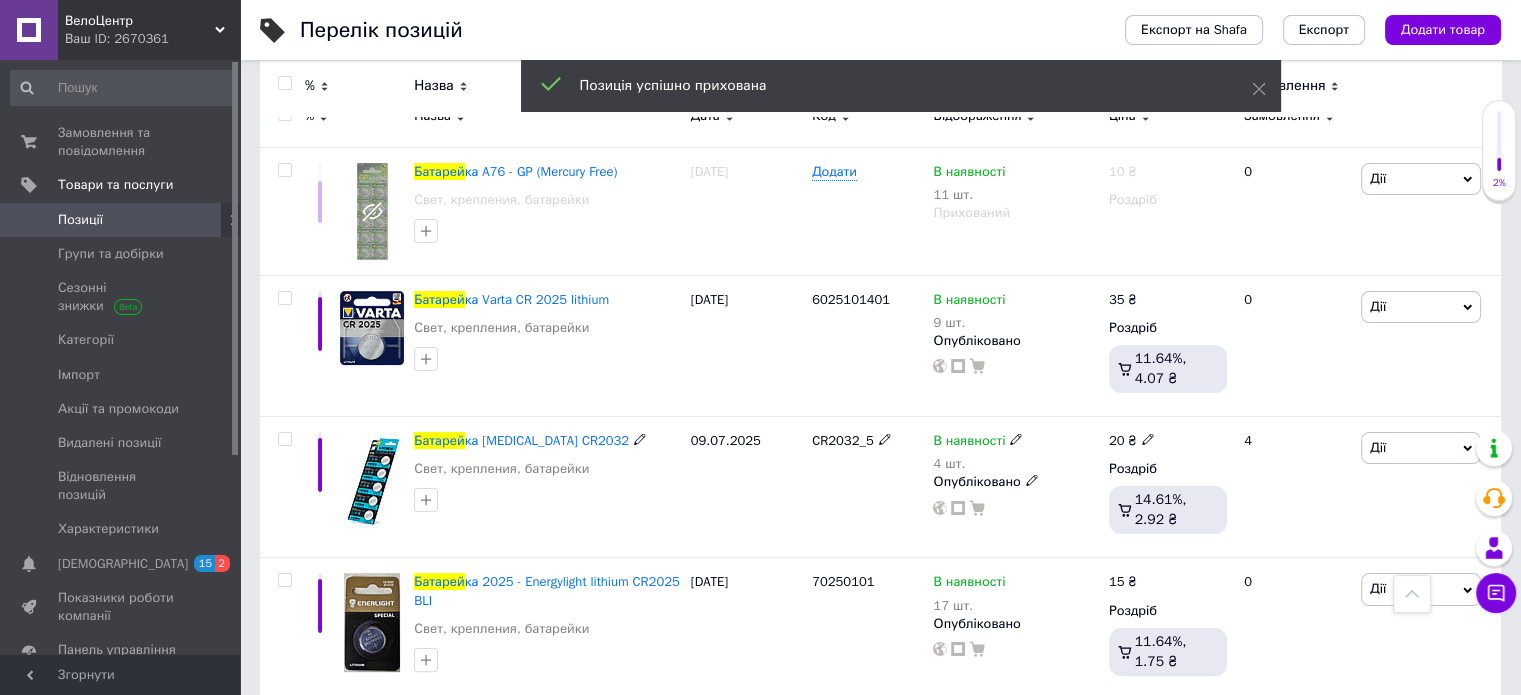 scroll, scrollTop: 47, scrollLeft: 0, axis: vertical 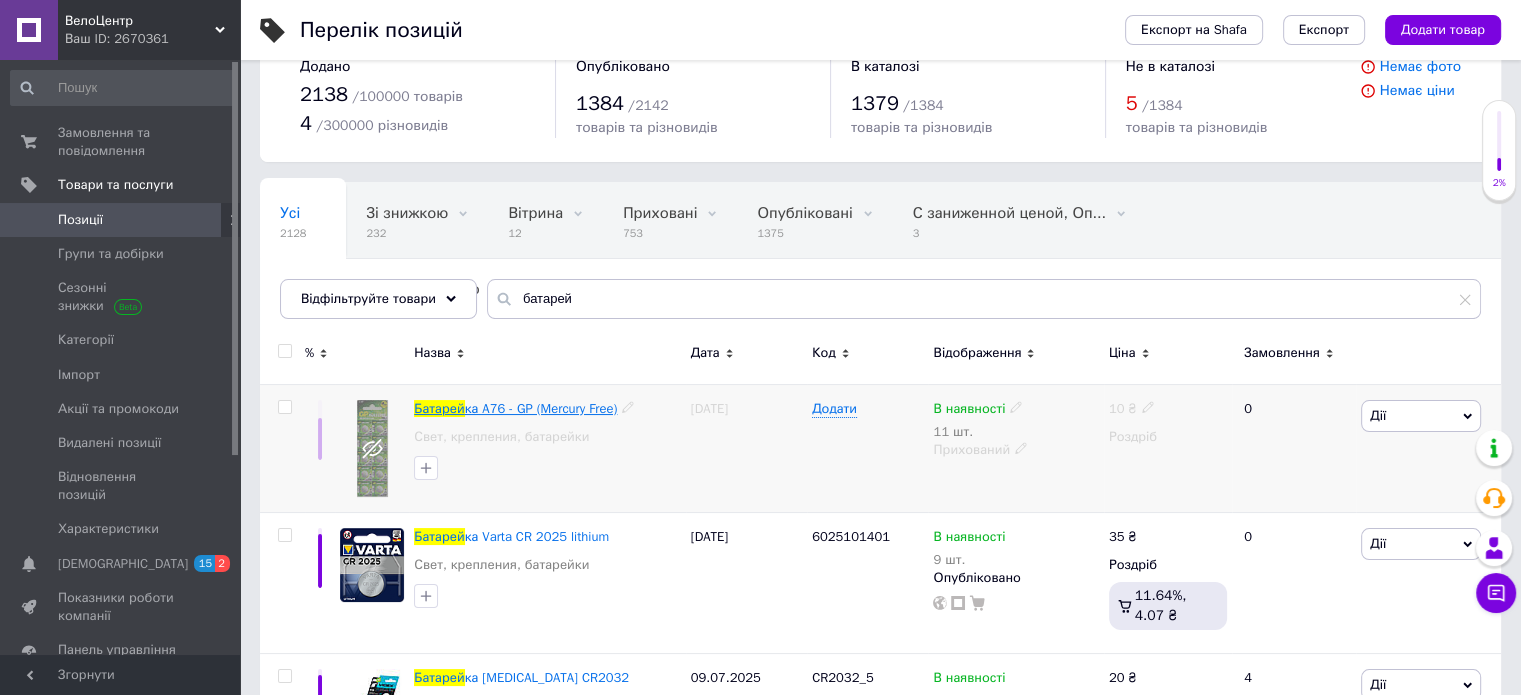 click on "ка A76 - GP (Mercury Free)" at bounding box center (541, 408) 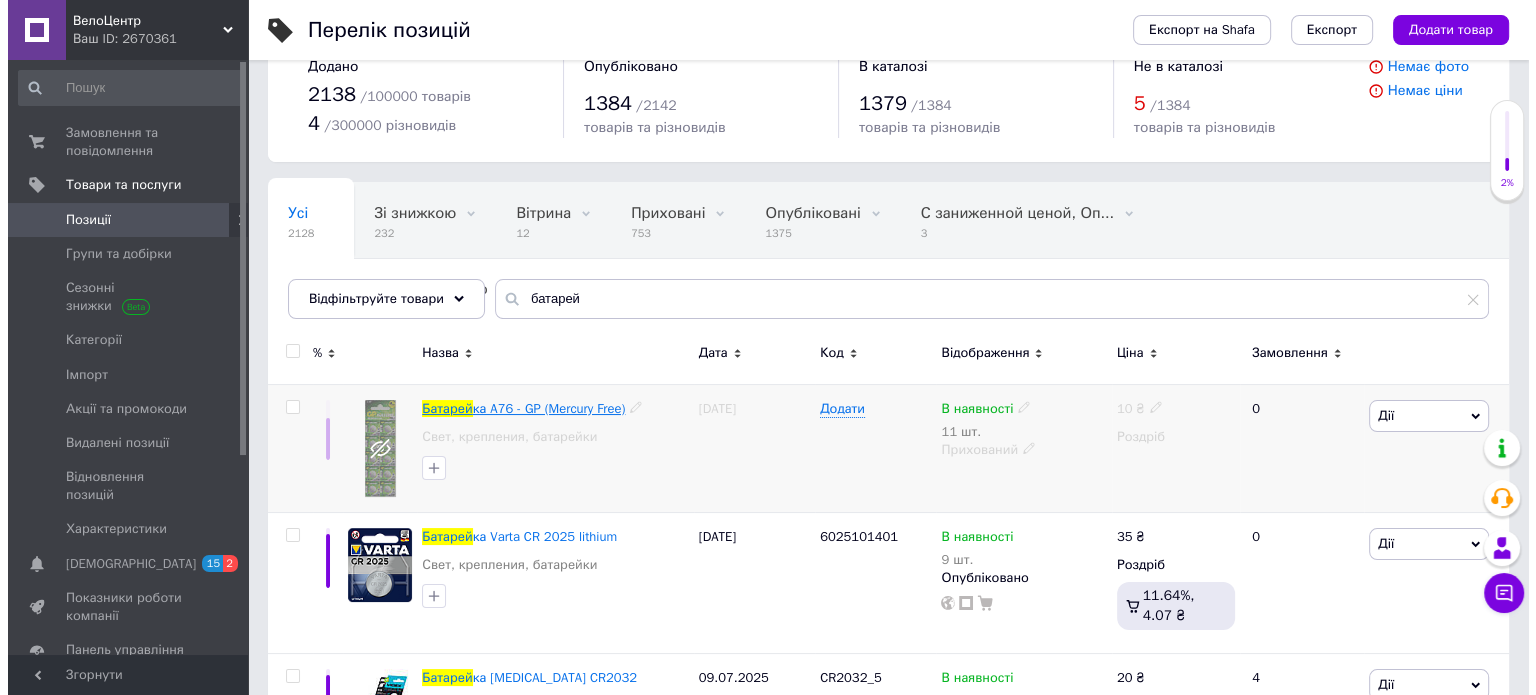 scroll, scrollTop: 0, scrollLeft: 0, axis: both 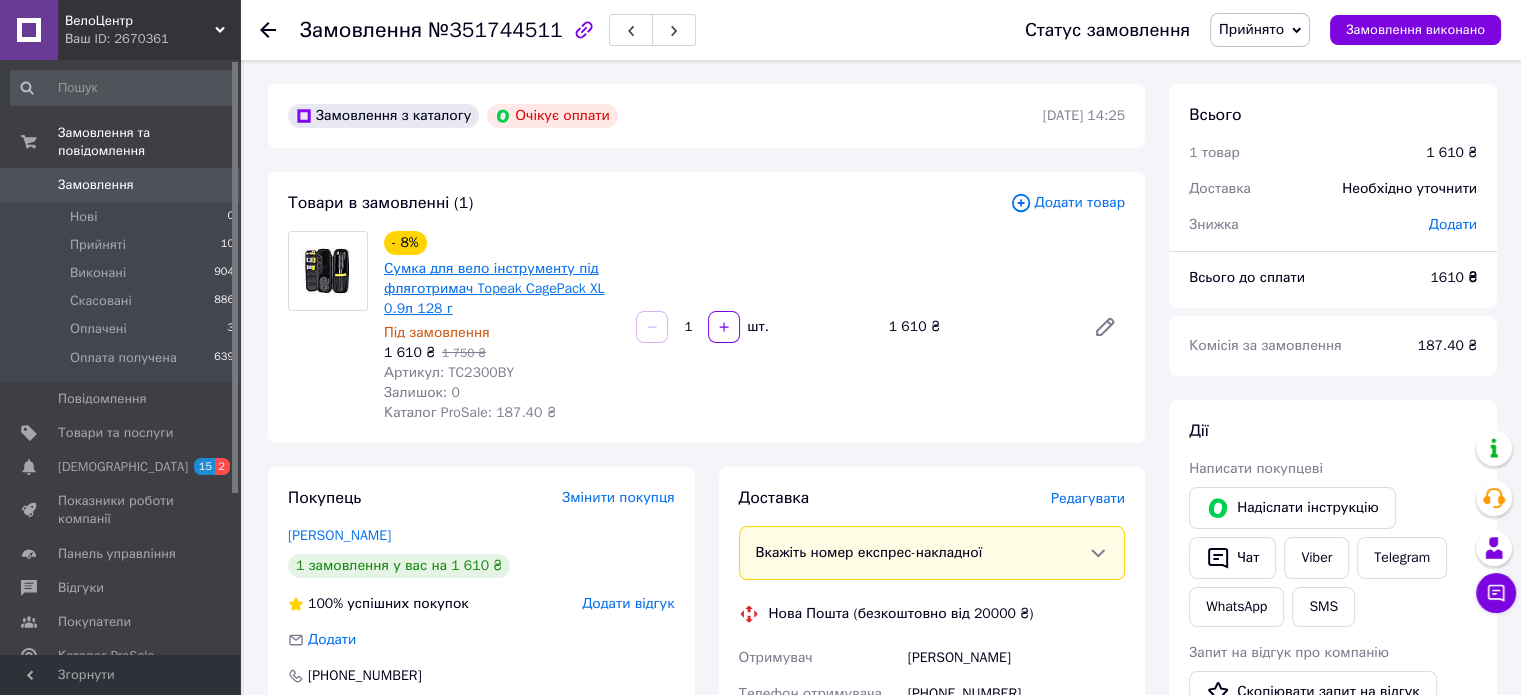 click on "Сумка для вело інструменту під фляготримач Topeak CagePack XL 0.9л 128 г" at bounding box center (494, 288) 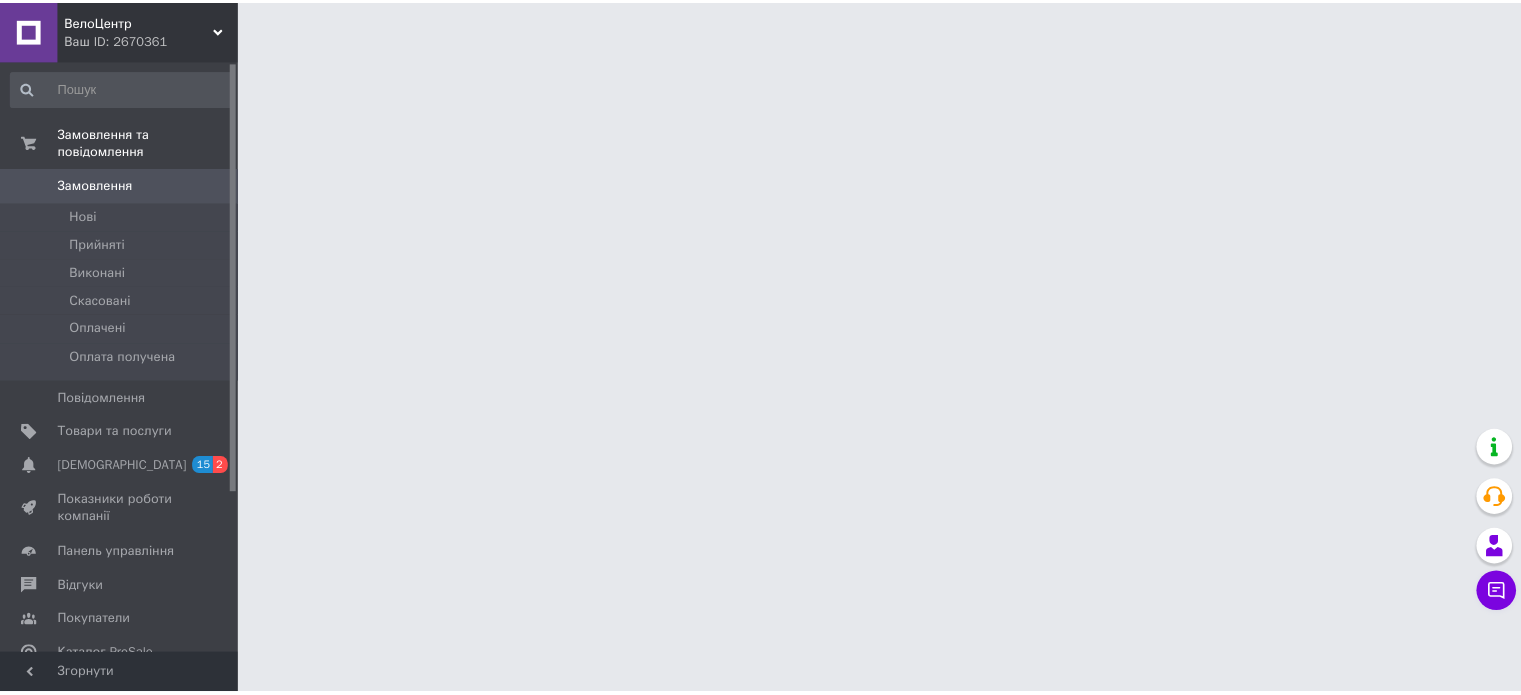 scroll, scrollTop: 0, scrollLeft: 0, axis: both 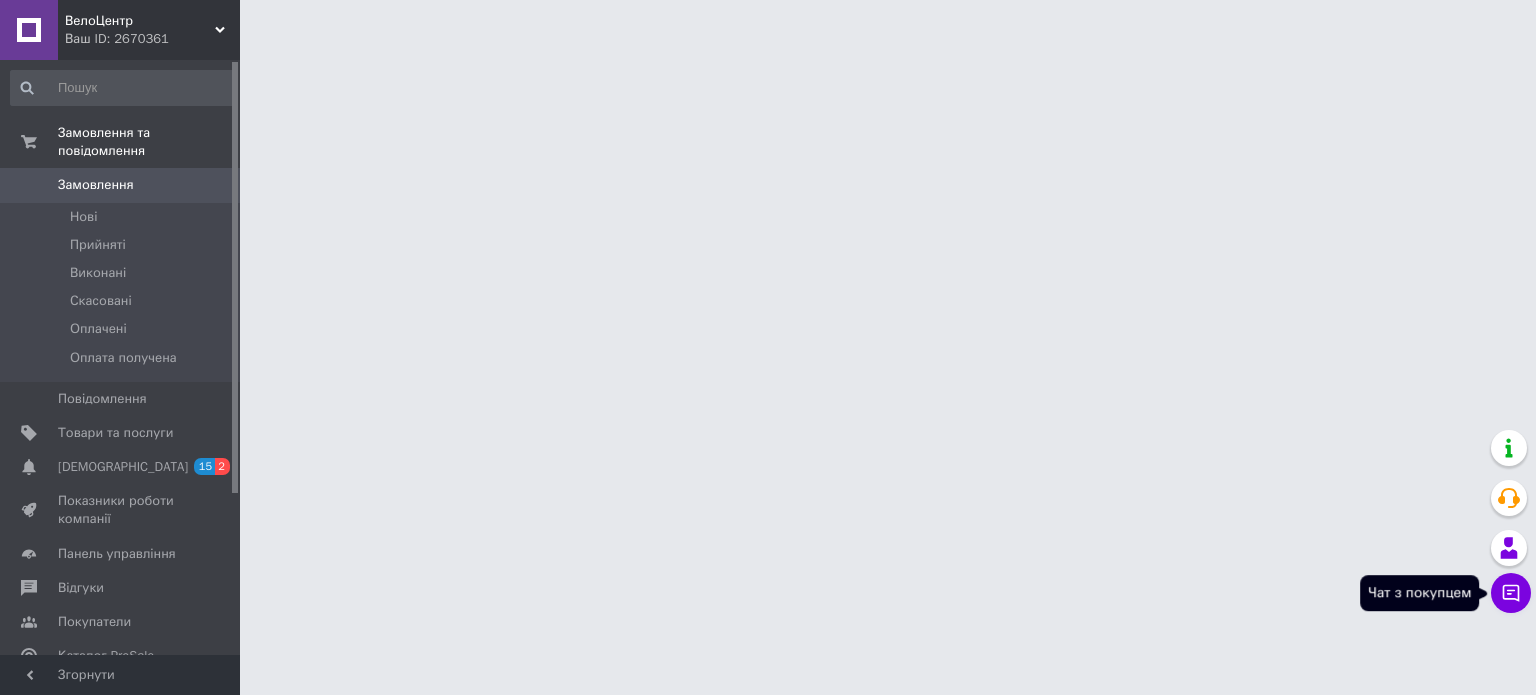 click 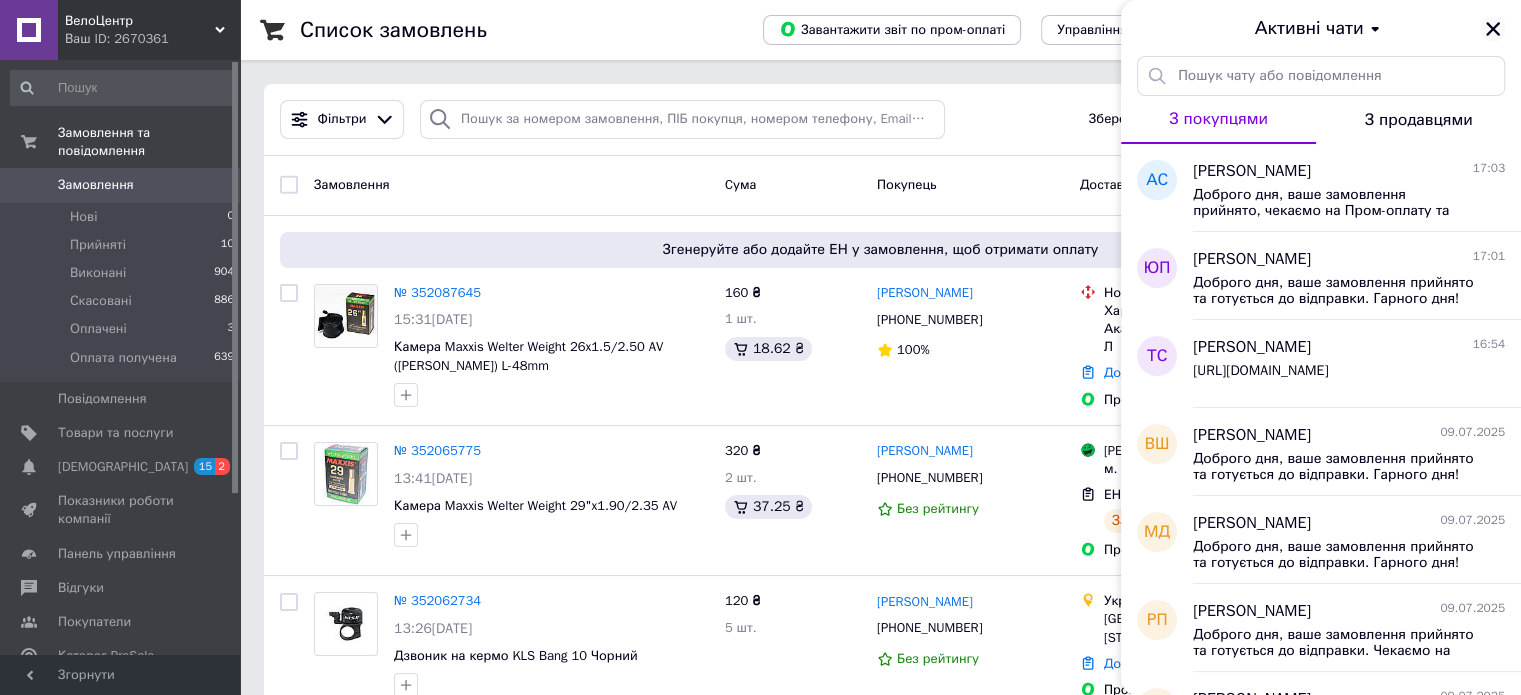 click 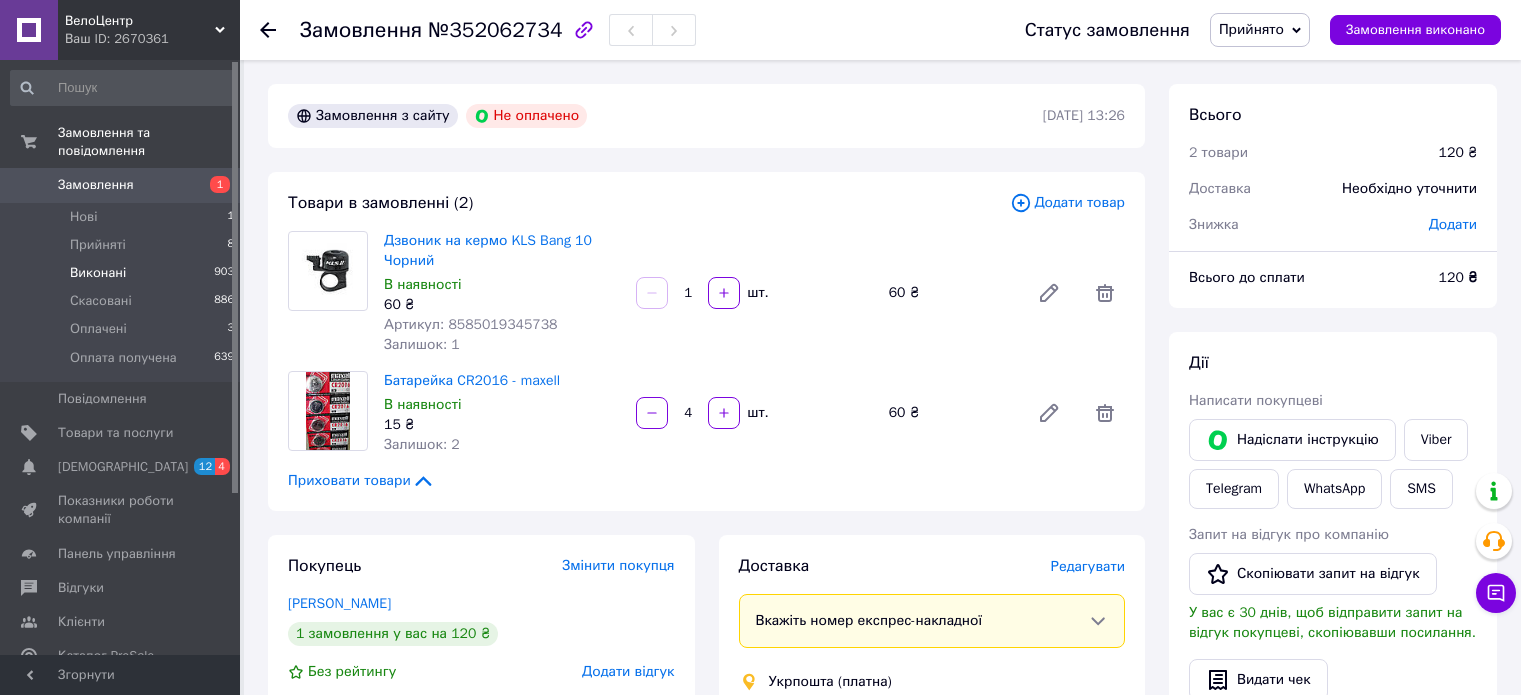 scroll, scrollTop: 0, scrollLeft: 0, axis: both 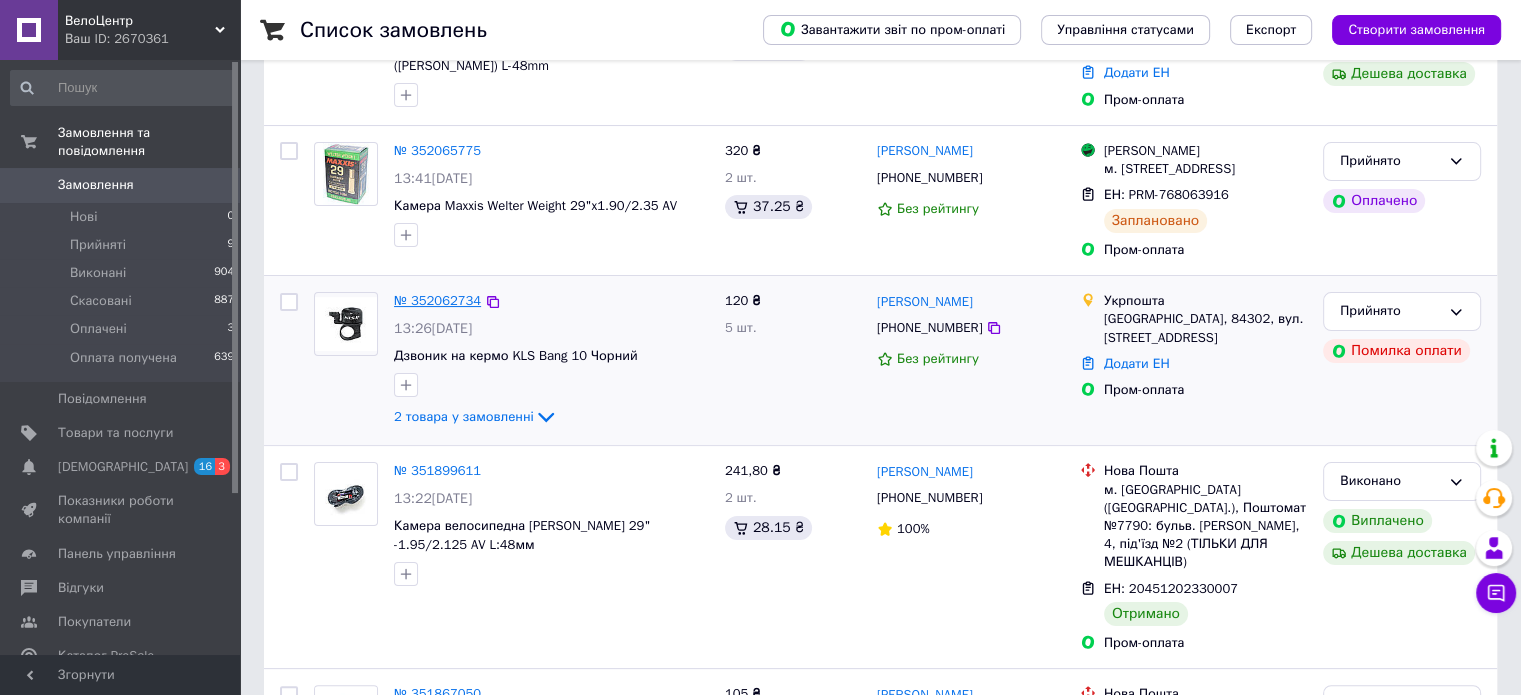 click on "№ 352062734" at bounding box center (437, 300) 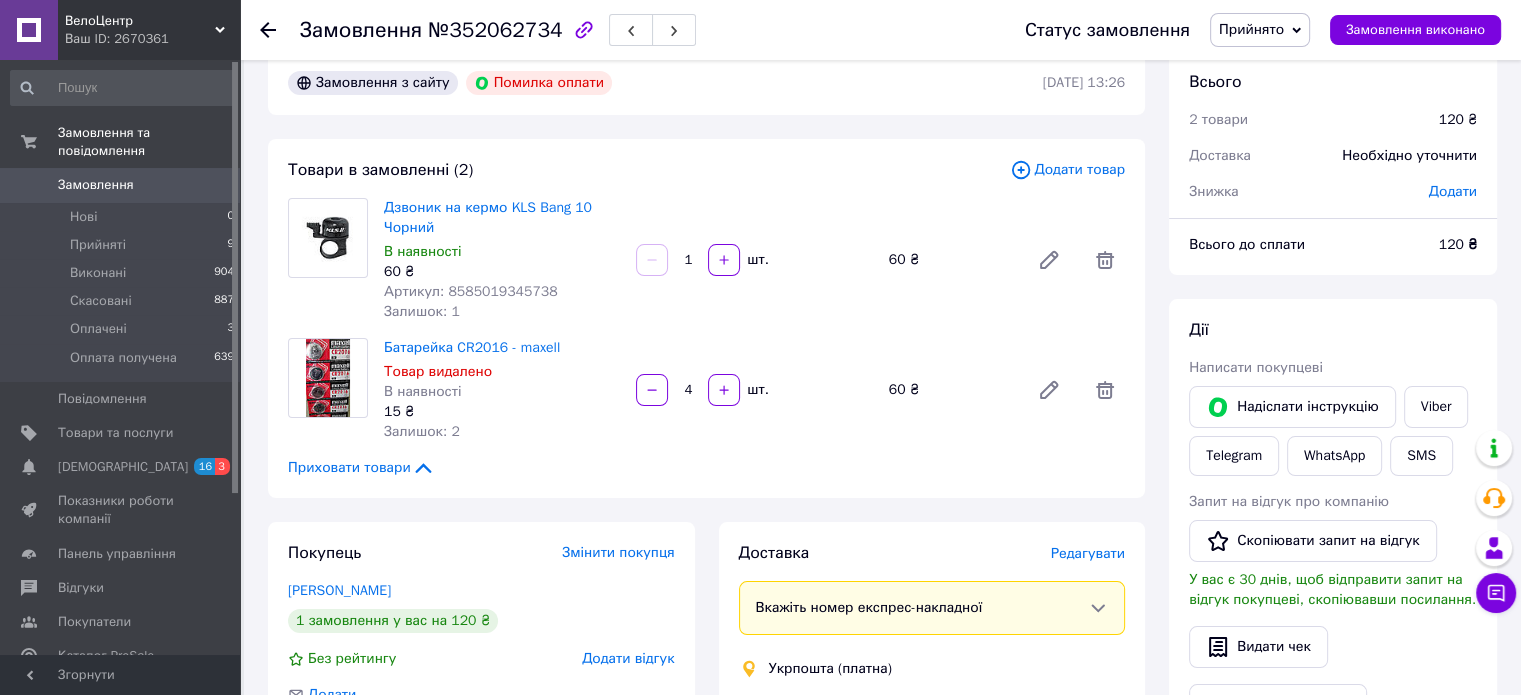 scroll, scrollTop: 0, scrollLeft: 0, axis: both 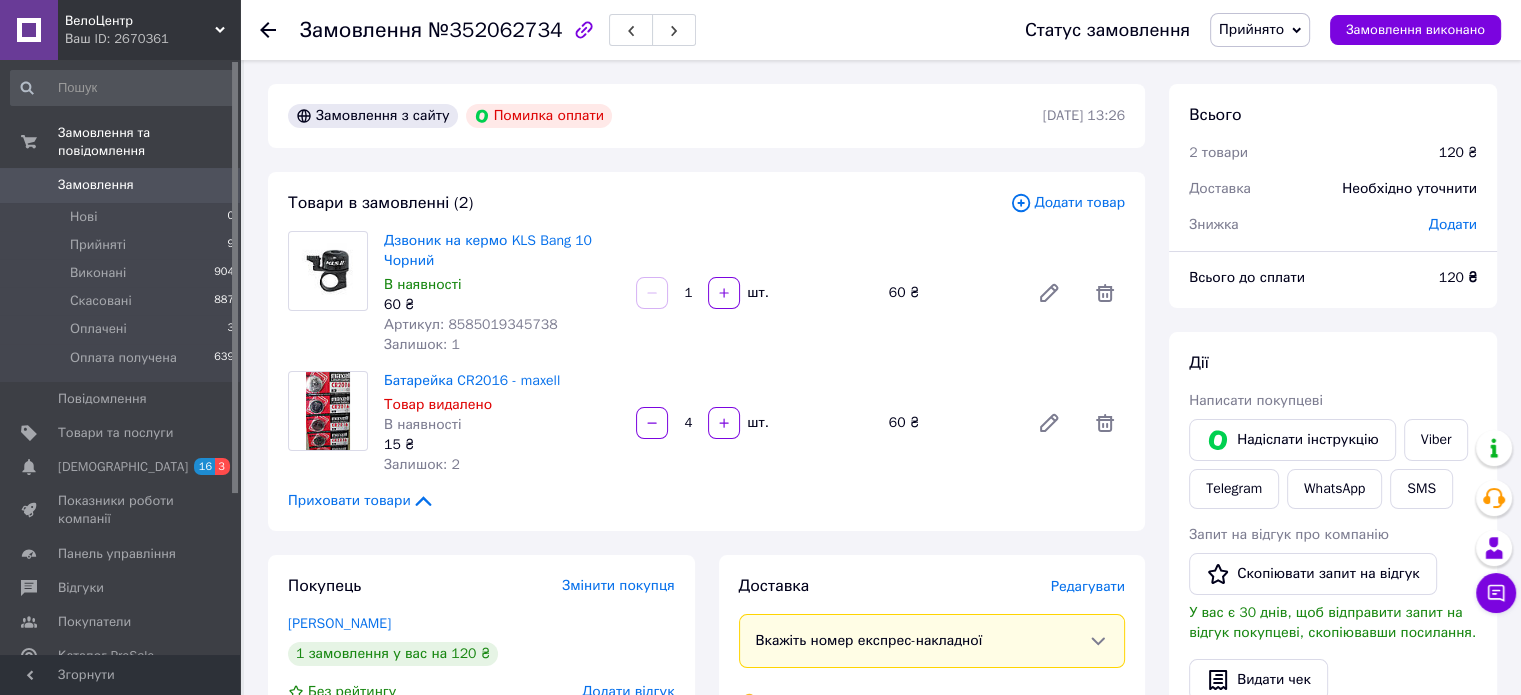 click 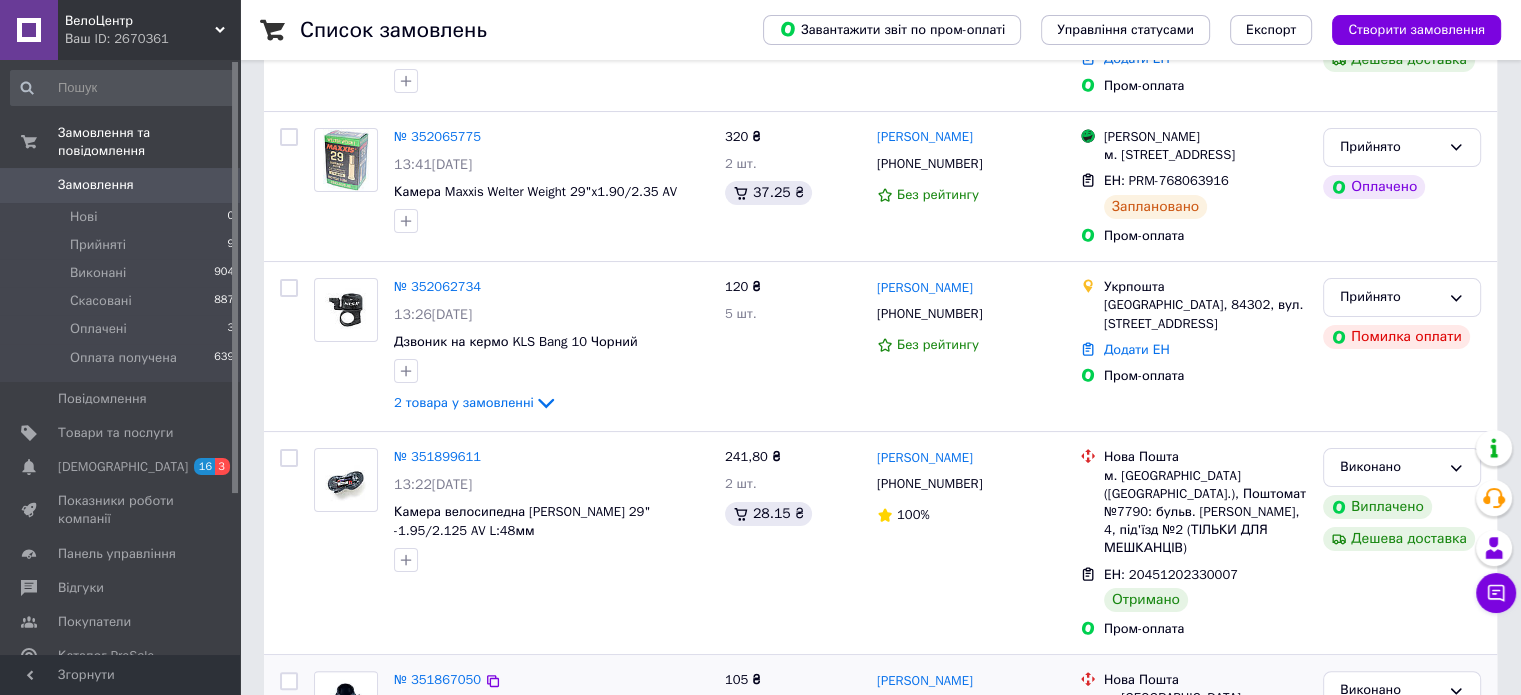 scroll, scrollTop: 300, scrollLeft: 0, axis: vertical 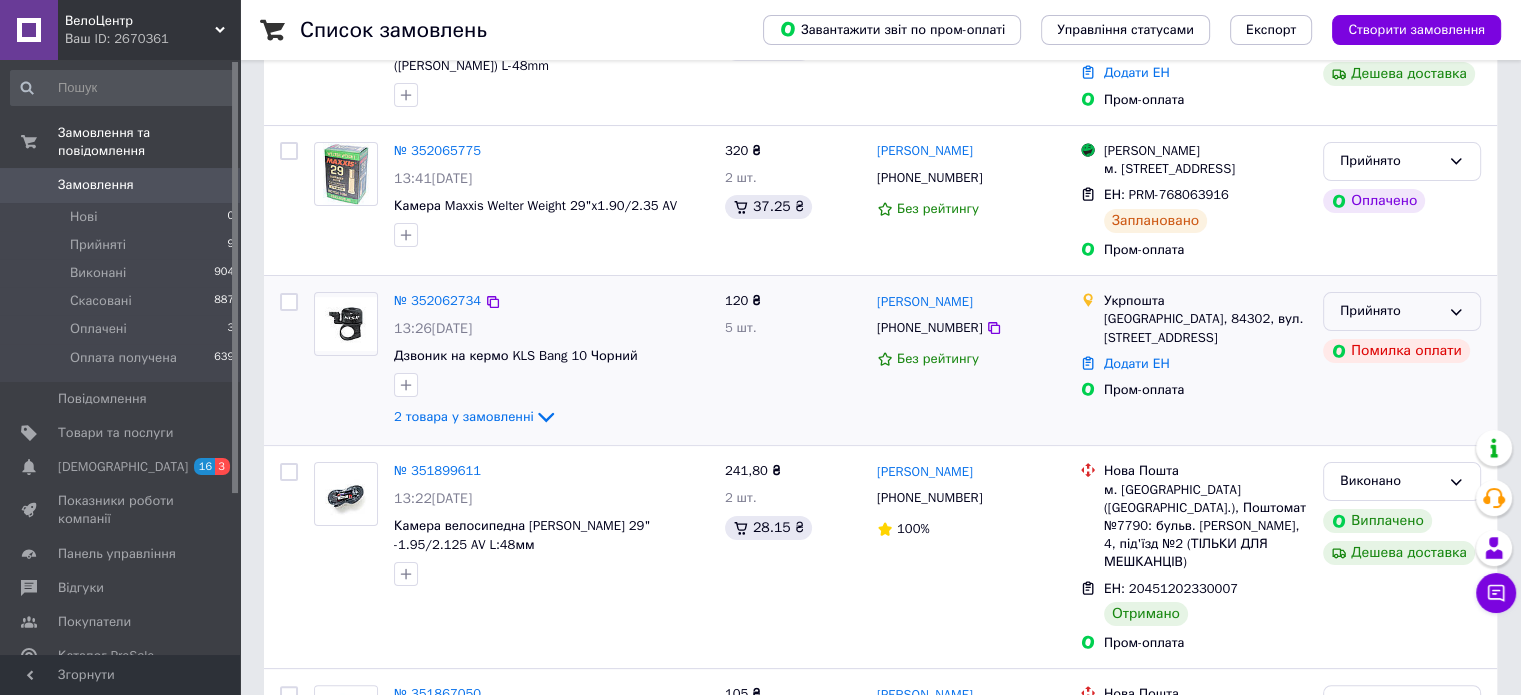click on "Прийнято" at bounding box center [1390, 311] 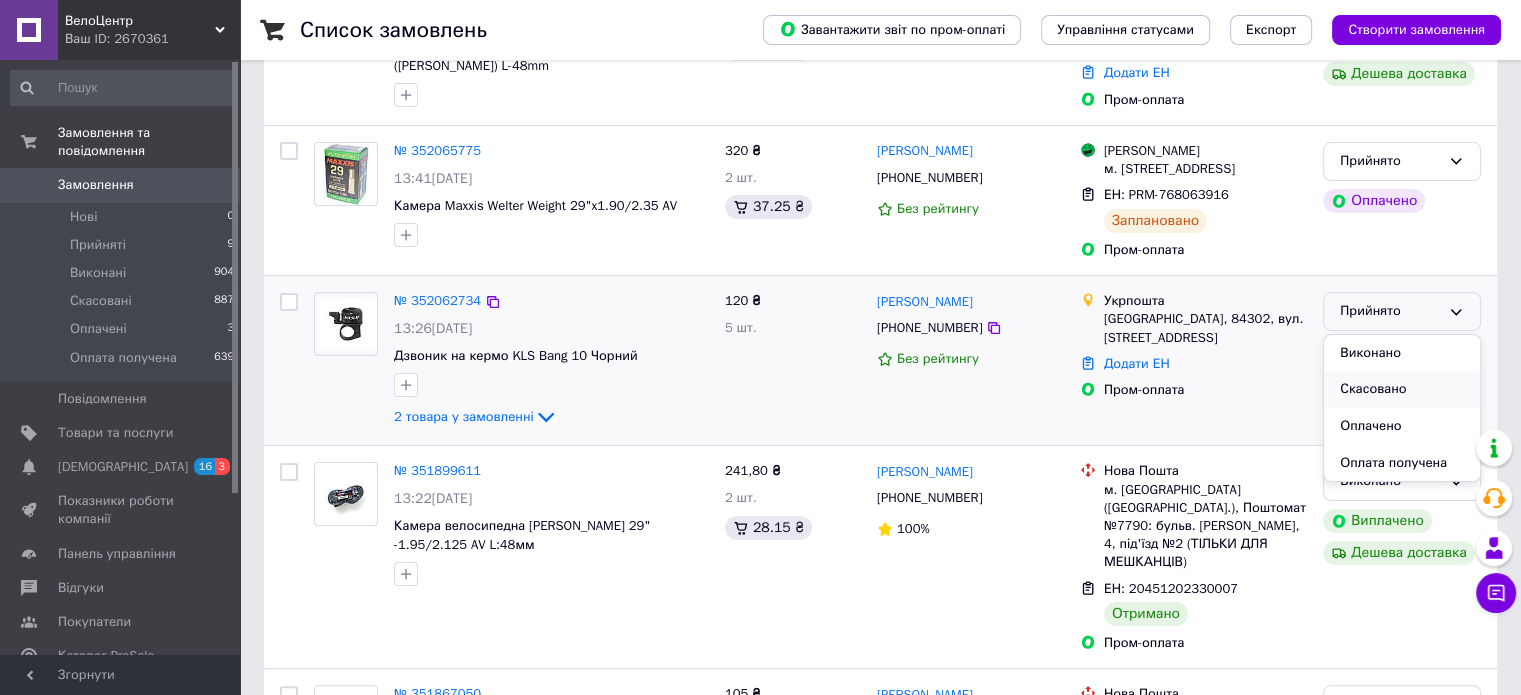 click on "Скасовано" at bounding box center [1402, 389] 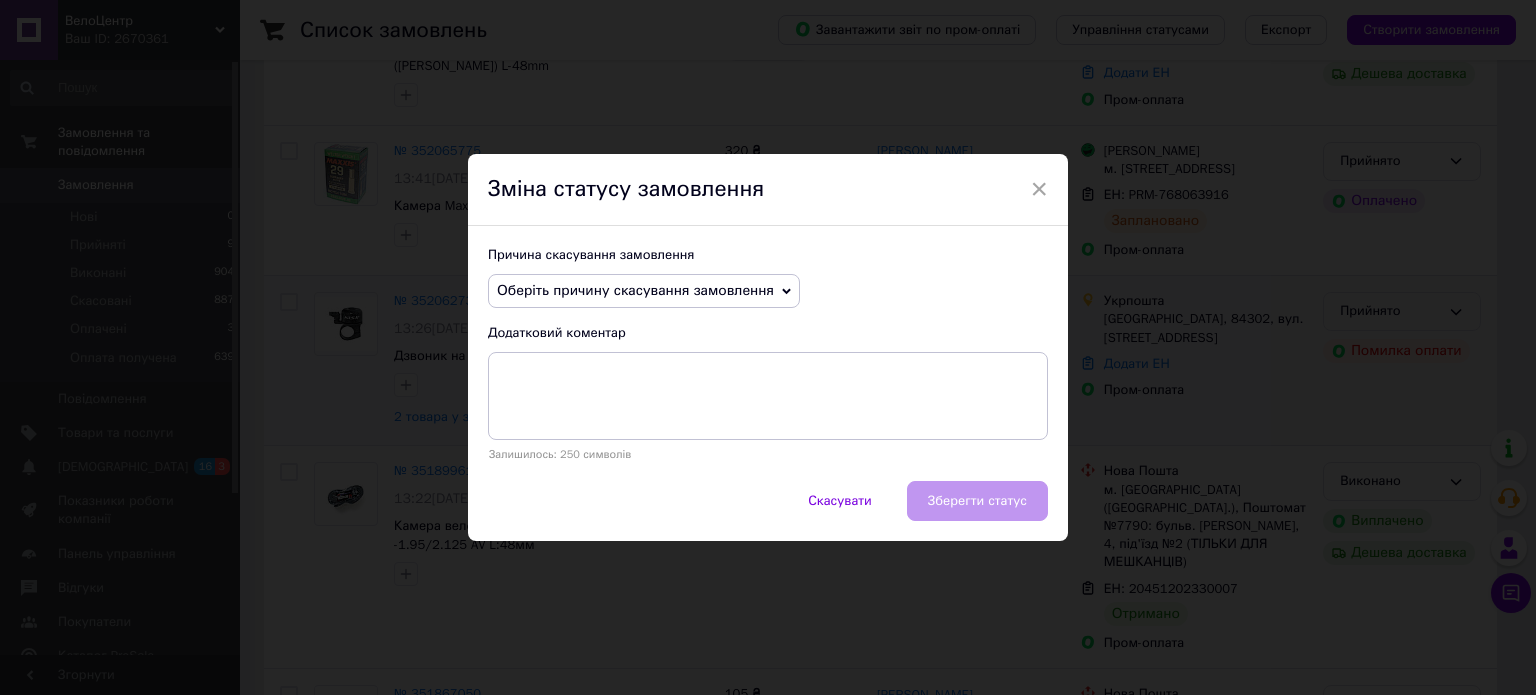 click on "Оберіть причину скасування замовлення" at bounding box center (644, 291) 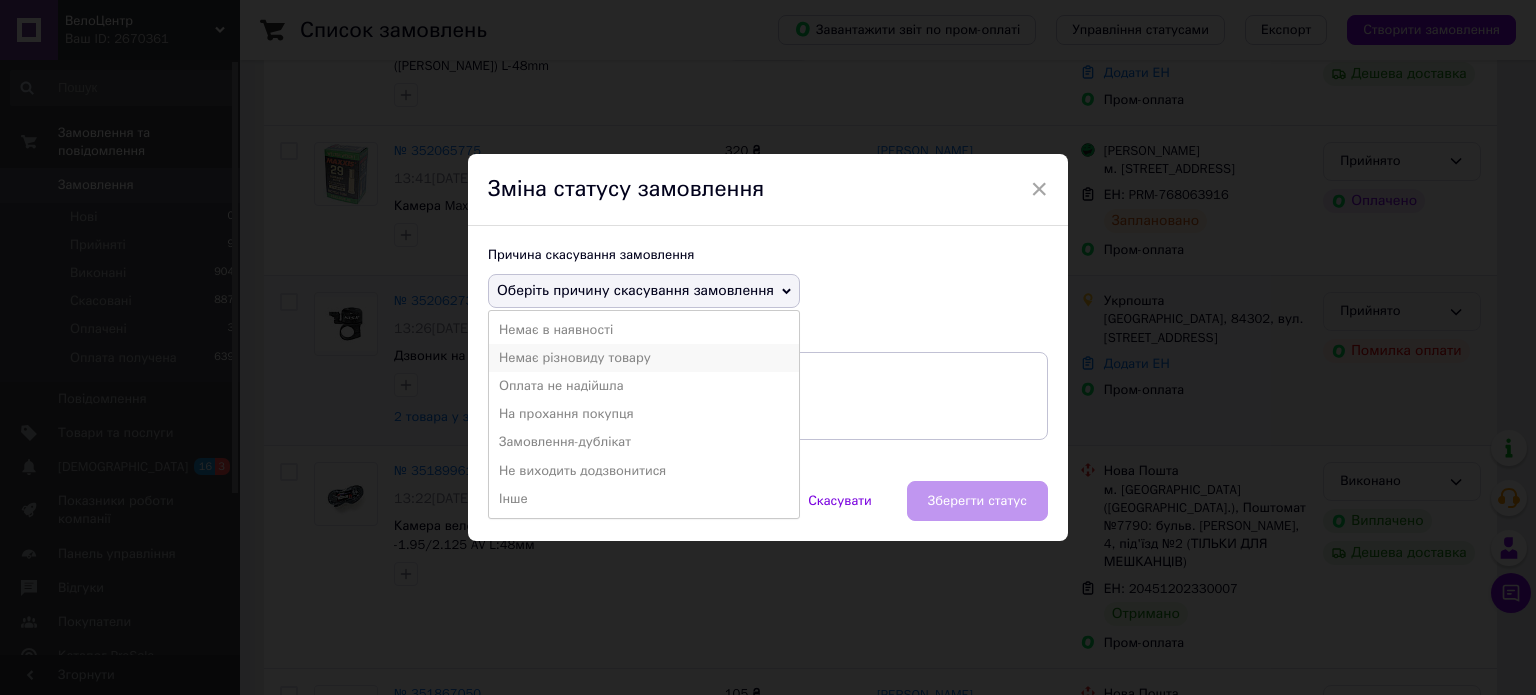 click on "Немає різновиду товару" at bounding box center [644, 358] 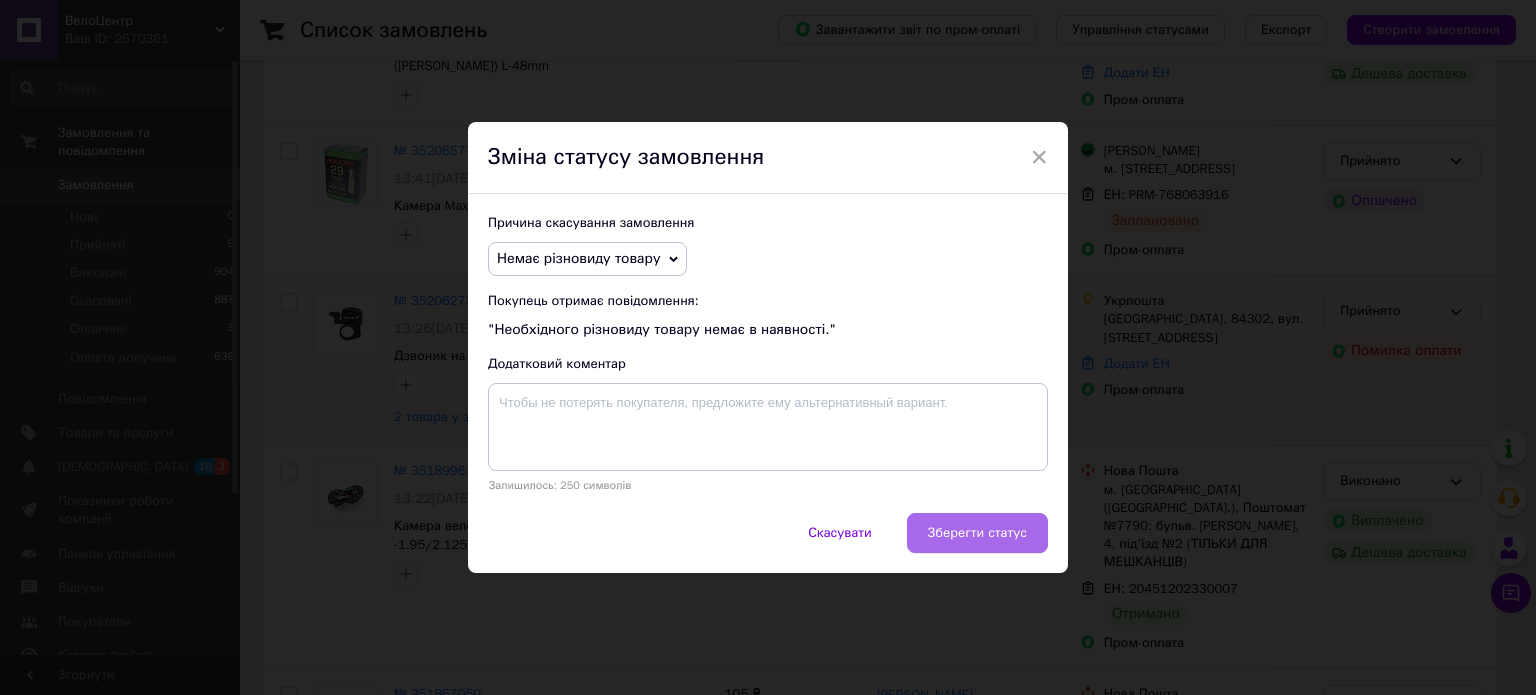 click on "Зберегти статус" at bounding box center [977, 533] 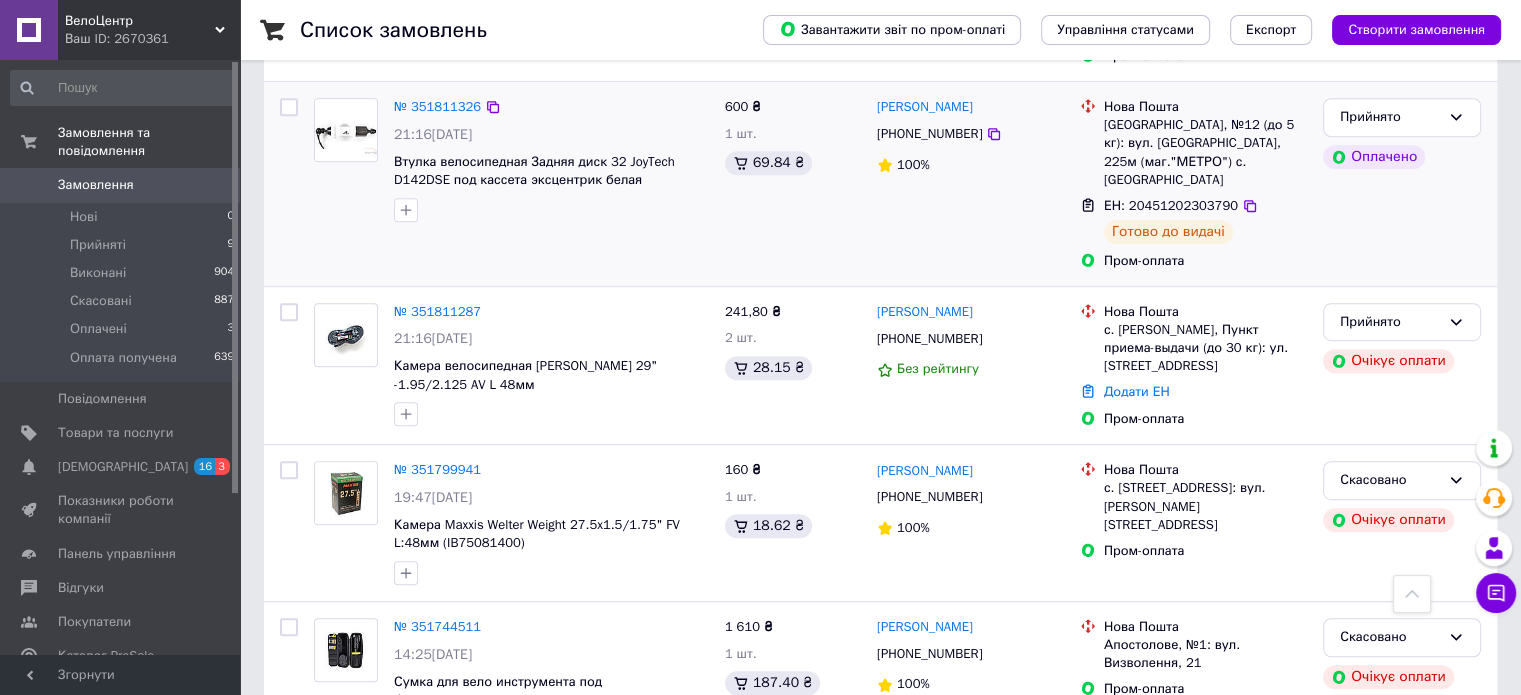 scroll, scrollTop: 1100, scrollLeft: 0, axis: vertical 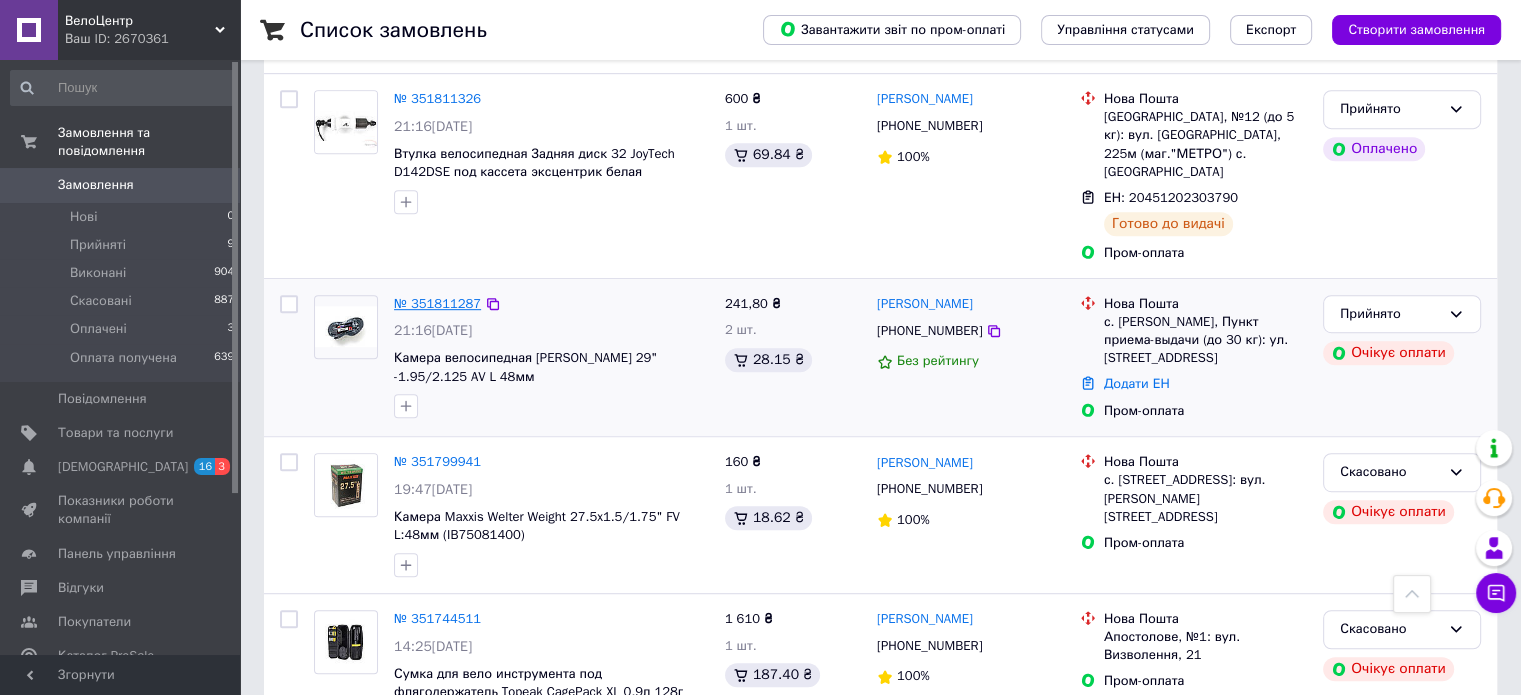 click on "№ 351811287" at bounding box center (437, 303) 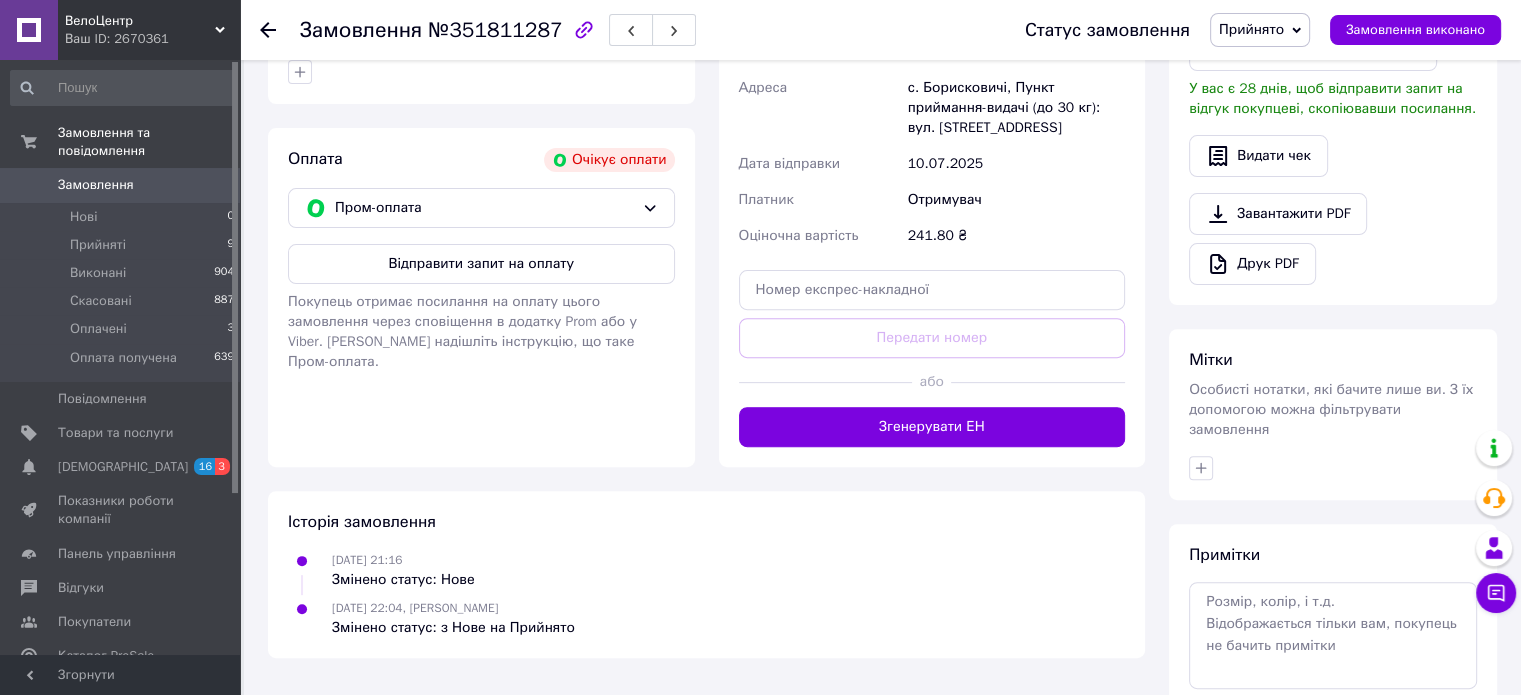 scroll, scrollTop: 536, scrollLeft: 0, axis: vertical 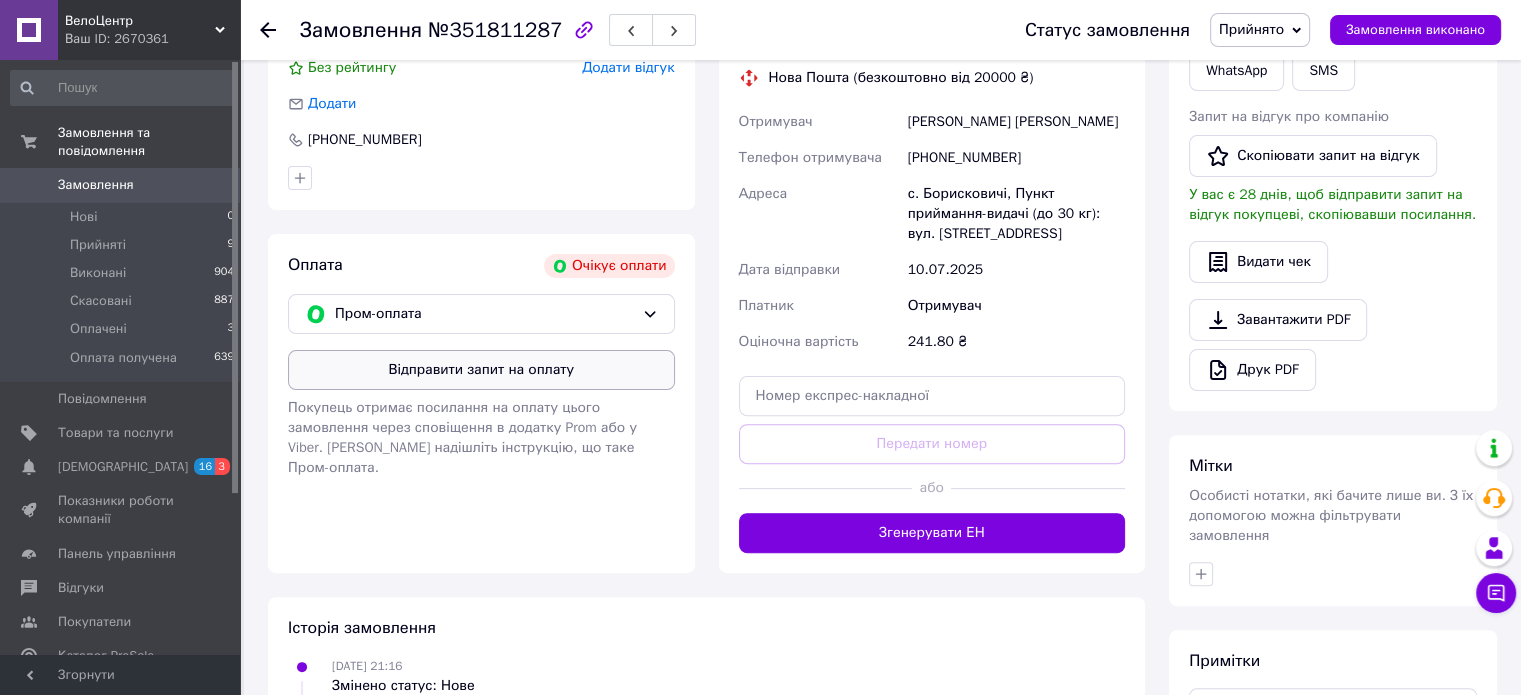 click on "Відправити запит на оплату" at bounding box center (481, 370) 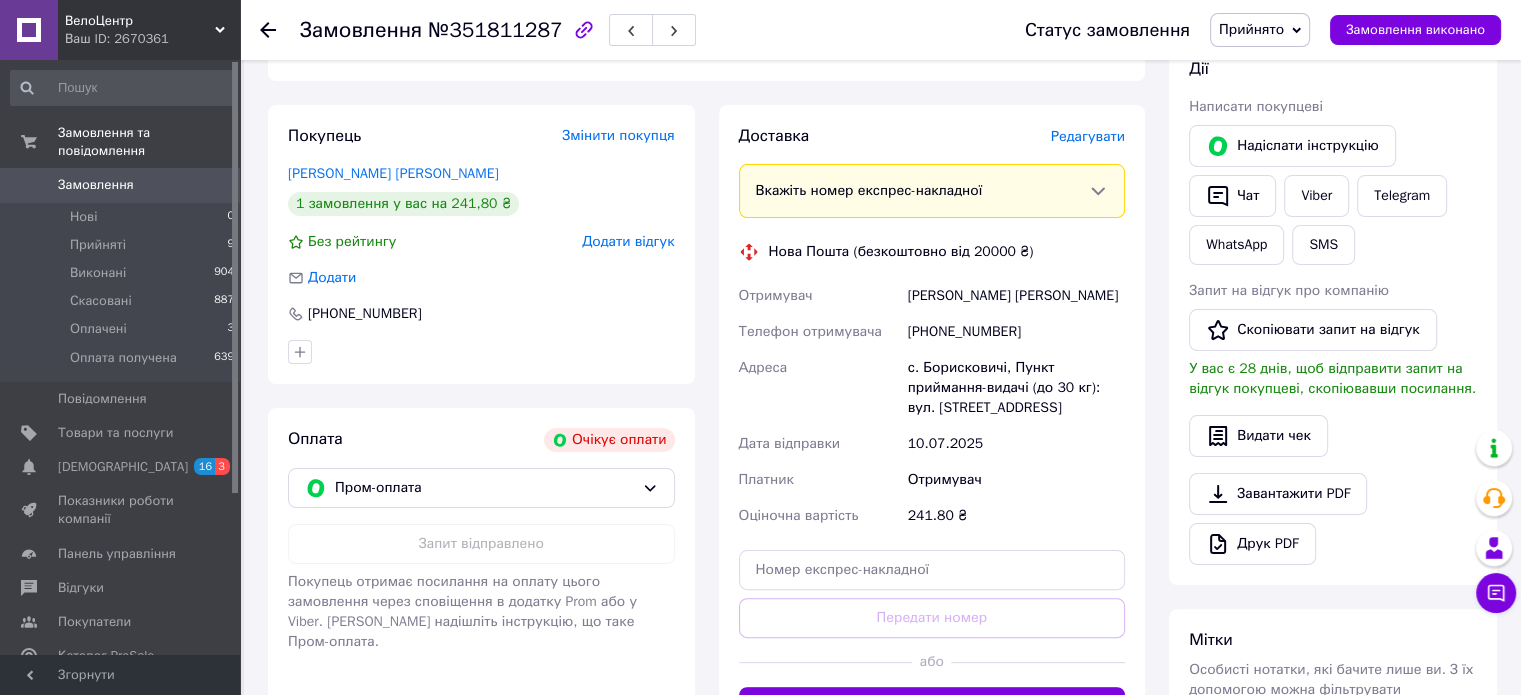 scroll, scrollTop: 336, scrollLeft: 0, axis: vertical 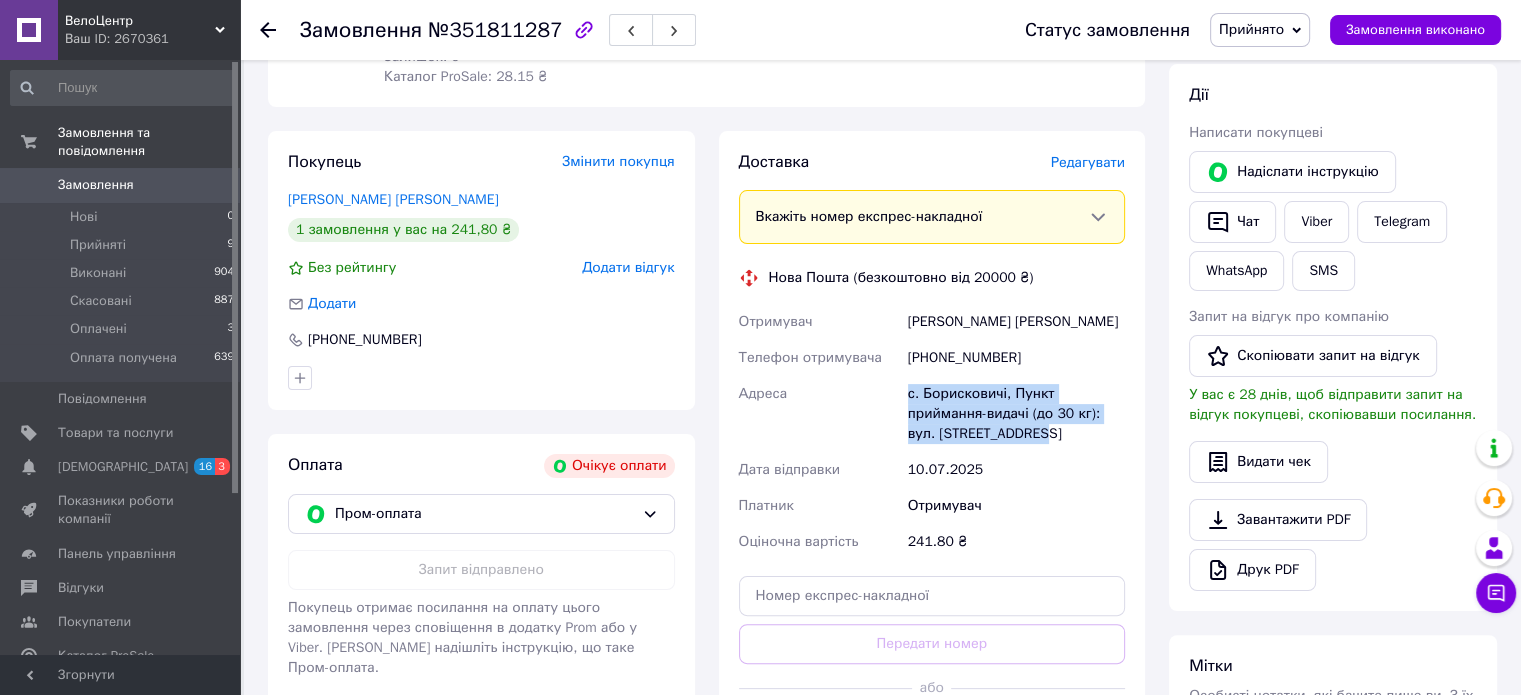 drag, startPoint x: 907, startPoint y: 370, endPoint x: 1017, endPoint y: 411, distance: 117.3925 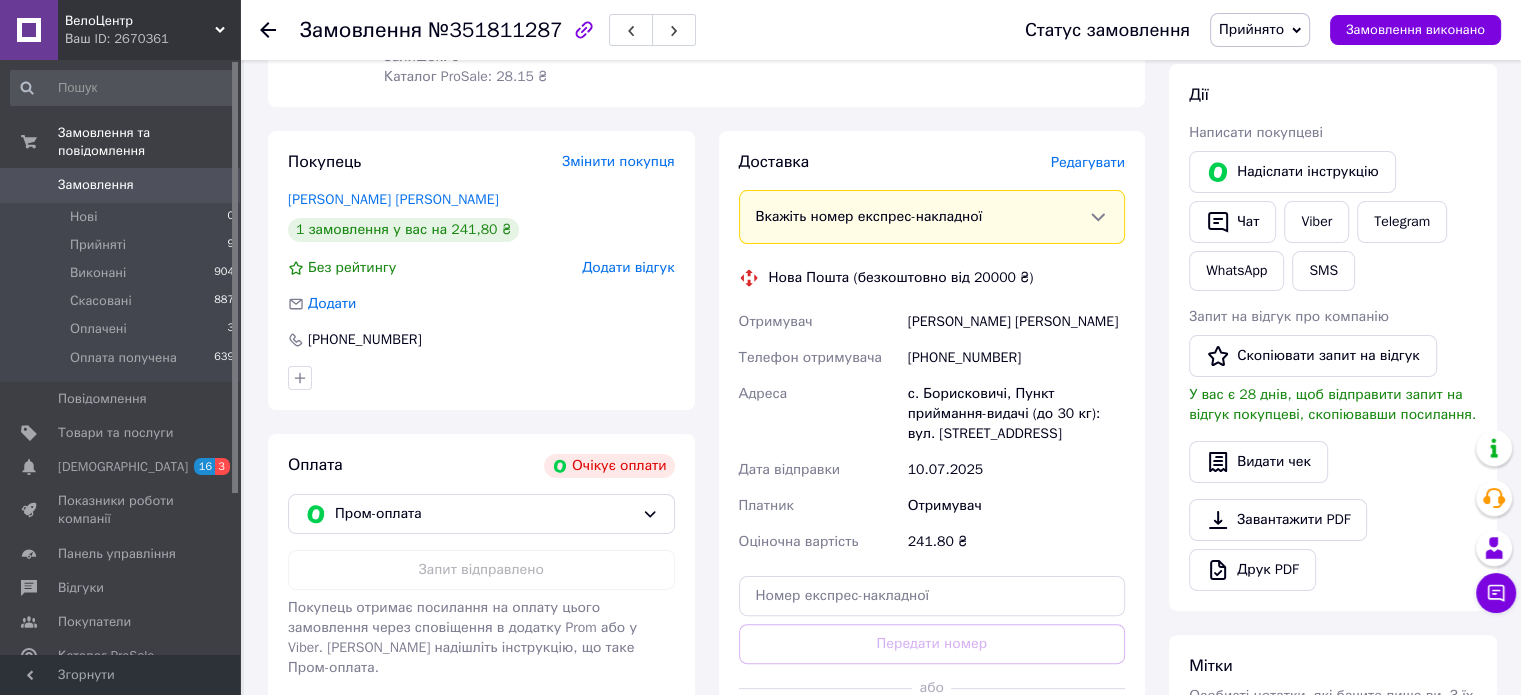 click on "Доставка Редагувати Вкажіть номер експрес-накладної Обов'язково введіть номер експрес-накладної,
якщо створювали її не на цій сторінці. У разі,
якщо номер ЕН не буде доданий, ми не зможемо
виплатити гроші за замовлення Мобільний номер покупця (із замовлення) повинен відповідати номеру отримувача за накладною Нова Пошта (безкоштовно від 20000 ₴) Отримувач Половчук Руслан Телефон отримувача +380661869392 Адреса с. Борисковичі, Пункт приймання-видачі (до 30 кг): вул. Центральна, 40 Дата відправки 10.07.2025 Платник Отримувач Оціночна вартість 241.80 ₴ Передати номер або 241.8 <" at bounding box center (932, 452) 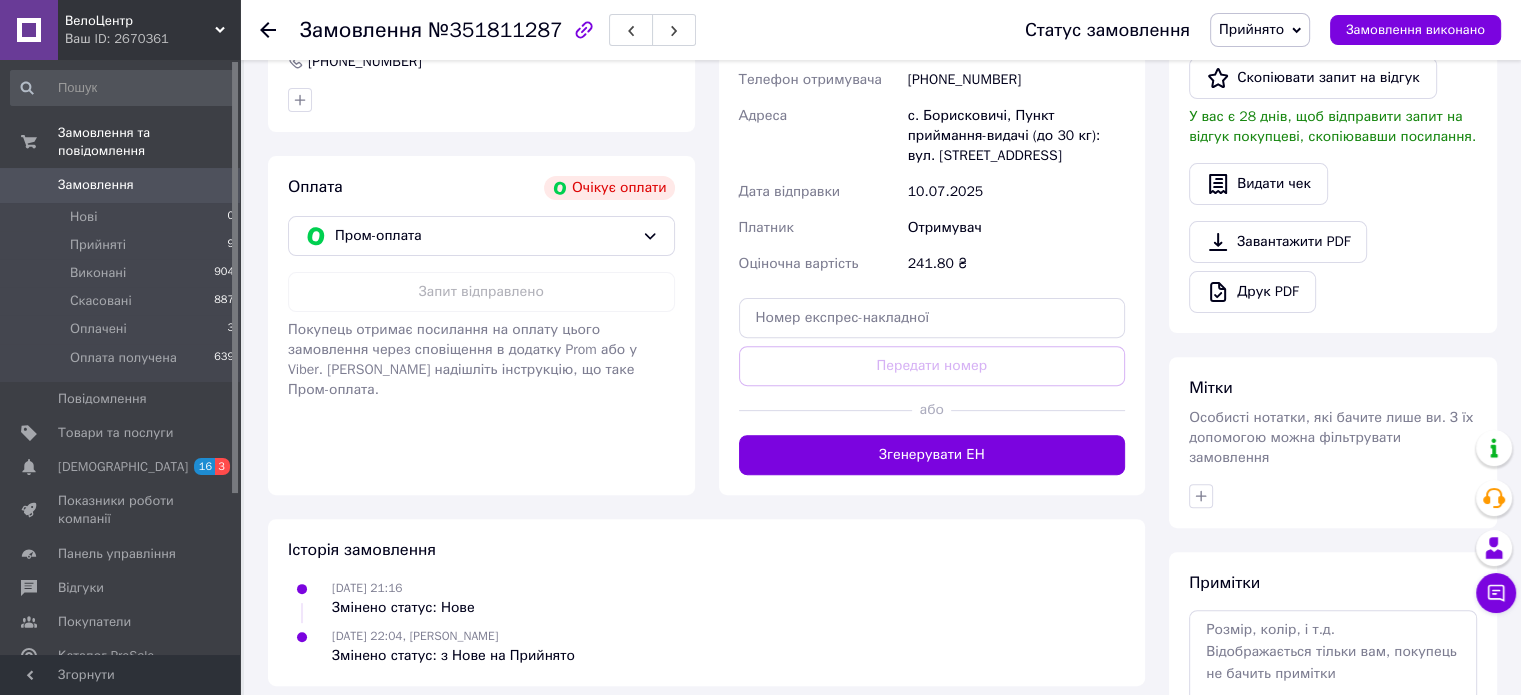 scroll, scrollTop: 336, scrollLeft: 0, axis: vertical 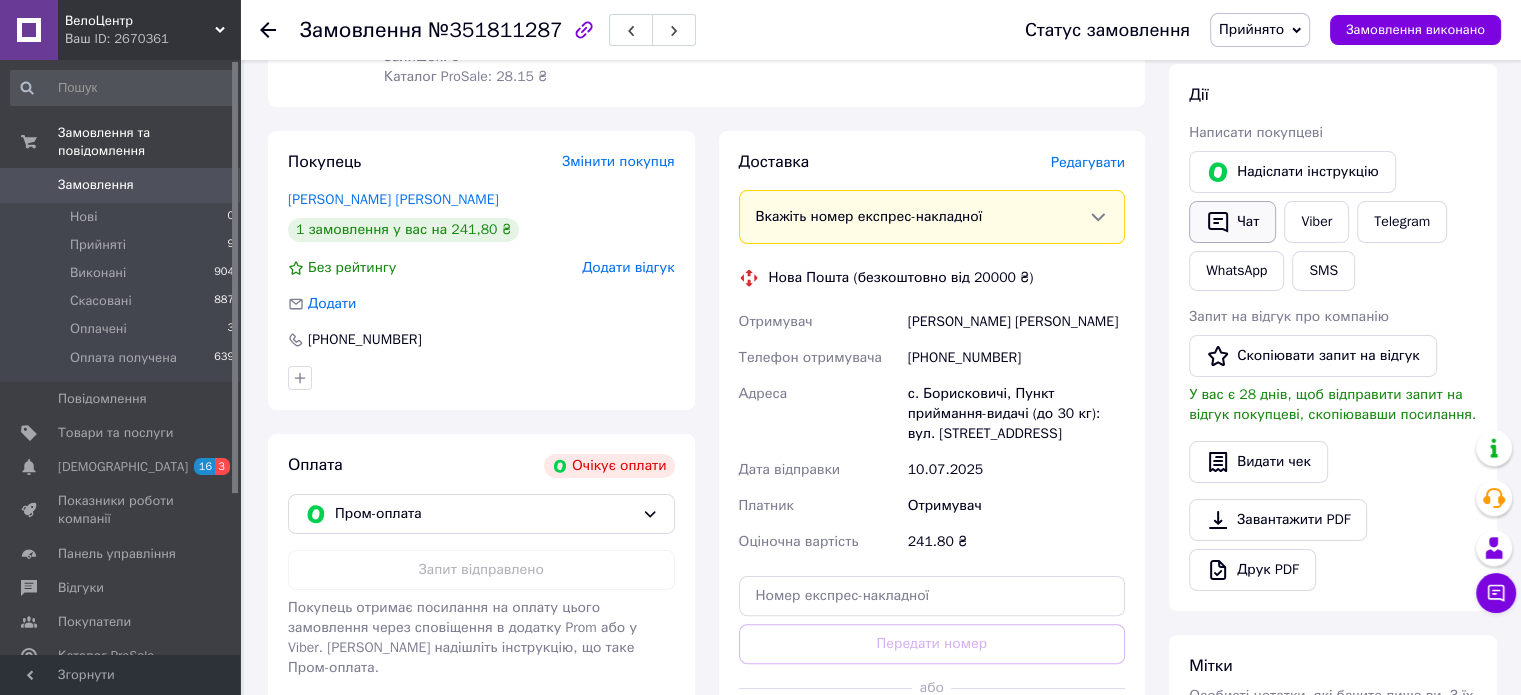 click on "Чат" at bounding box center [1232, 222] 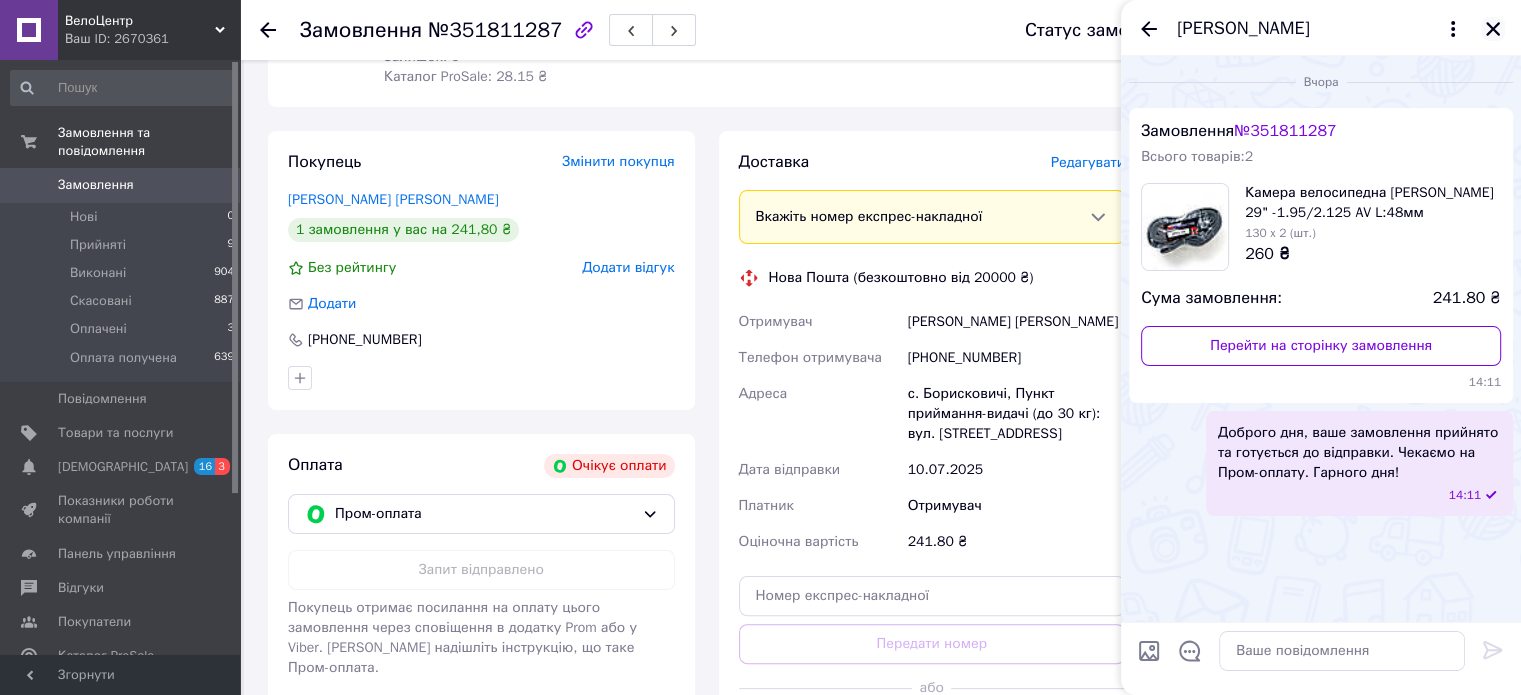 click 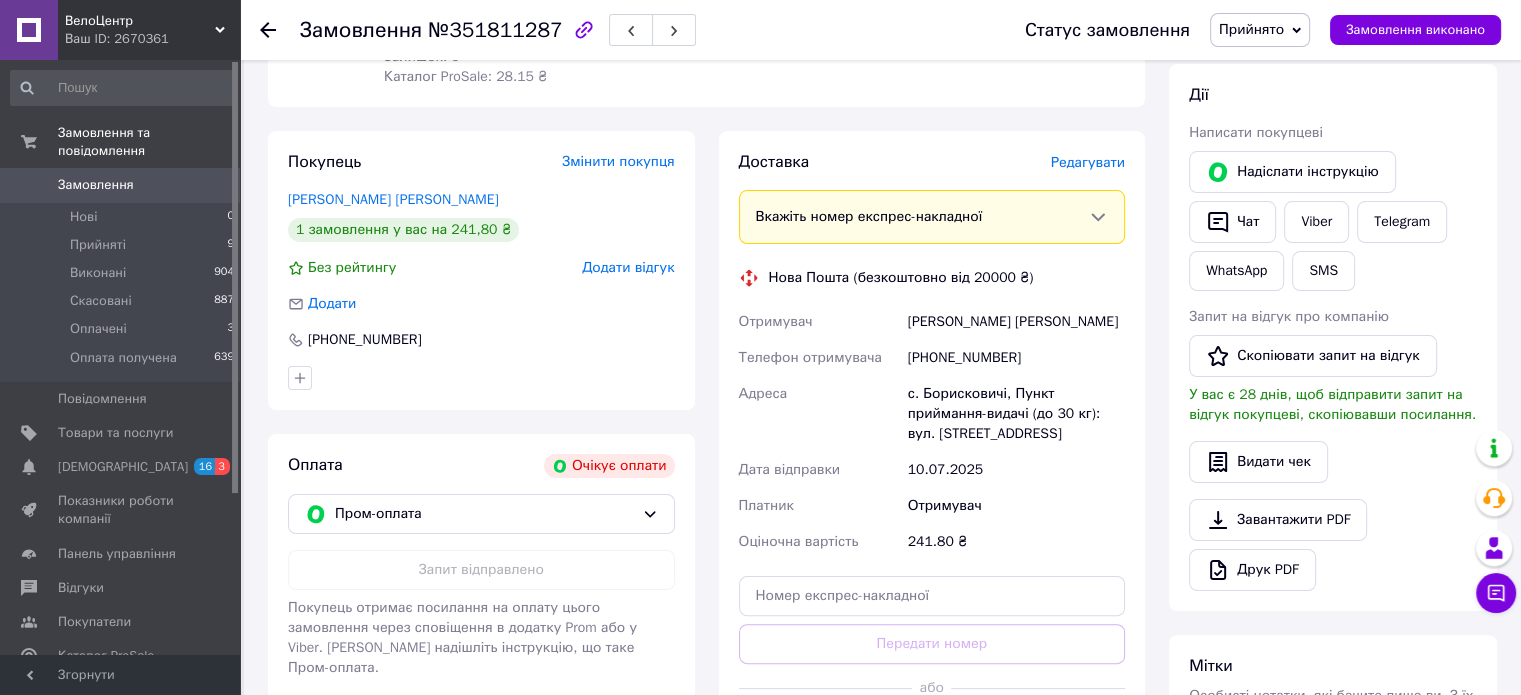 click 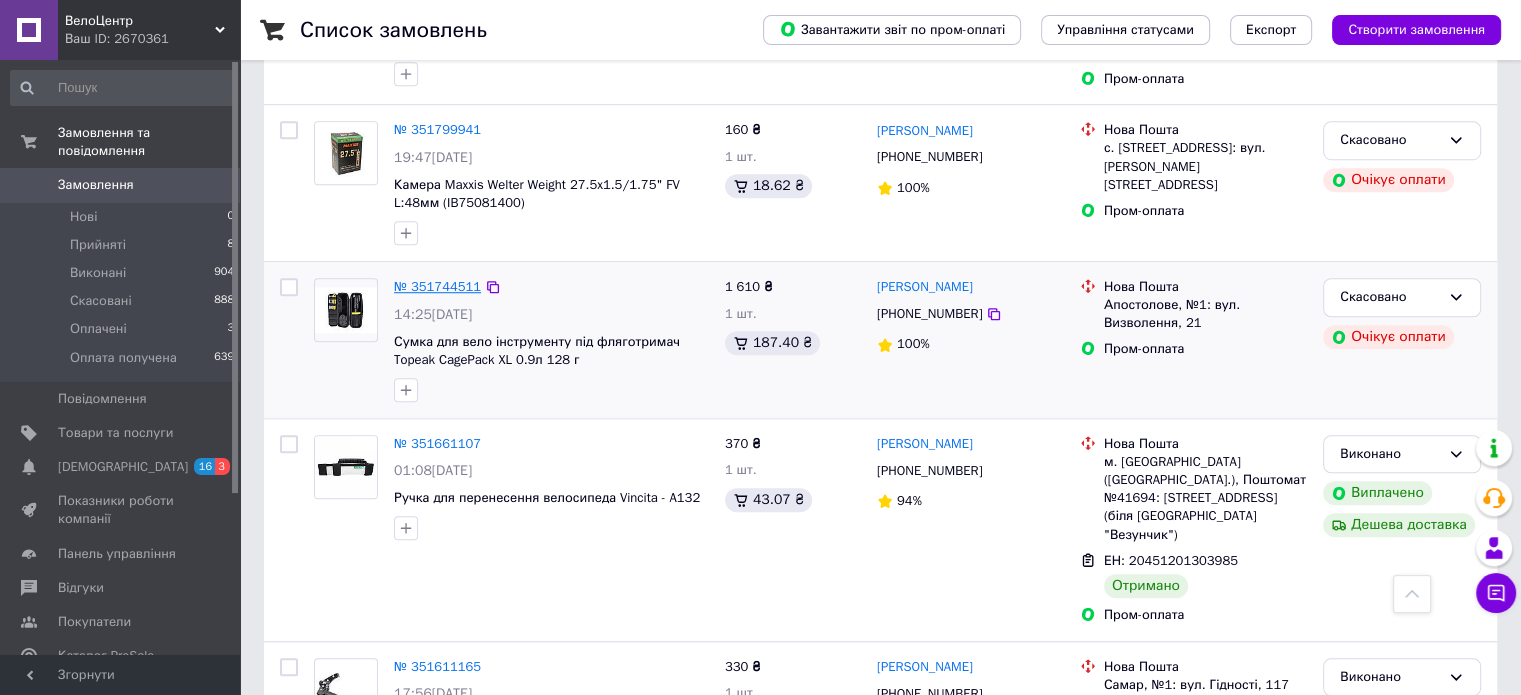 scroll, scrollTop: 1400, scrollLeft: 0, axis: vertical 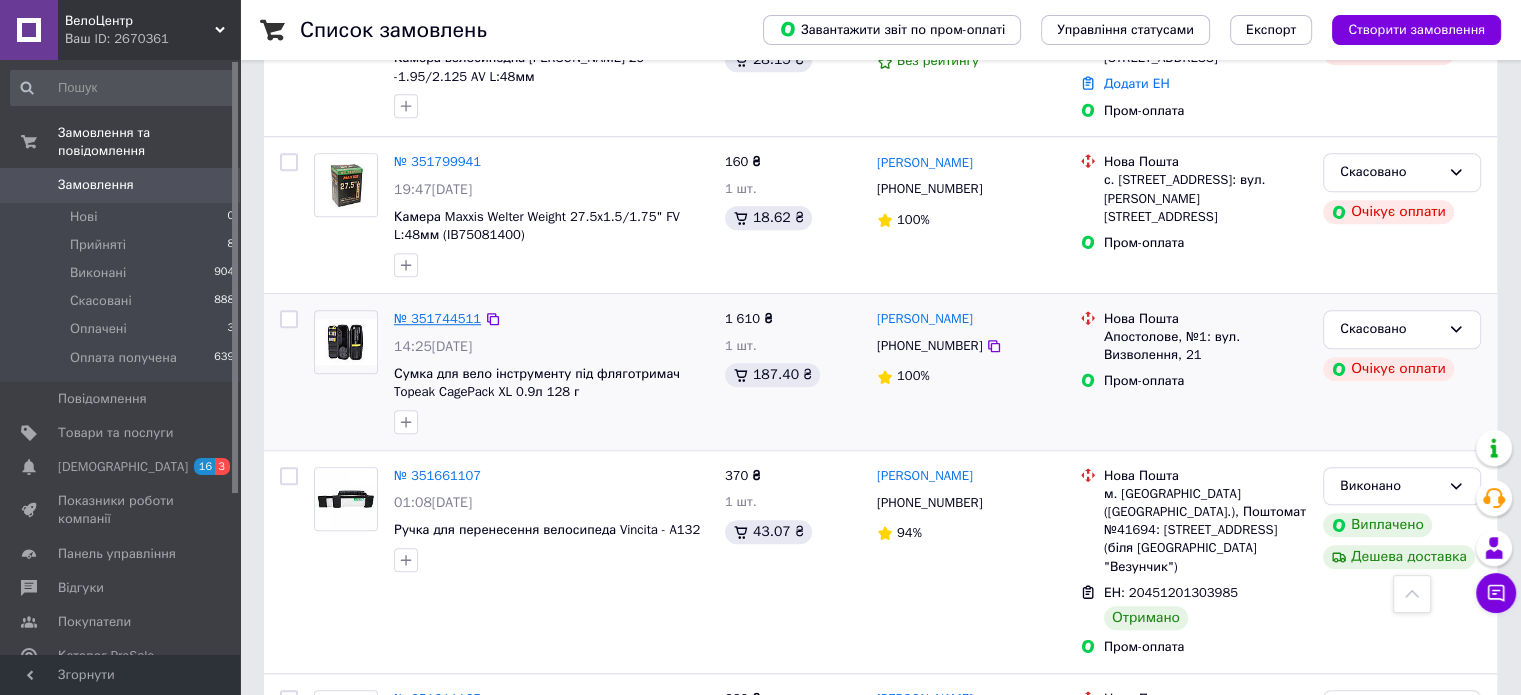 click on "№ 351744511" at bounding box center (437, 318) 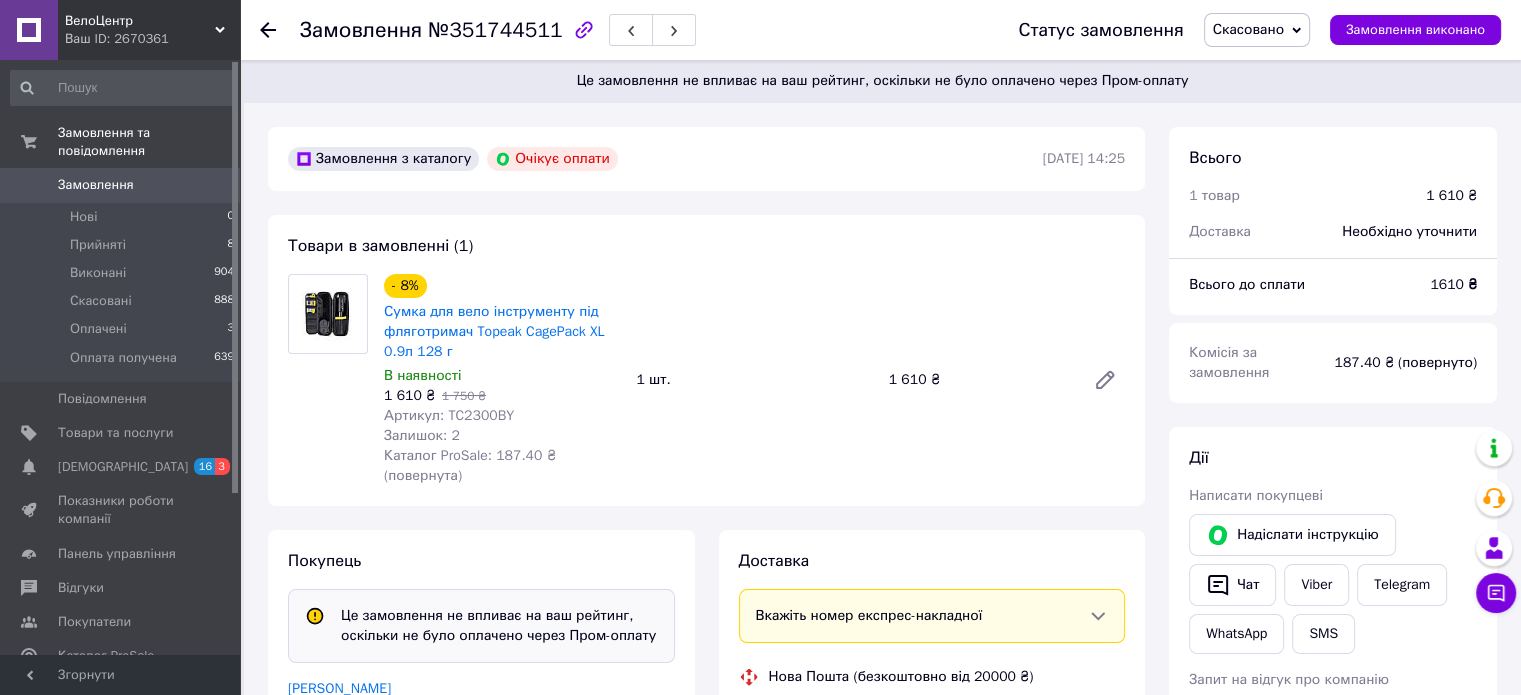 scroll, scrollTop: 0, scrollLeft: 0, axis: both 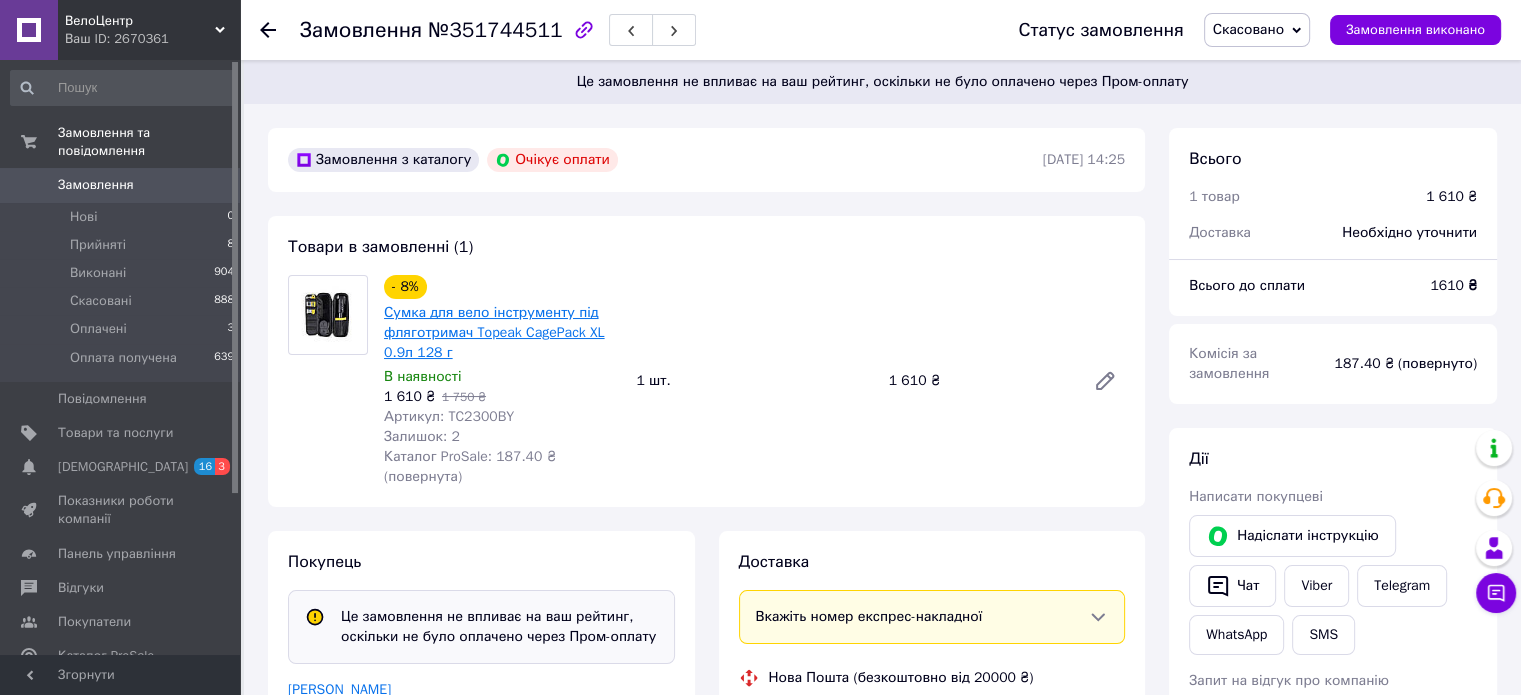 click on "Сумка для вело інструменту під фляготримач Topeak CagePack XL 0.9л 128 г" at bounding box center (494, 332) 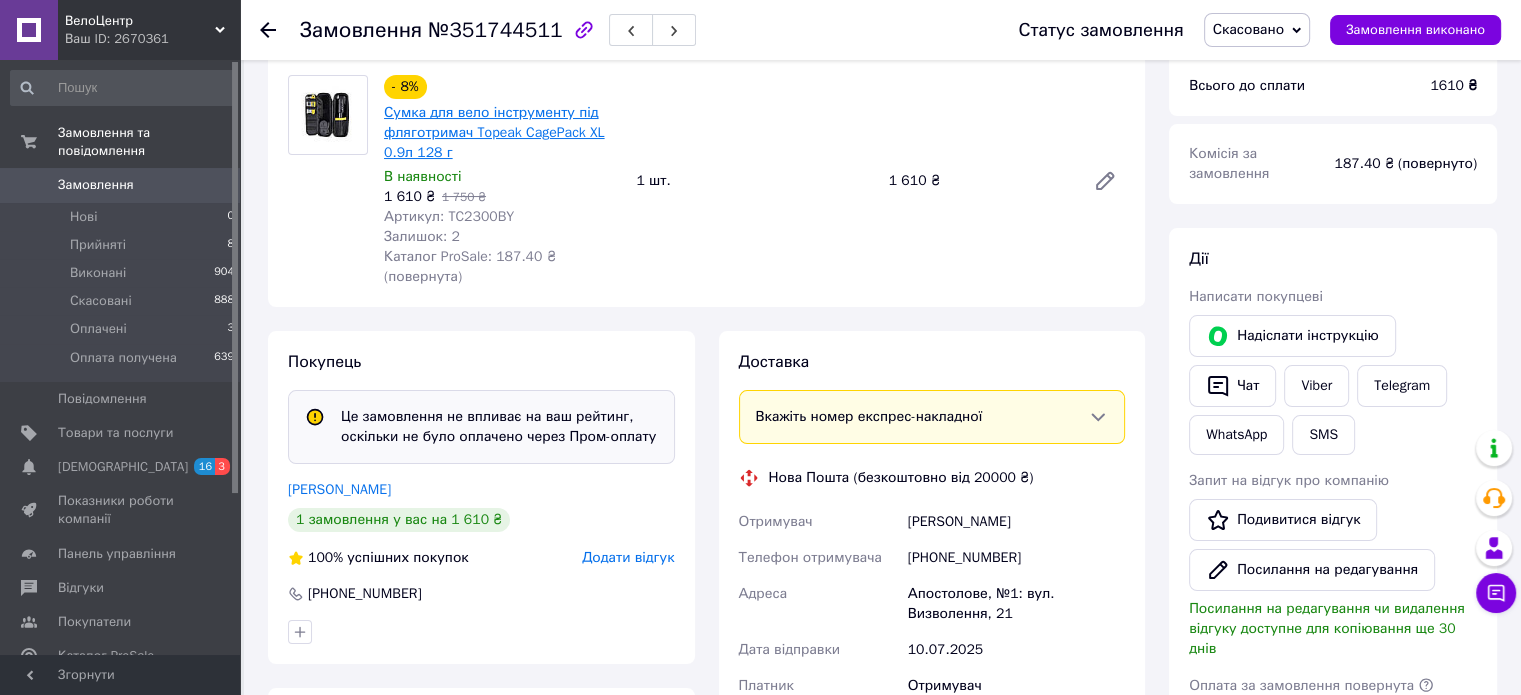 scroll, scrollTop: 100, scrollLeft: 0, axis: vertical 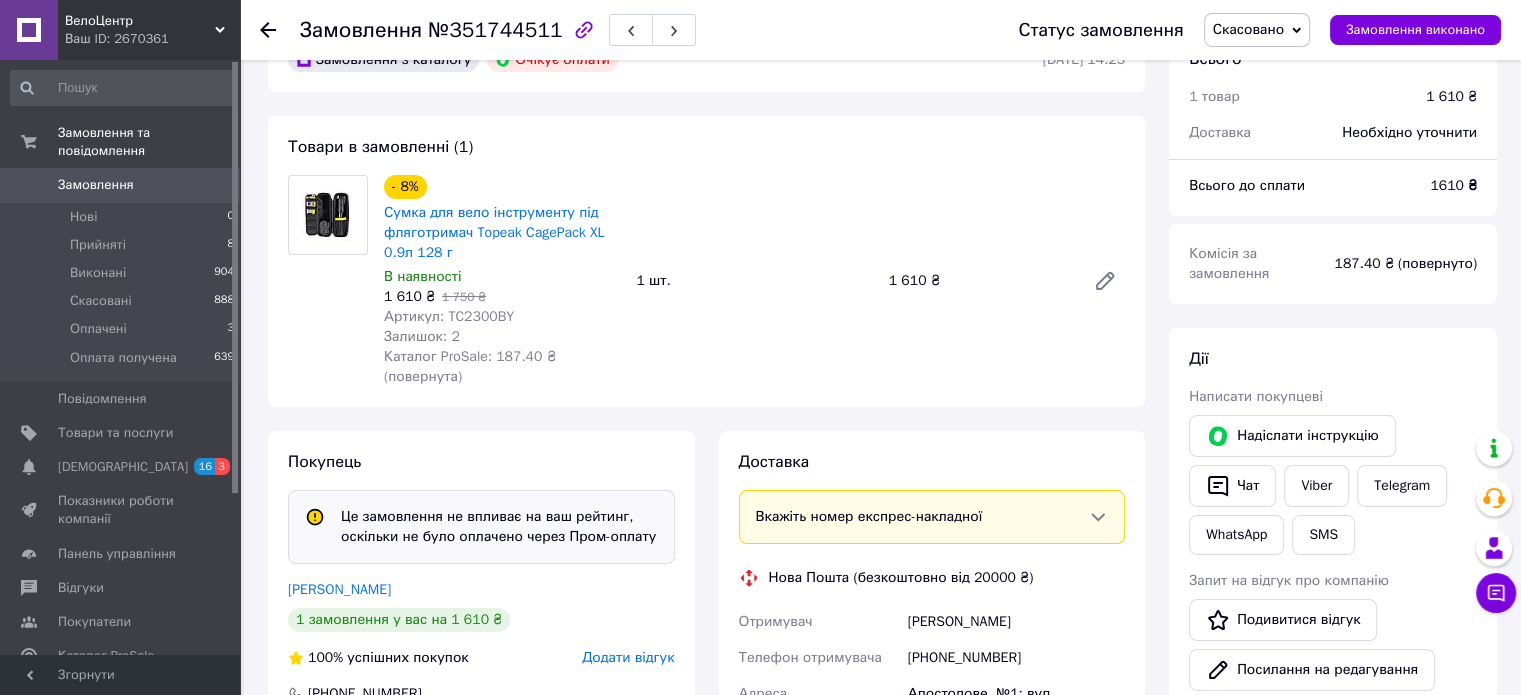 click 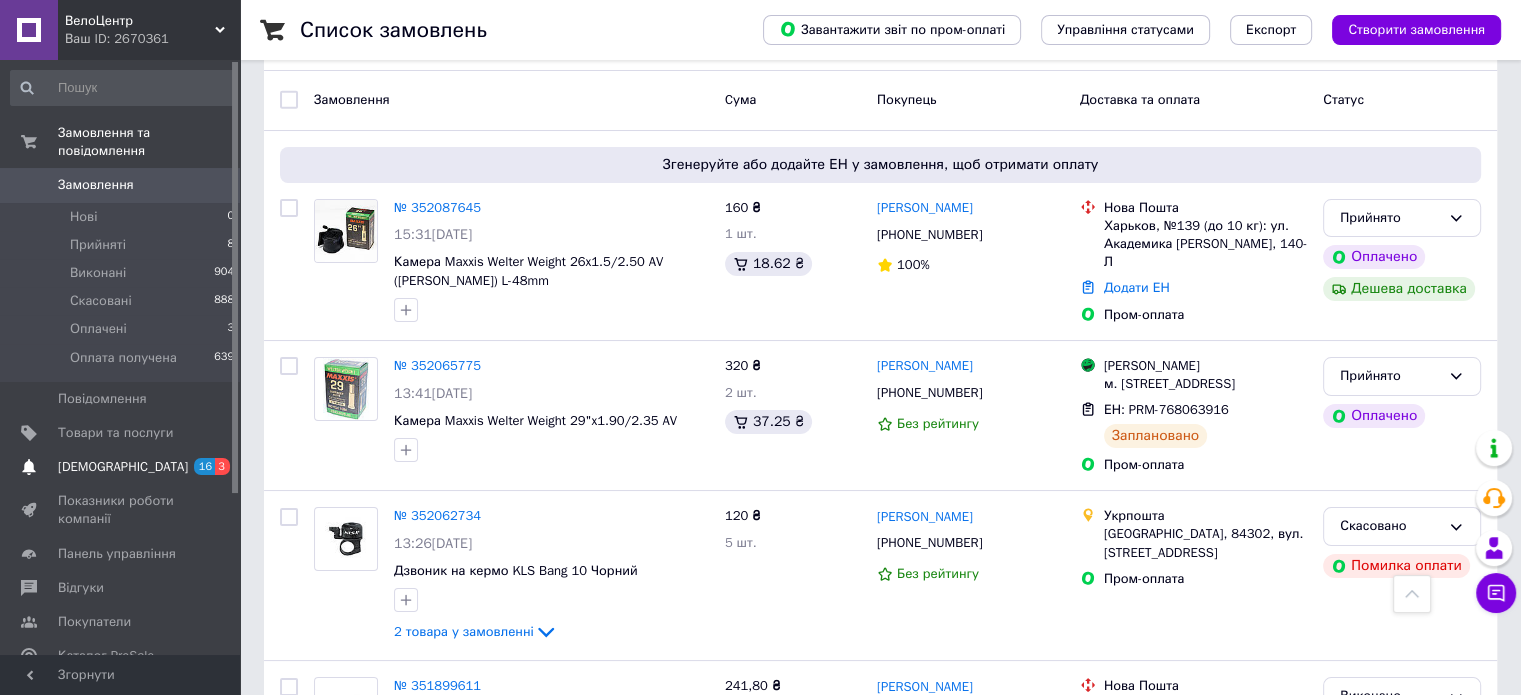 scroll, scrollTop: 0, scrollLeft: 0, axis: both 